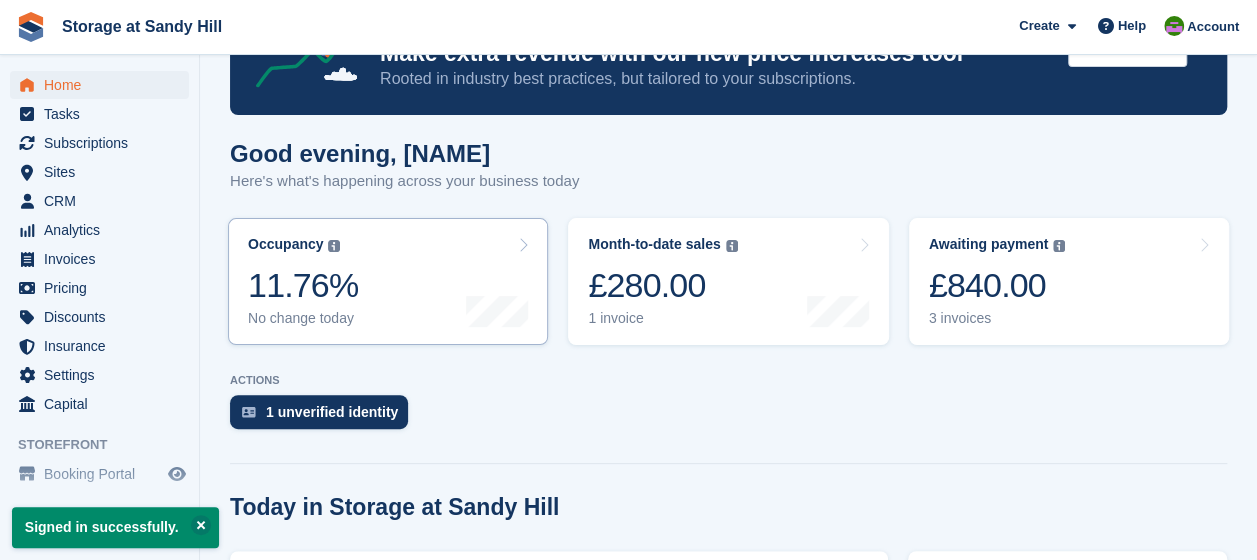 scroll, scrollTop: 200, scrollLeft: 0, axis: vertical 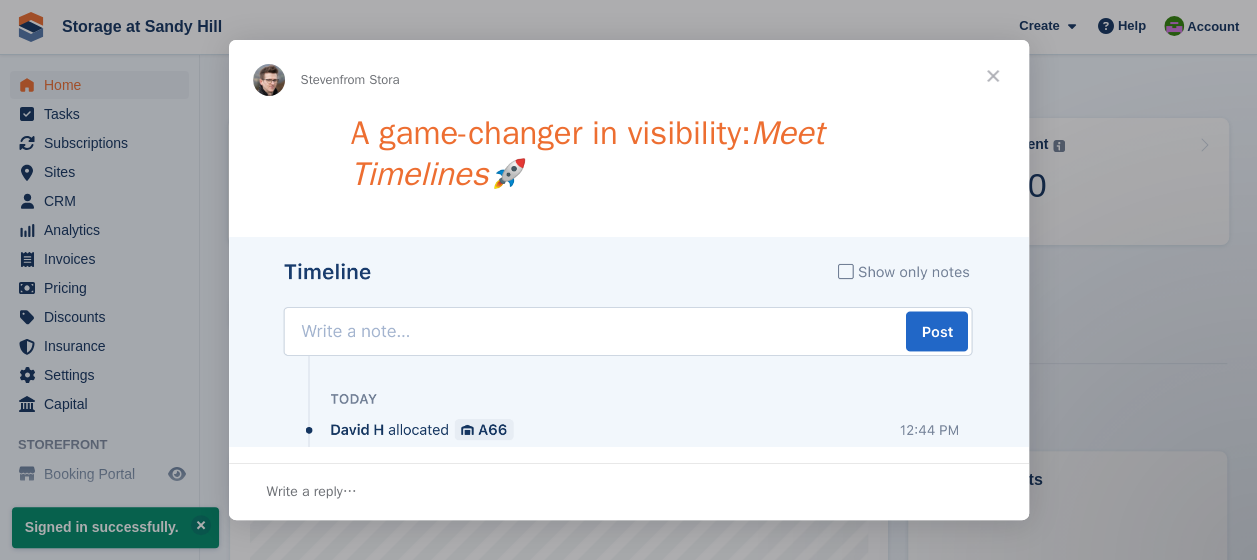 click at bounding box center [993, 76] 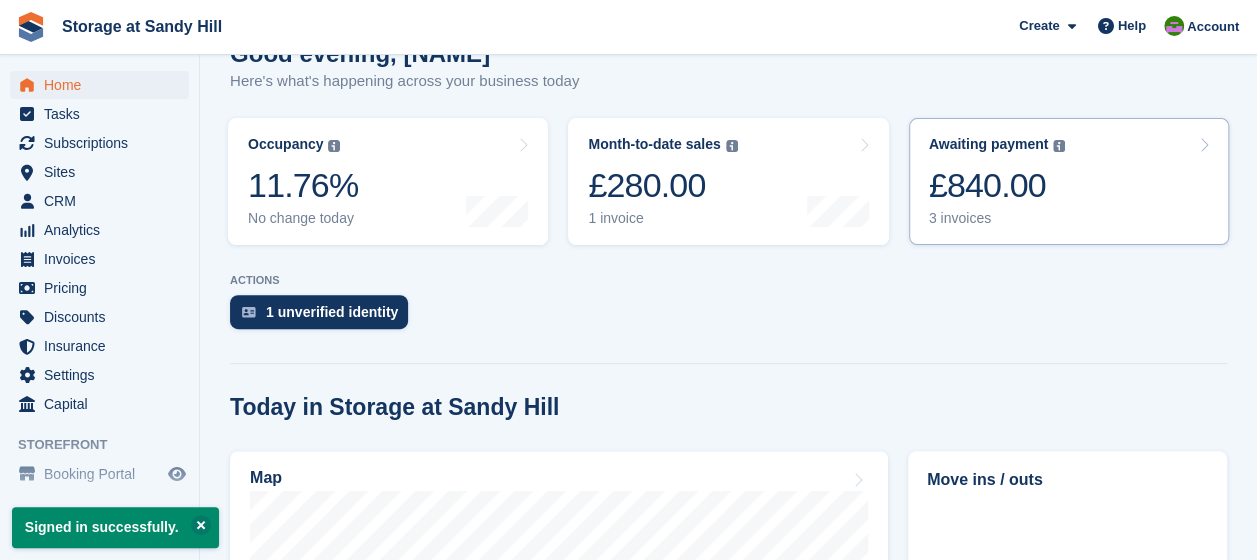 click on "3 invoices" at bounding box center [997, 218] 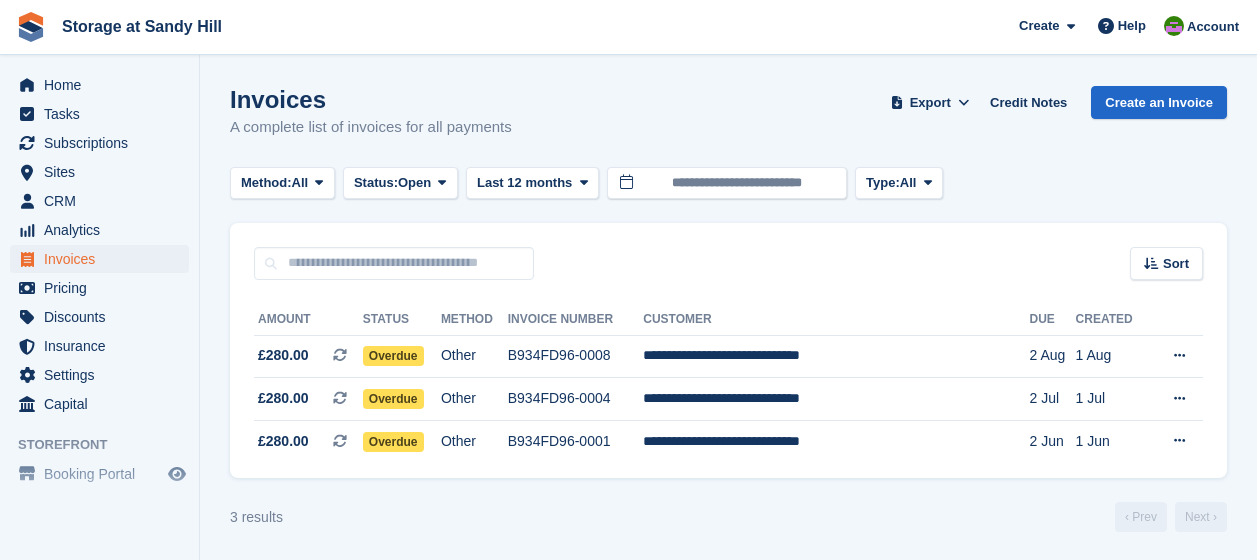 scroll, scrollTop: 0, scrollLeft: 0, axis: both 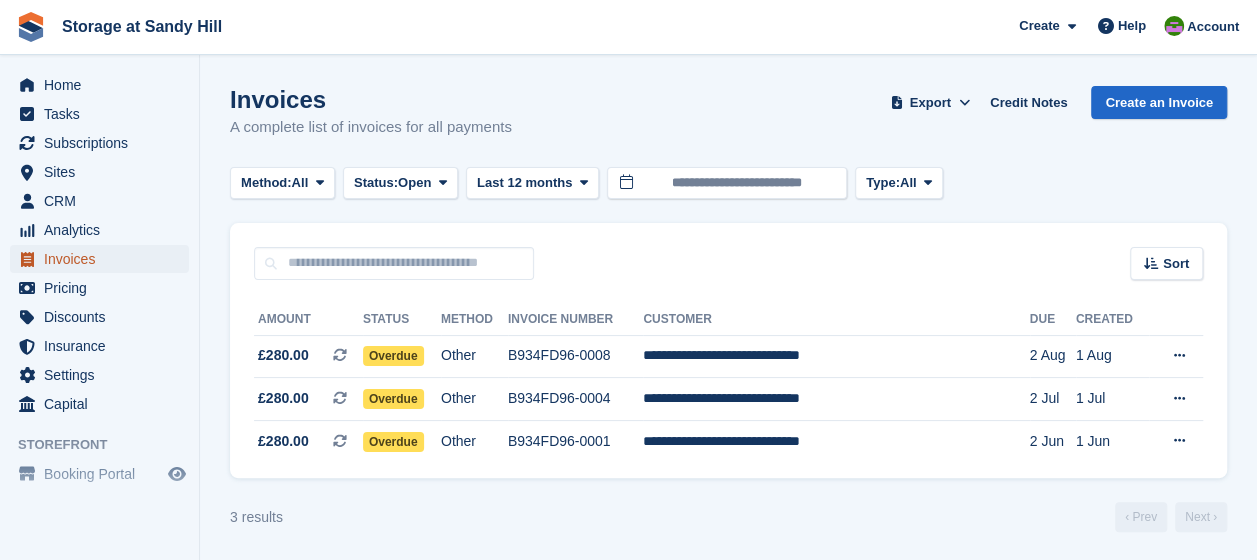 click on "Invoices" at bounding box center (104, 259) 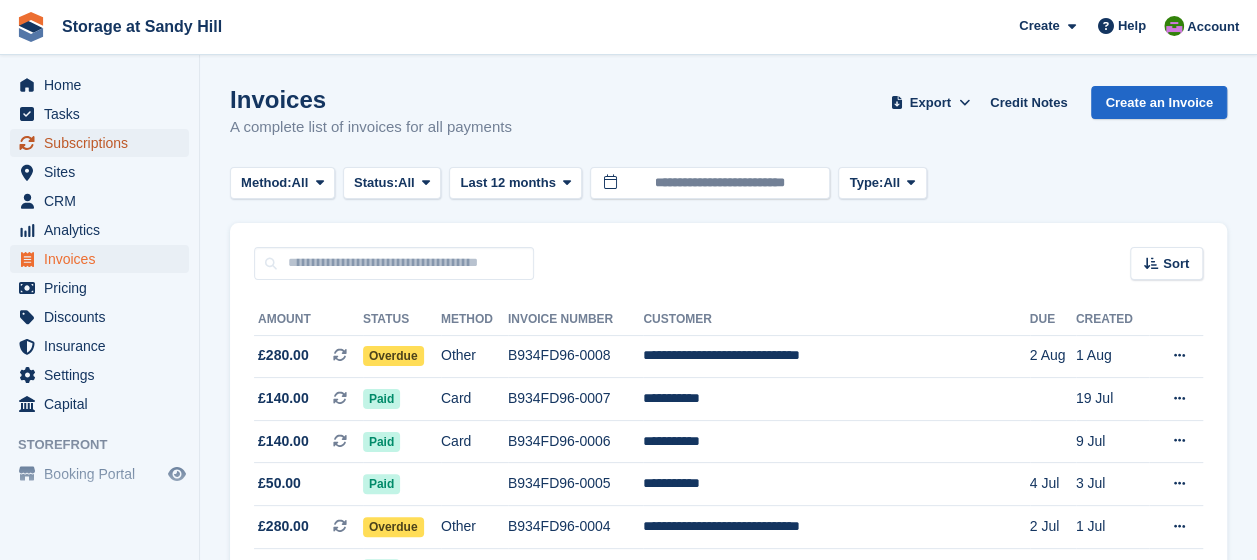 click on "Subscriptions" at bounding box center (104, 143) 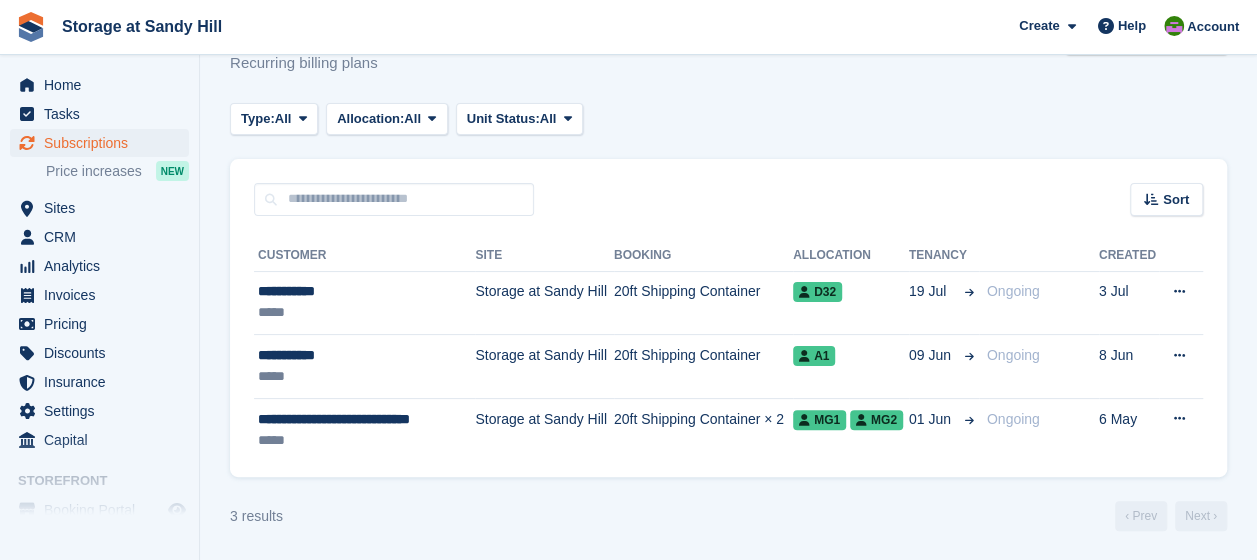 scroll, scrollTop: 0, scrollLeft: 0, axis: both 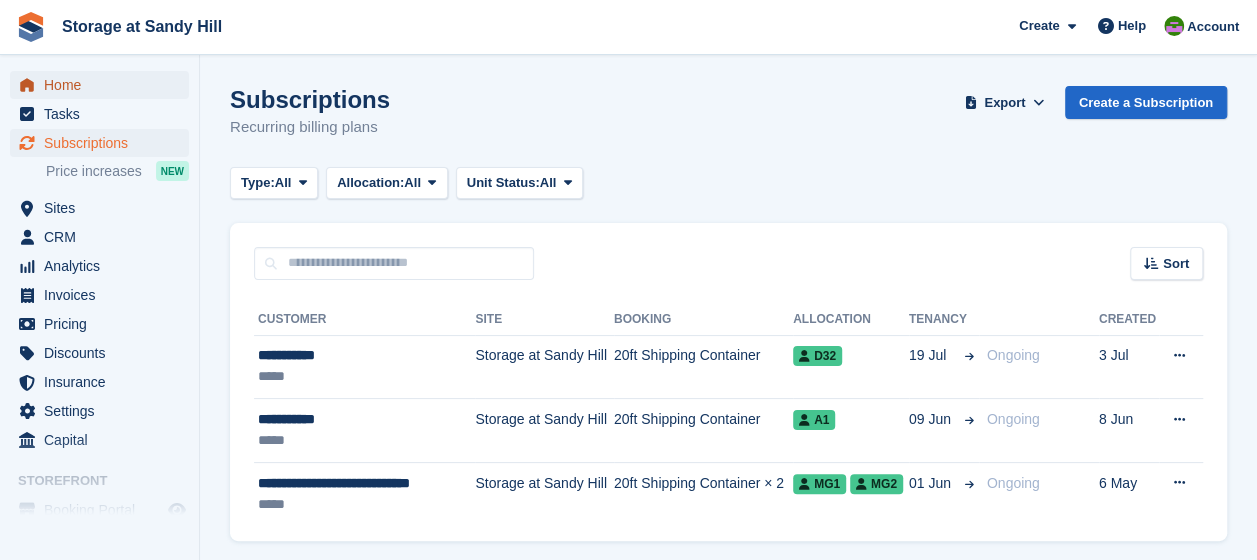 click on "Home" at bounding box center [104, 85] 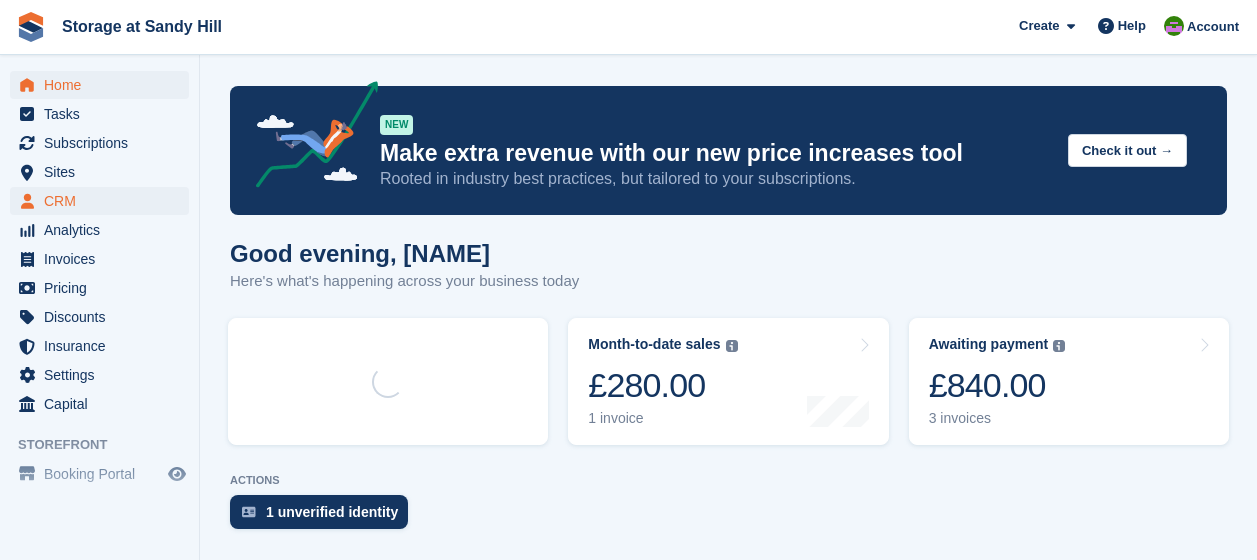 scroll, scrollTop: 0, scrollLeft: 0, axis: both 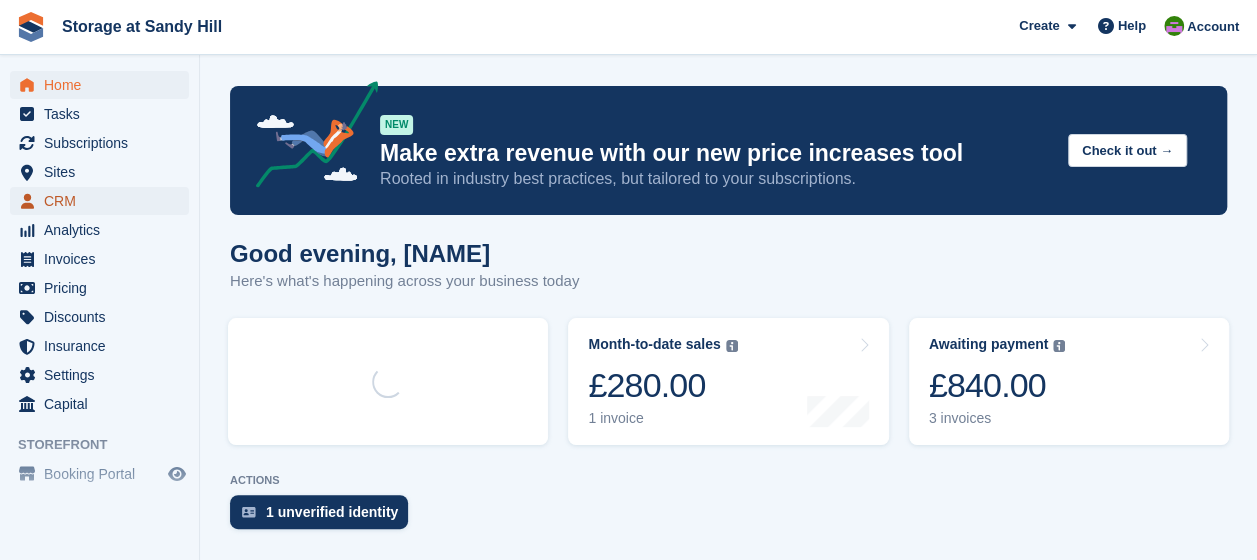 click on "CRM" at bounding box center [104, 201] 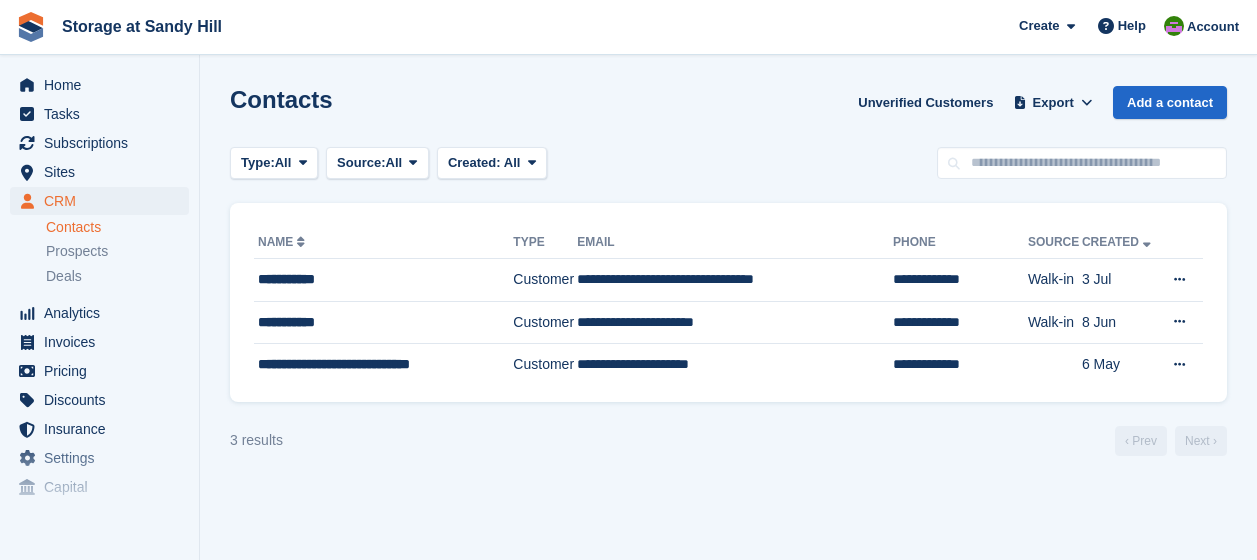 scroll, scrollTop: 0, scrollLeft: 0, axis: both 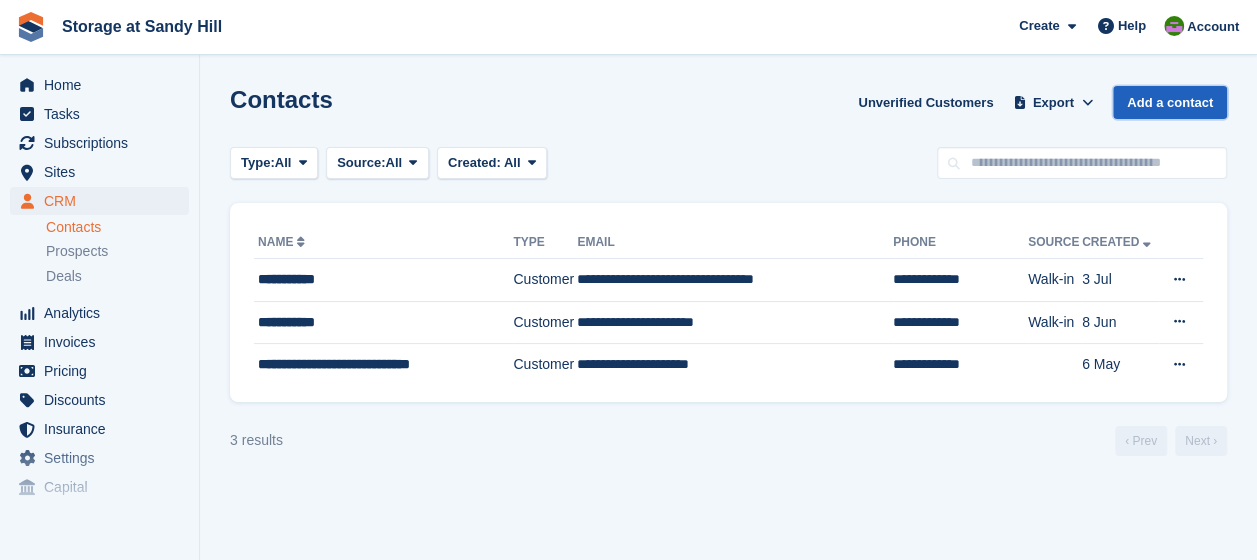 click on "Add a contact" at bounding box center (1170, 102) 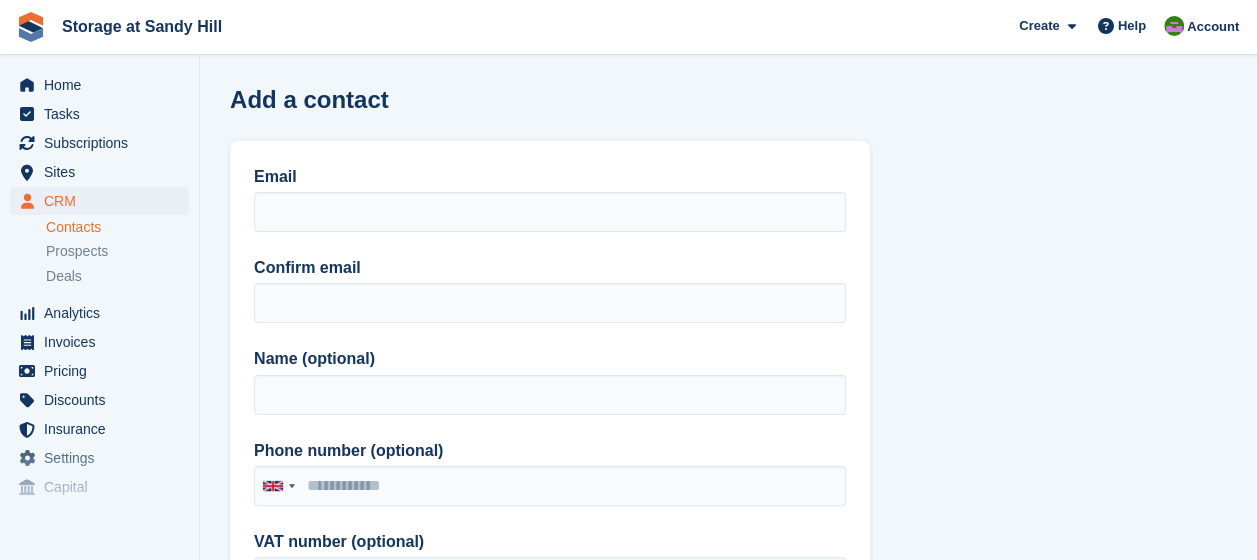 drag, startPoint x: 1244, startPoint y: 108, endPoint x: 1052, endPoint y: 124, distance: 192.66551 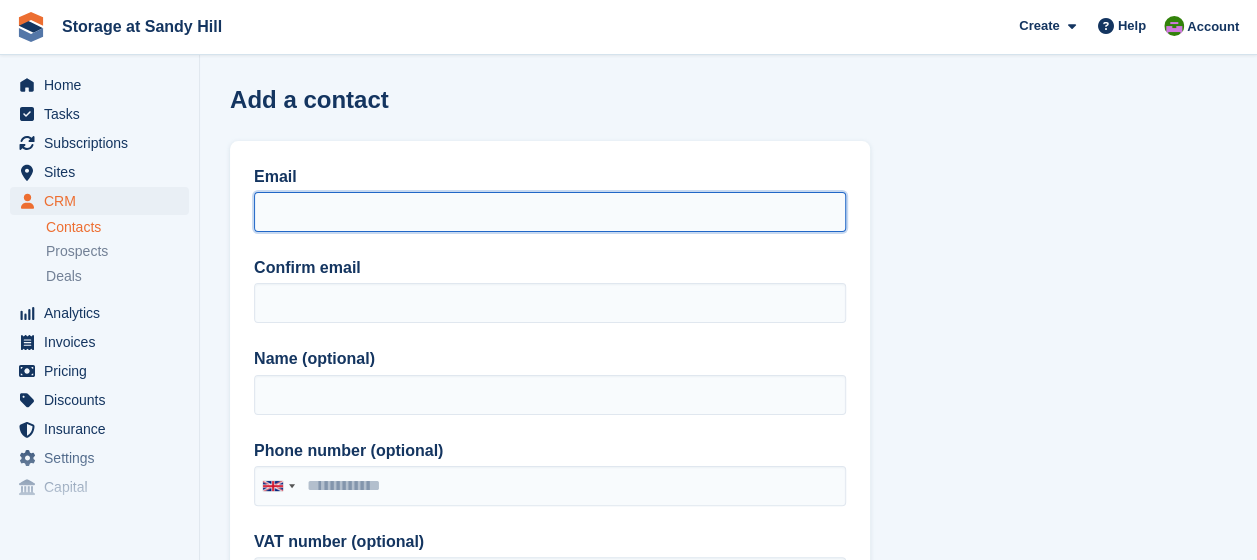 drag, startPoint x: 1052, startPoint y: 124, endPoint x: 515, endPoint y: 222, distance: 545.869 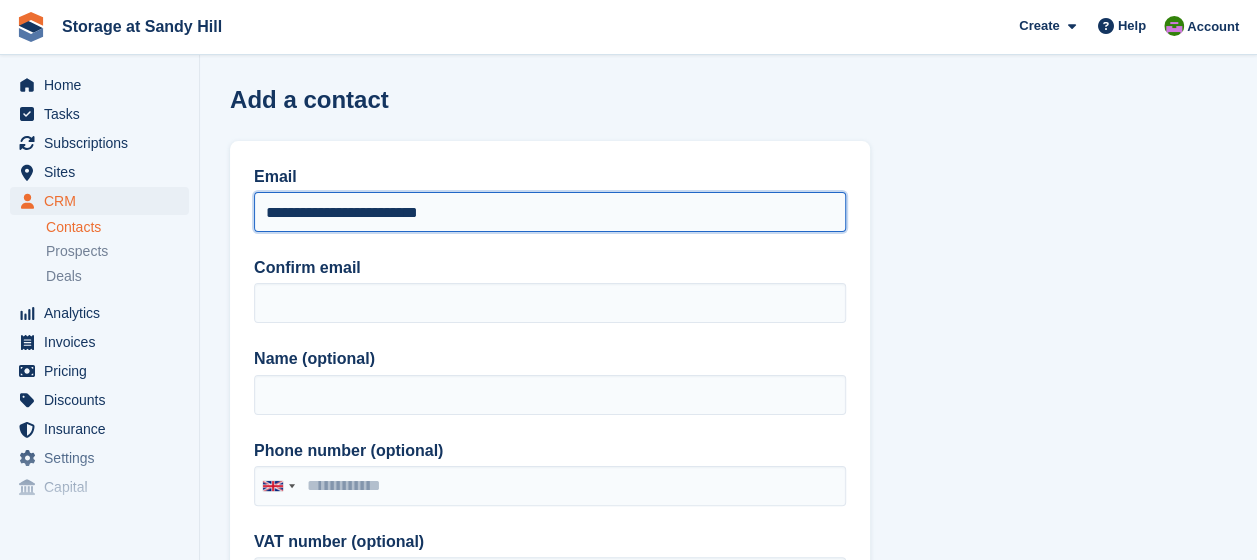 type on "**********" 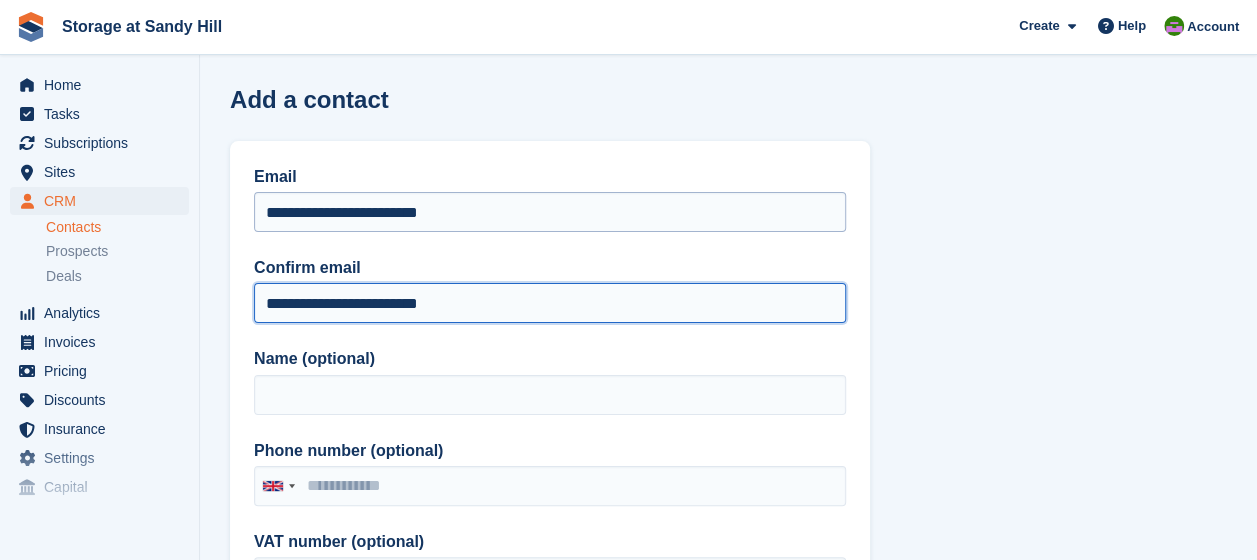 type on "**********" 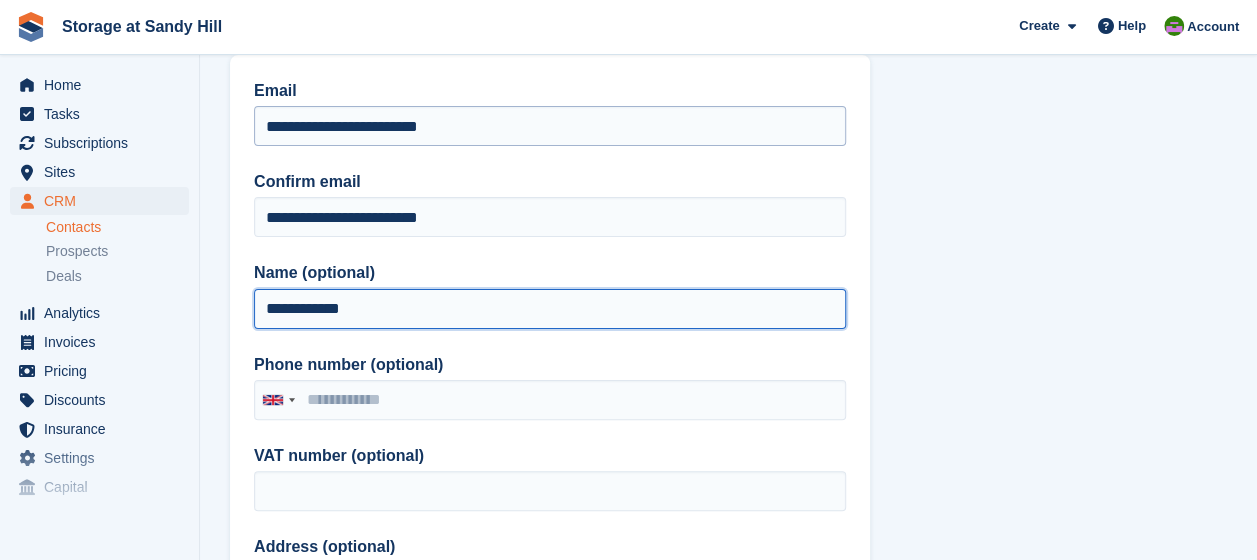 scroll, scrollTop: 200, scrollLeft: 0, axis: vertical 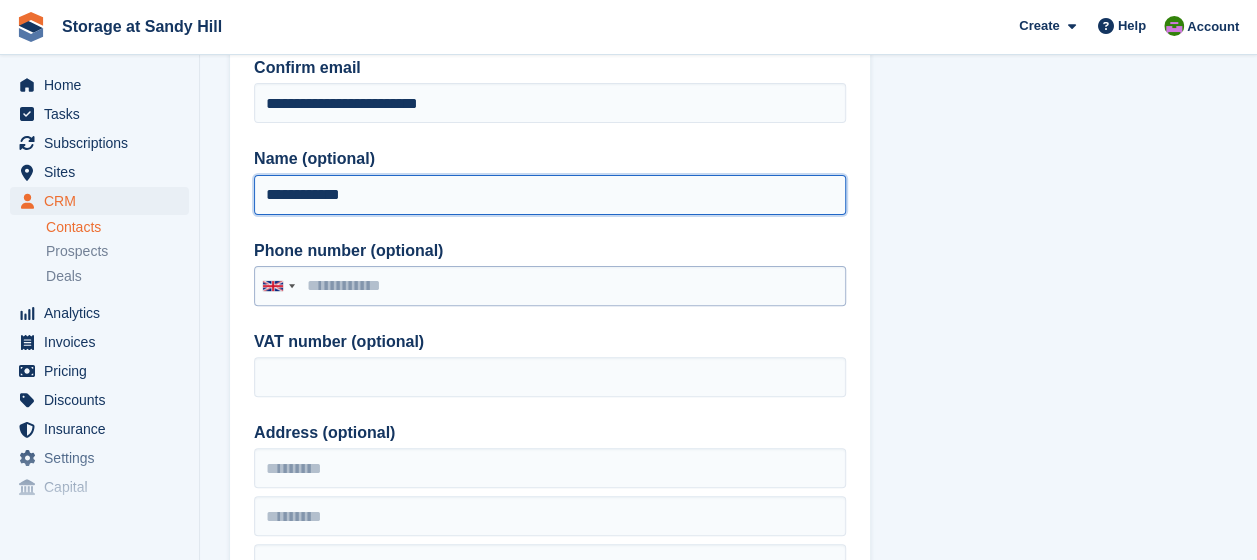 type on "**********" 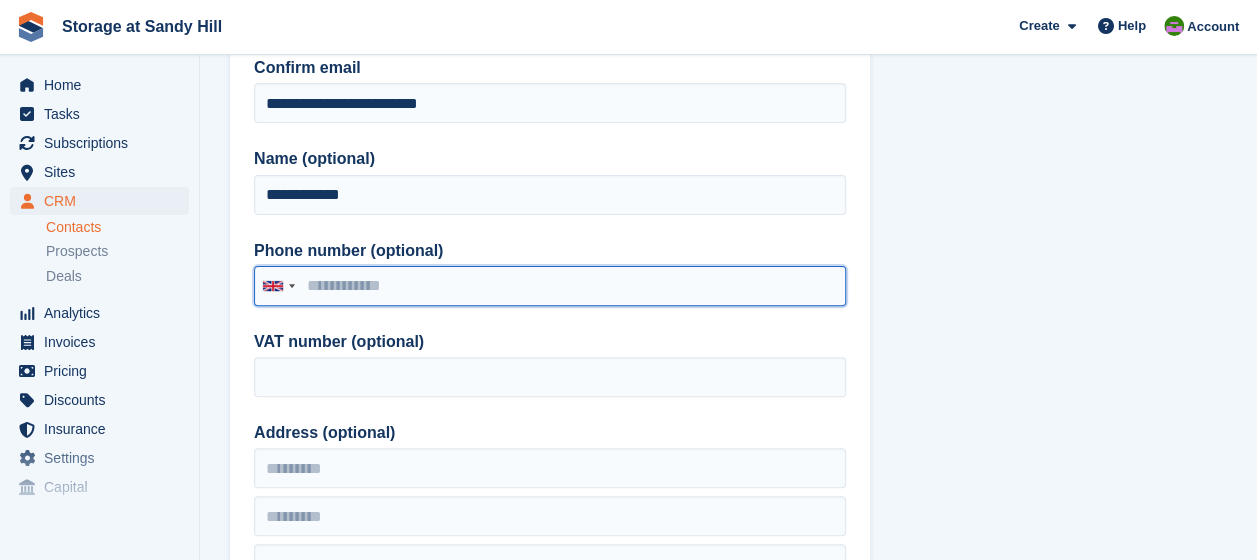 click on "Phone number (optional)" at bounding box center (550, 286) 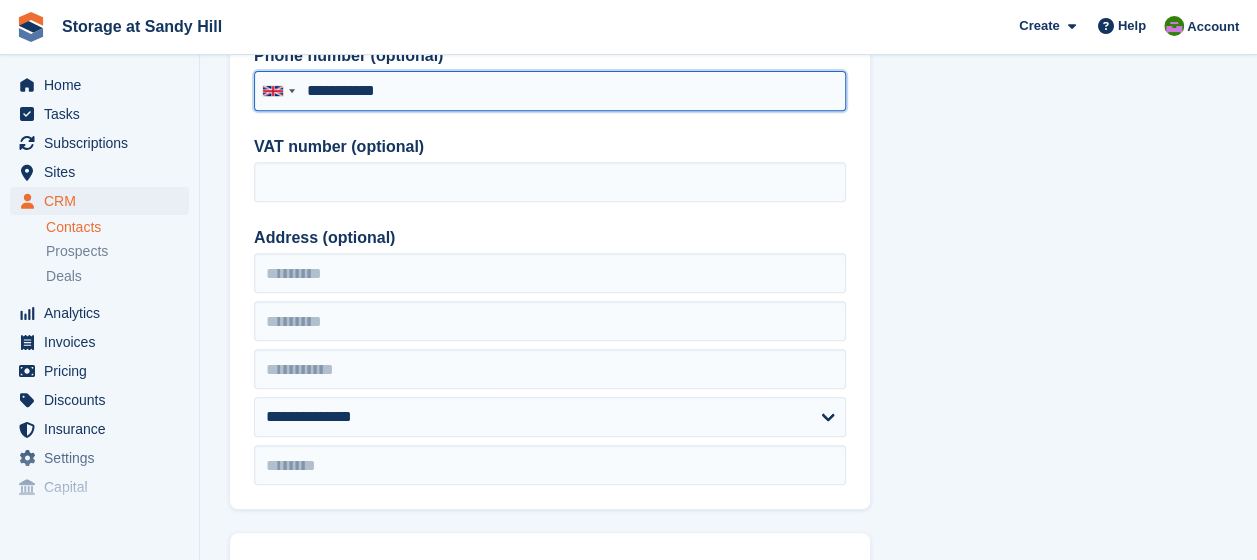 scroll, scrollTop: 400, scrollLeft: 0, axis: vertical 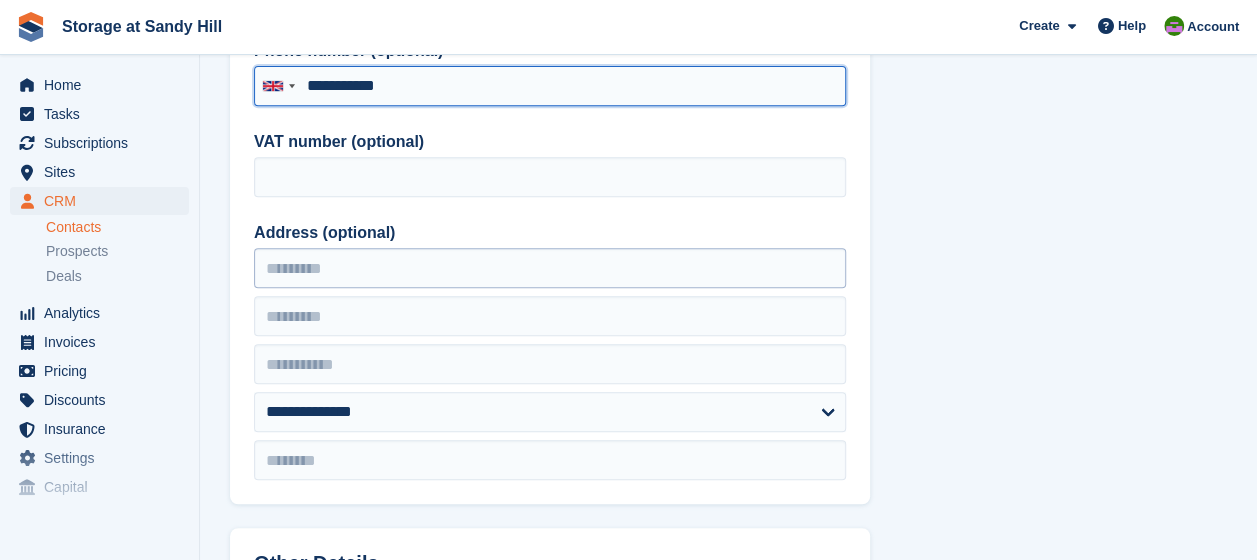 type on "**********" 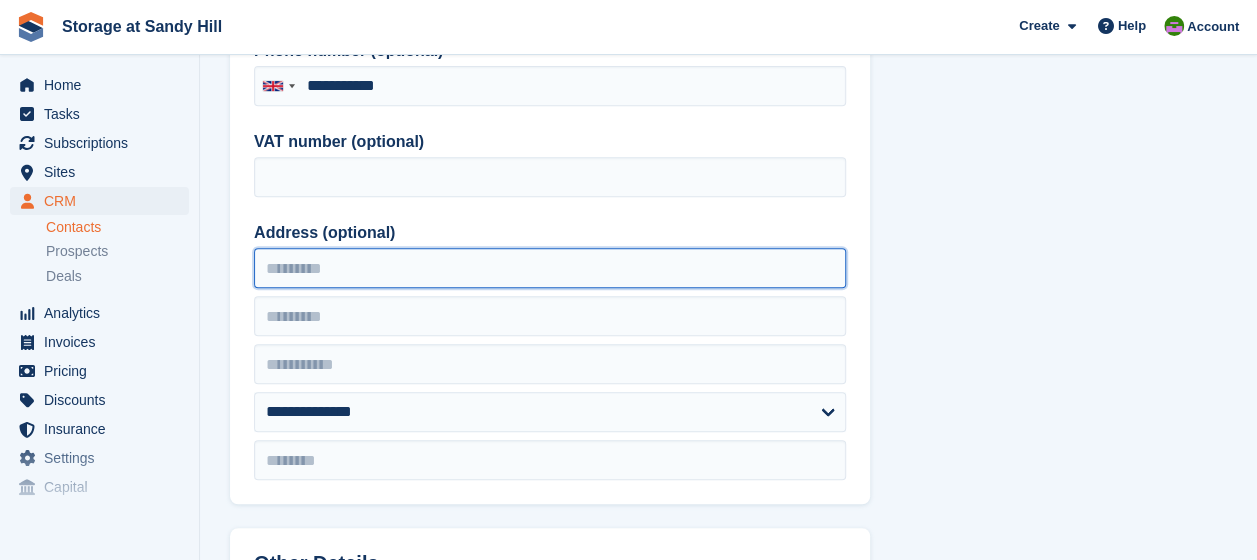 click on "Address (optional)" at bounding box center [550, 268] 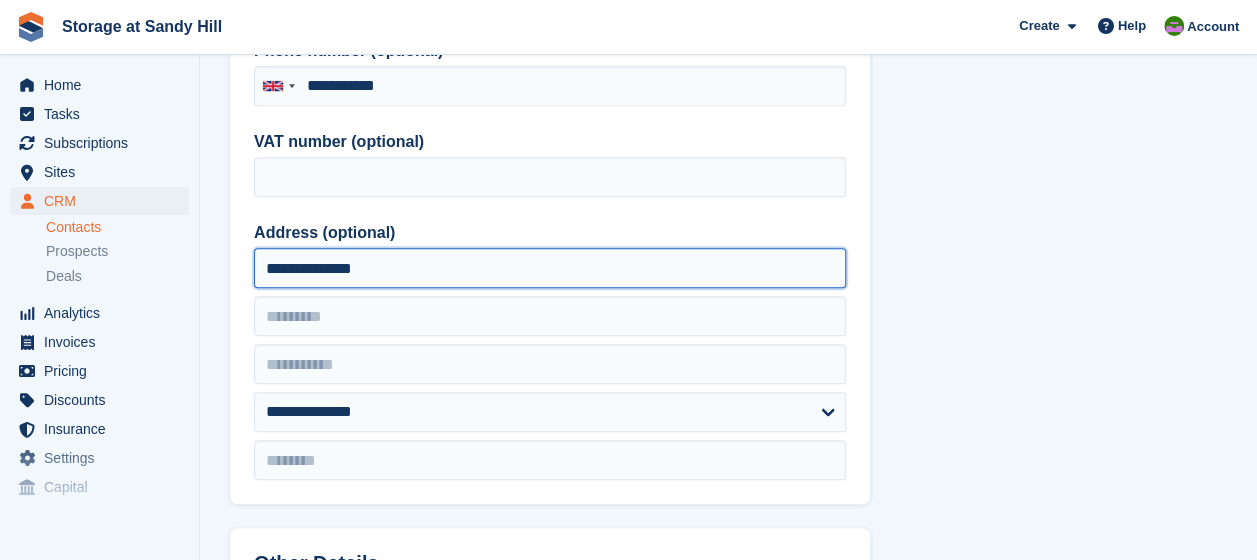 type on "**********" 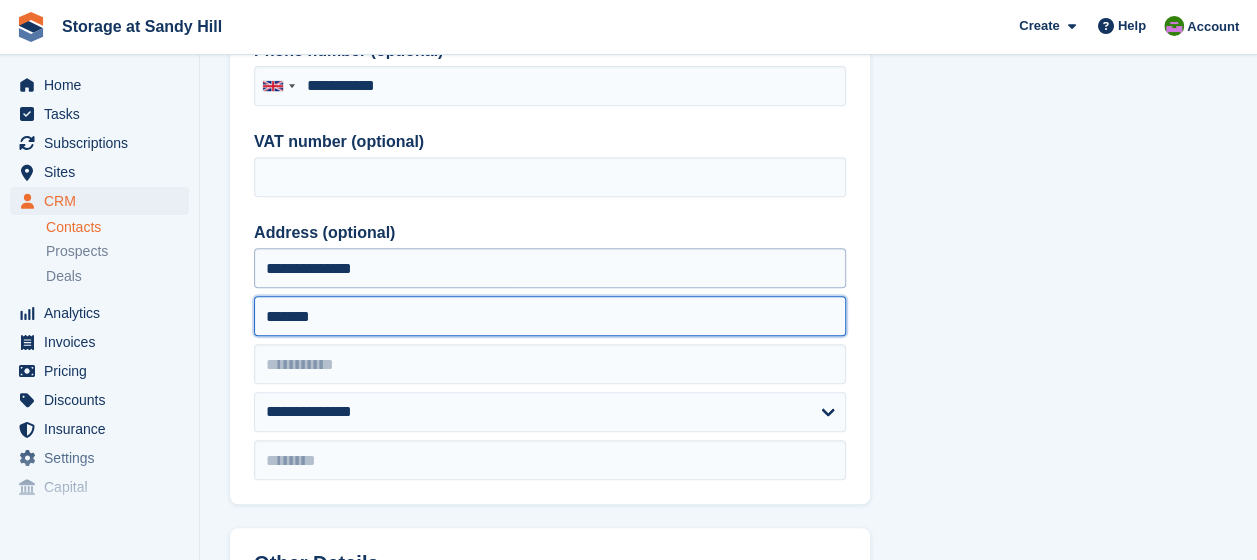 type on "*******" 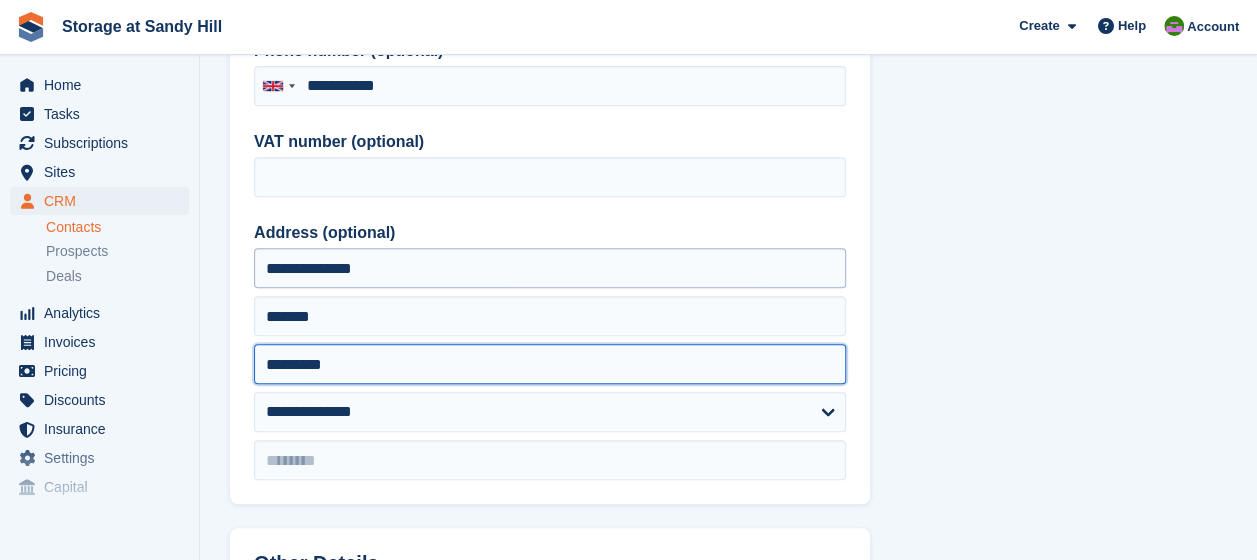 type on "*********" 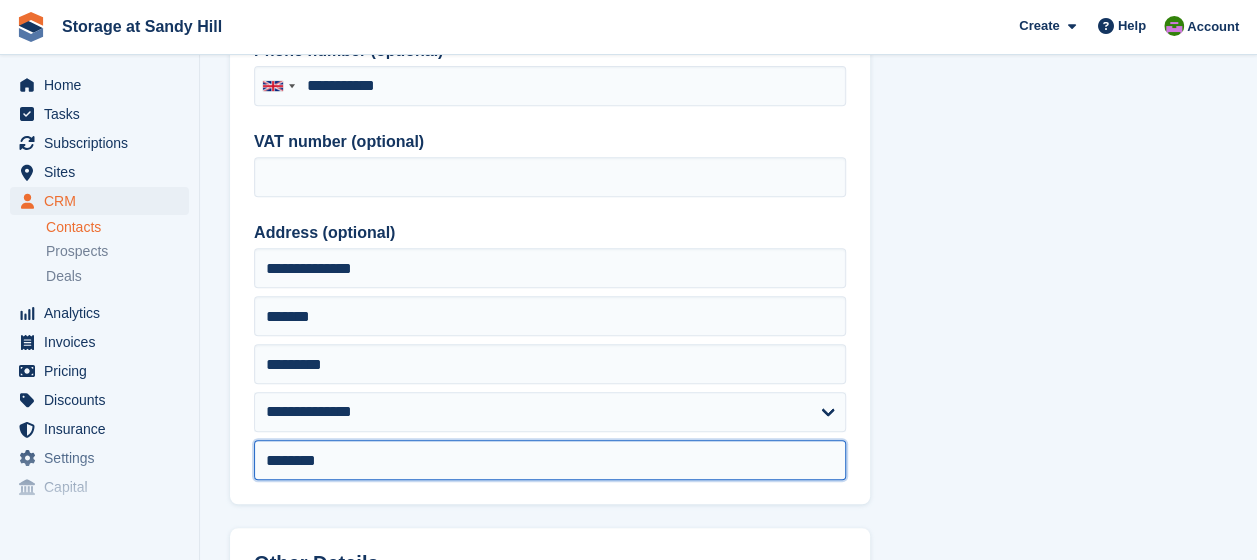 type on "********" 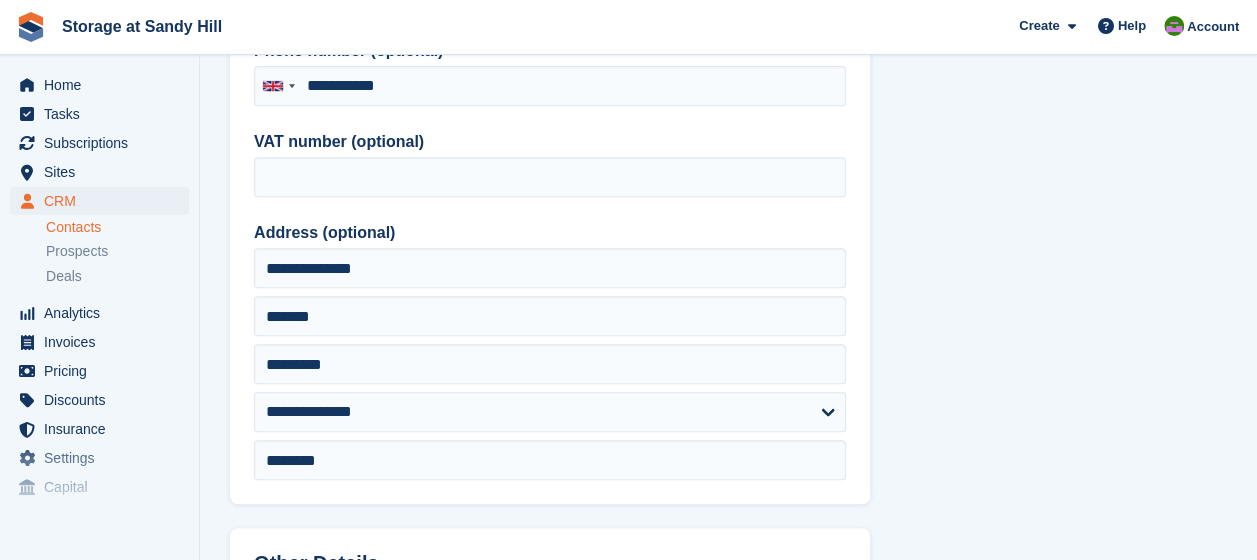 click on "**********" at bounding box center [728, 481] 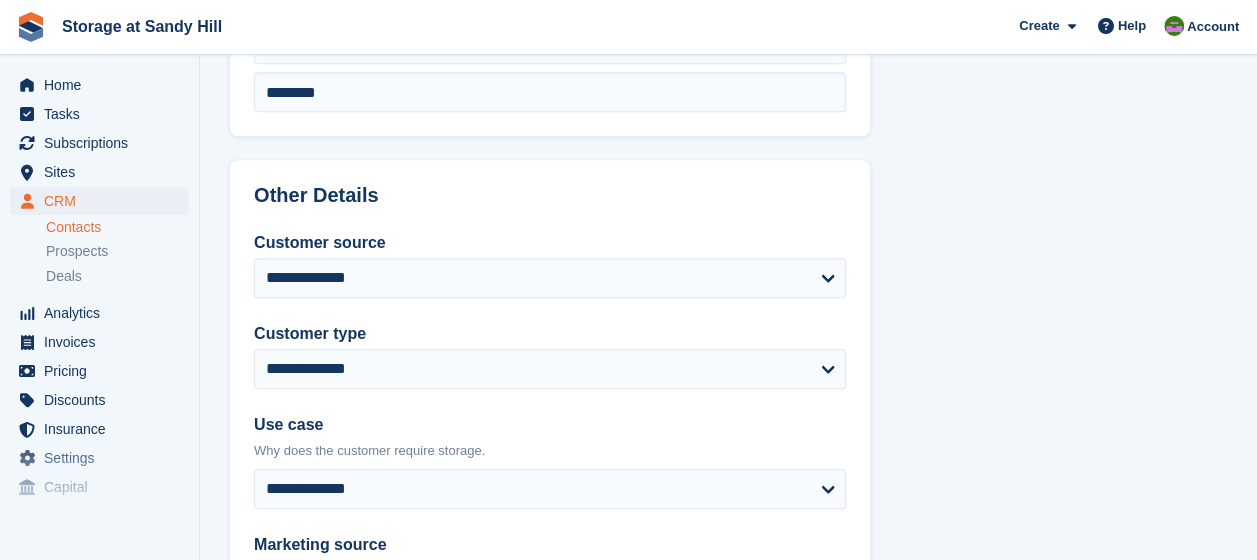 scroll, scrollTop: 800, scrollLeft: 0, axis: vertical 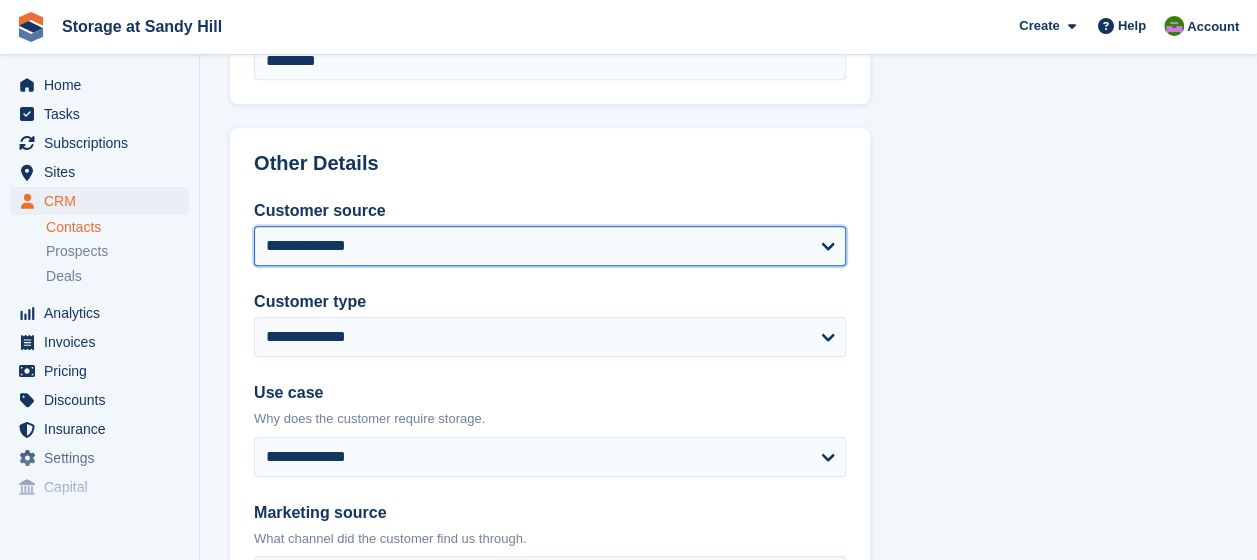 click on "**********" at bounding box center [550, 246] 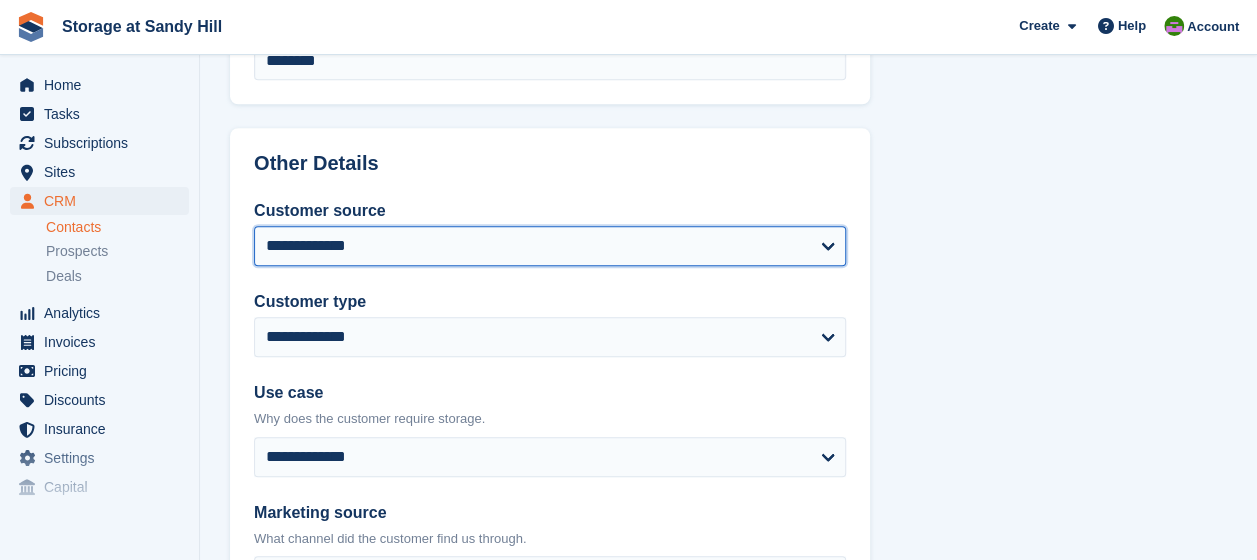 select on "**********" 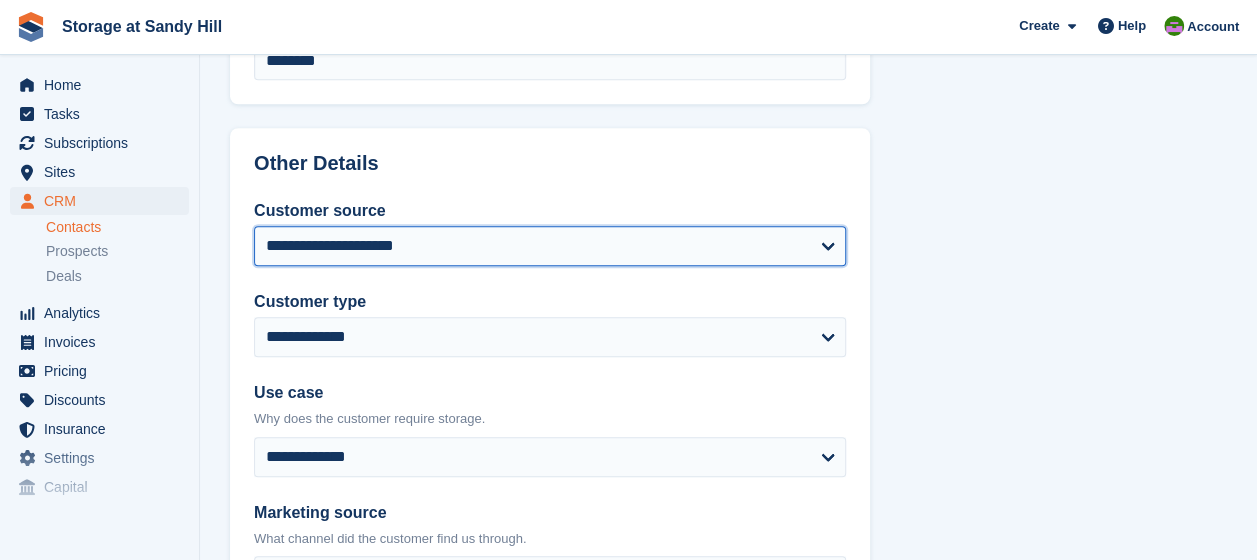 click on "**********" at bounding box center [550, 246] 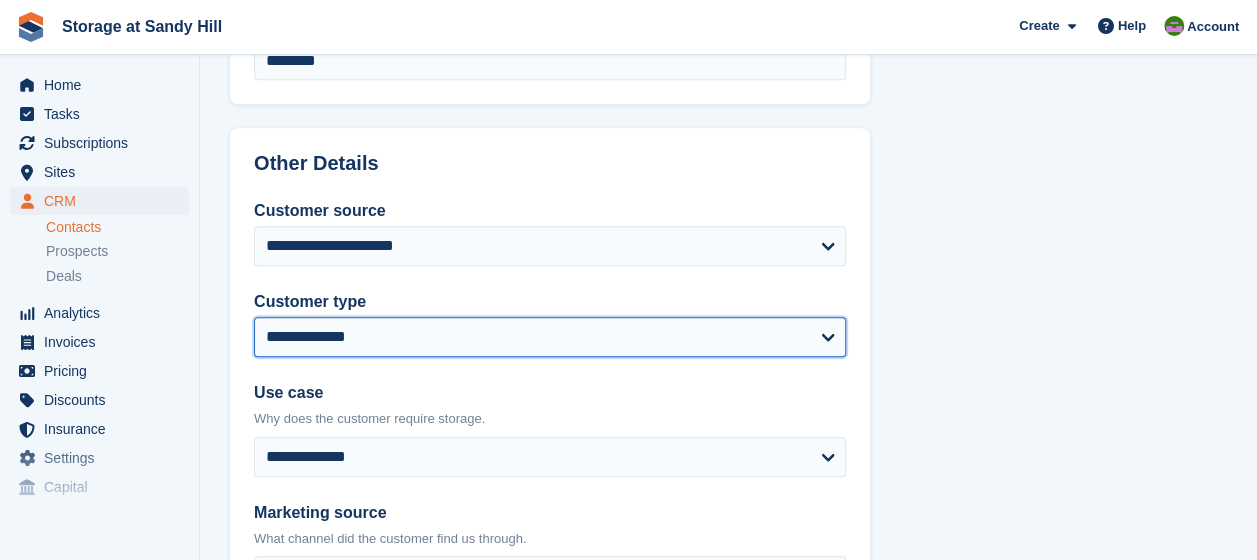click on "**********" at bounding box center (550, 337) 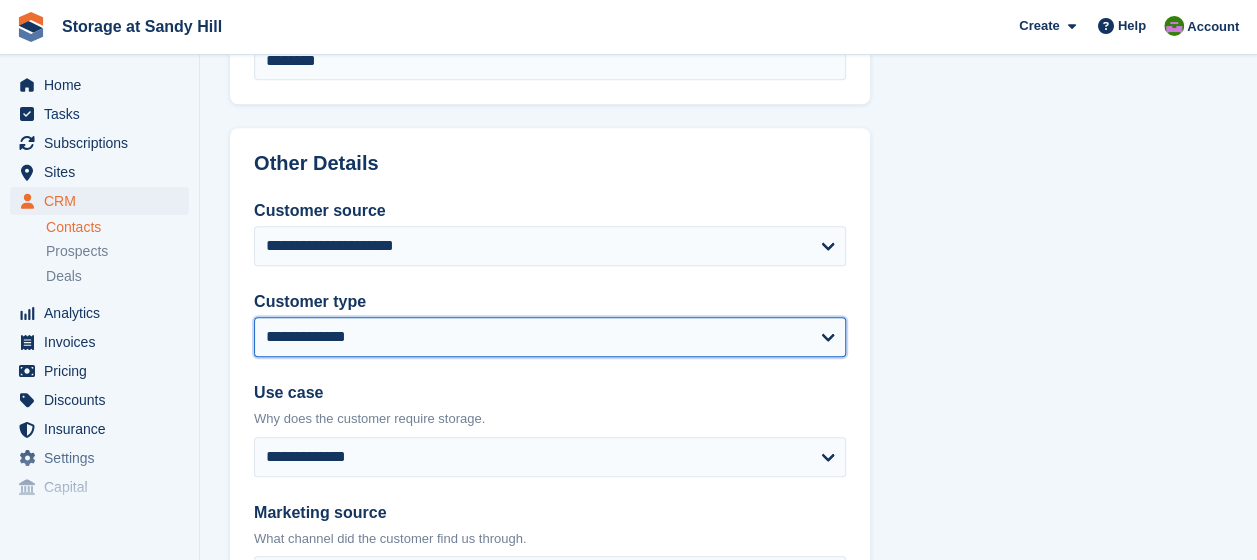 select on "*******" 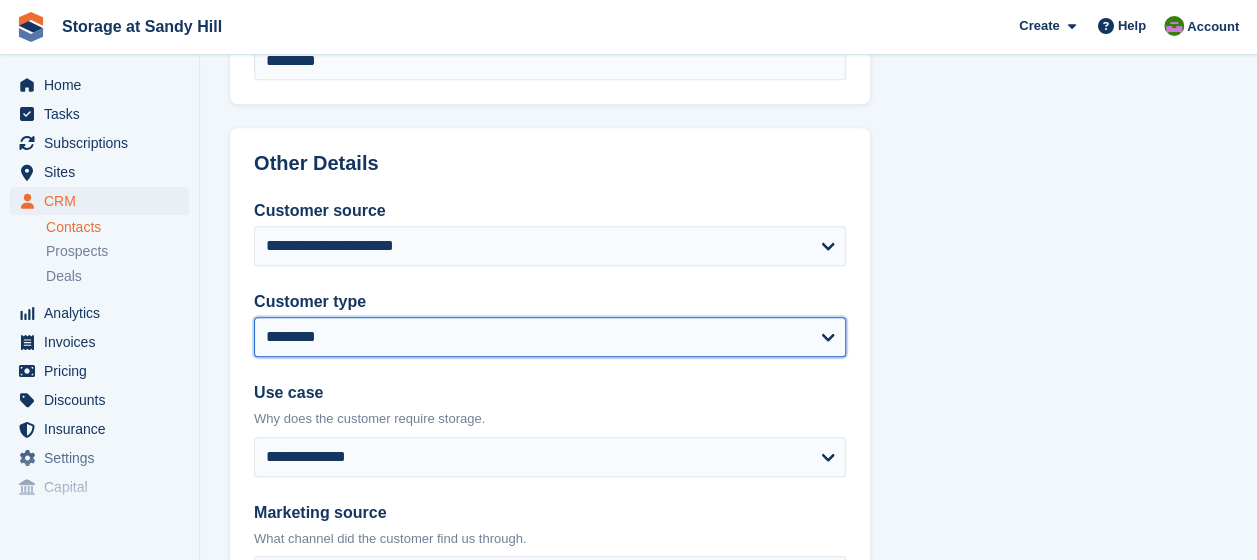 click on "**********" at bounding box center (550, 337) 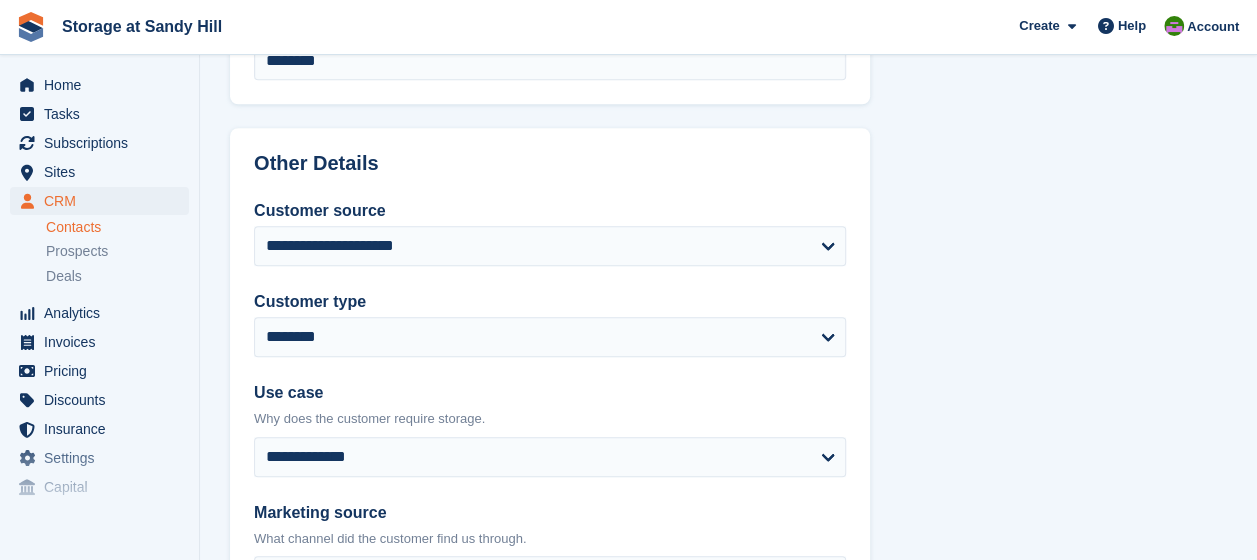 click on "**********" at bounding box center [728, 81] 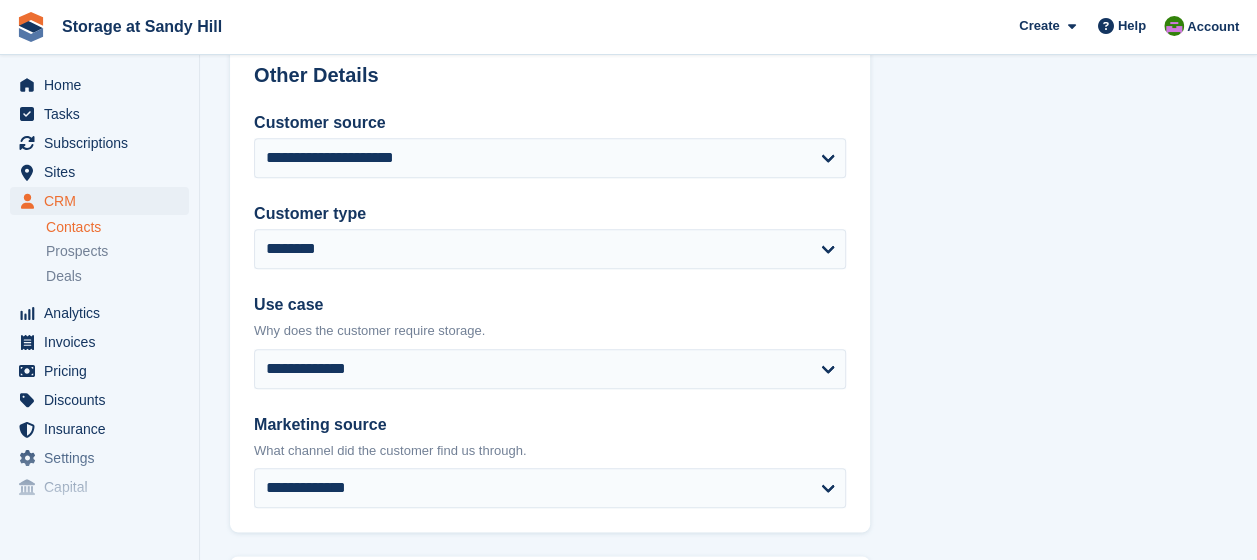 scroll, scrollTop: 1000, scrollLeft: 0, axis: vertical 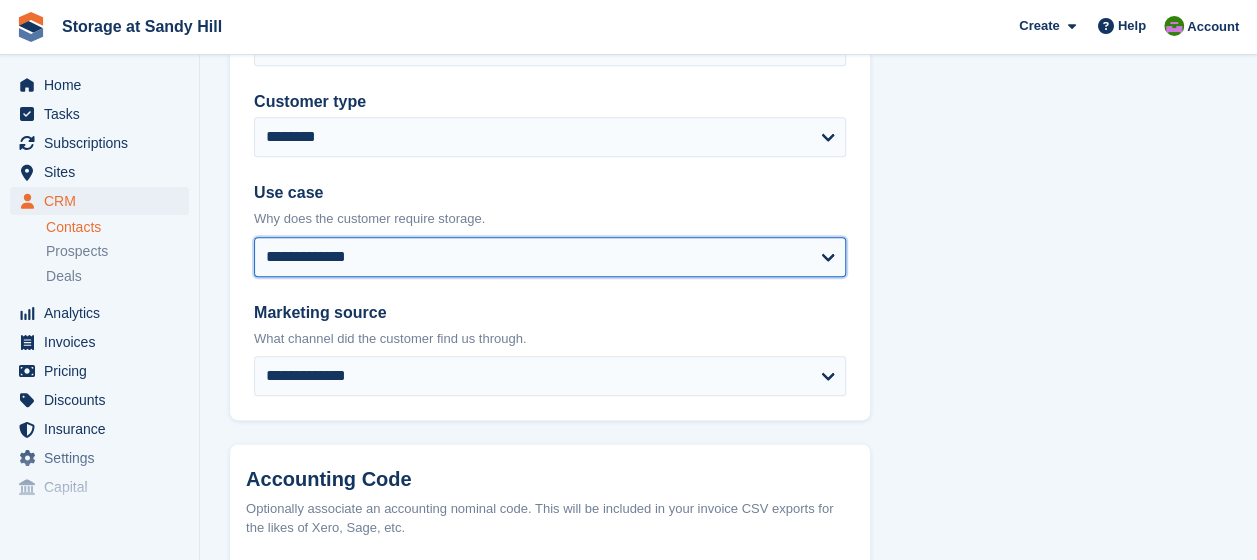 click on "**********" at bounding box center [550, 257] 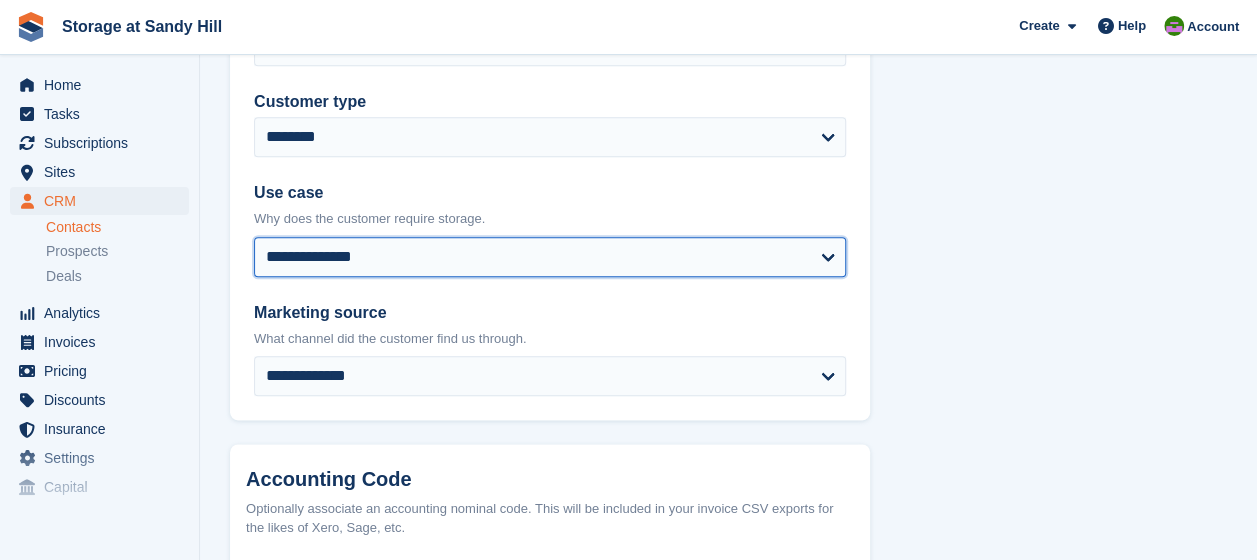 click on "**********" at bounding box center (550, 257) 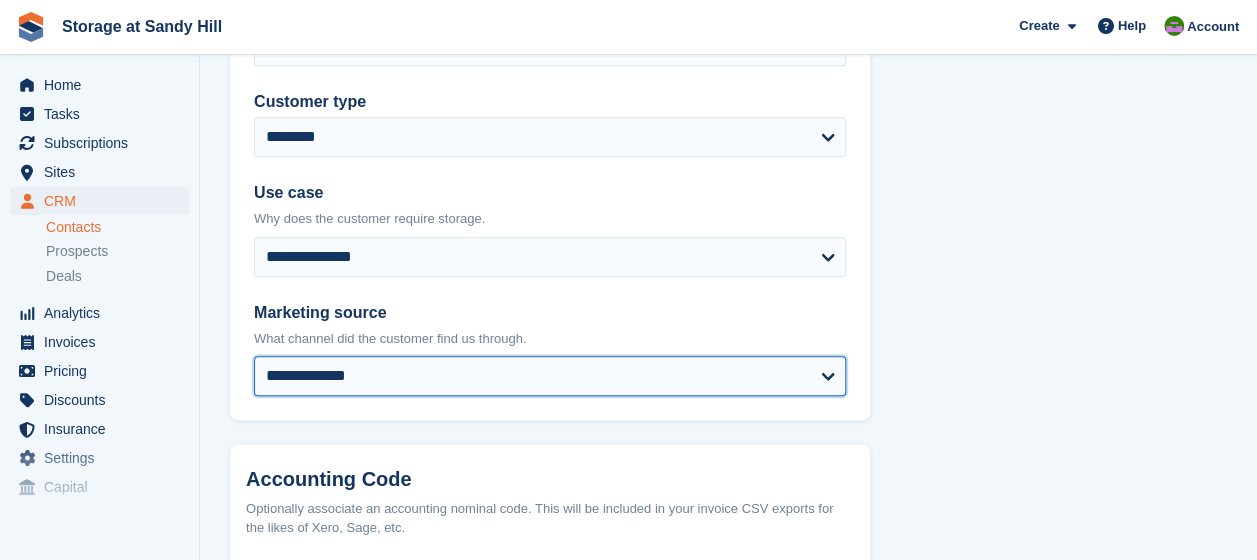 click on "**********" at bounding box center [550, 376] 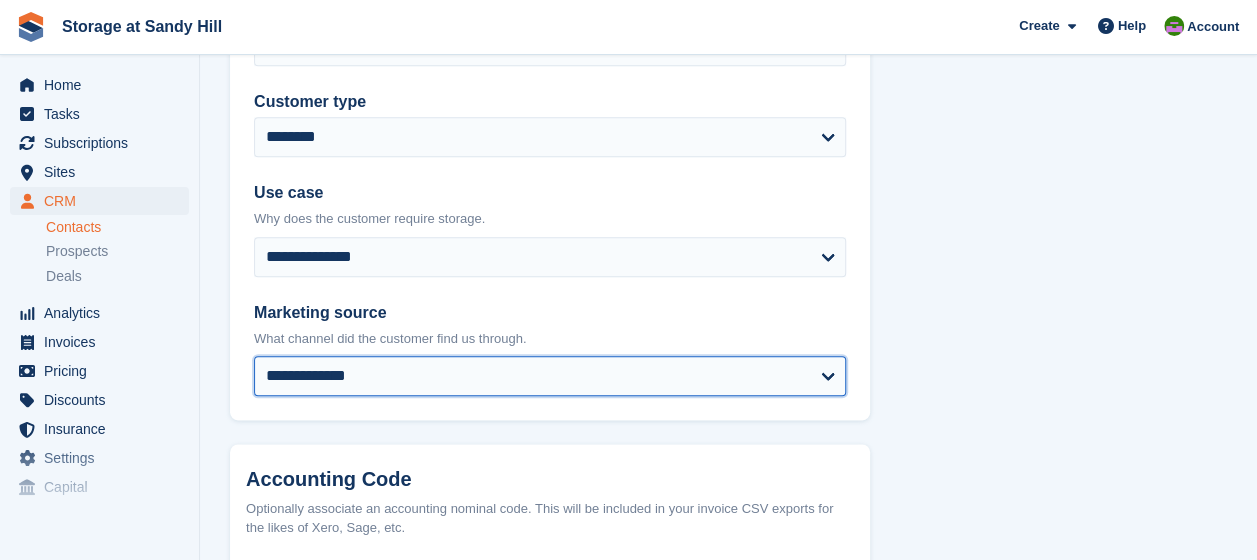 select on "**********" 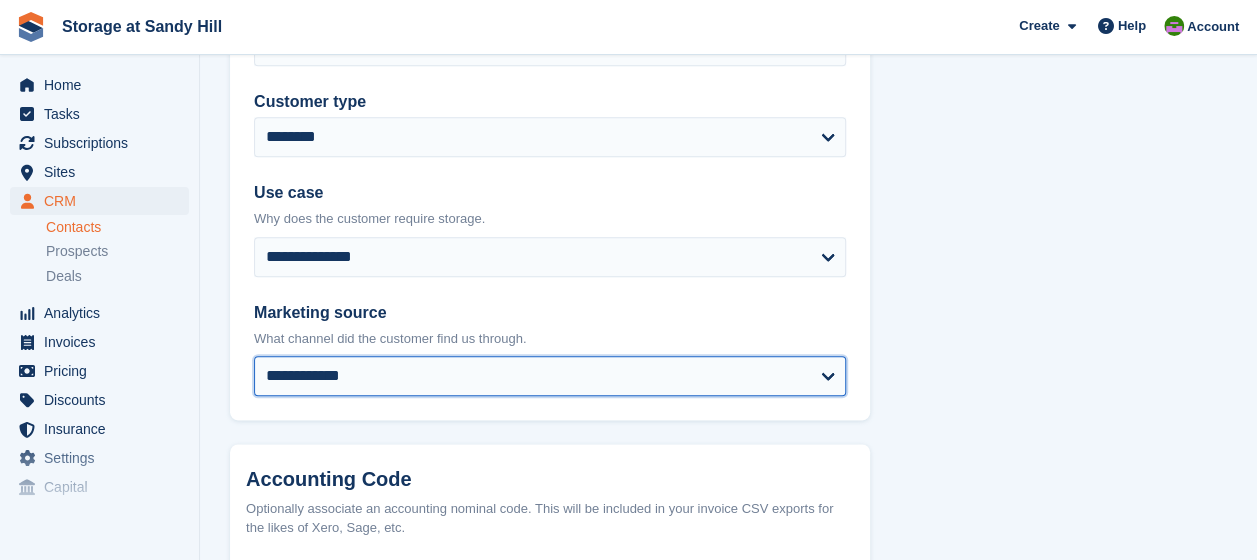 click on "**********" at bounding box center [550, 376] 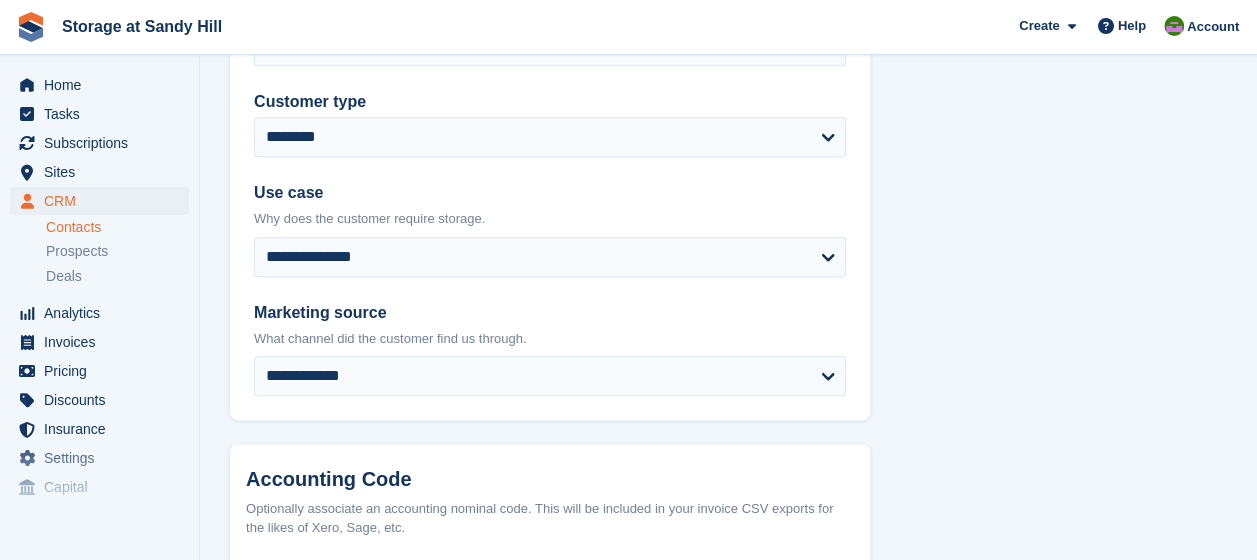 click on "**********" at bounding box center (550, 197) 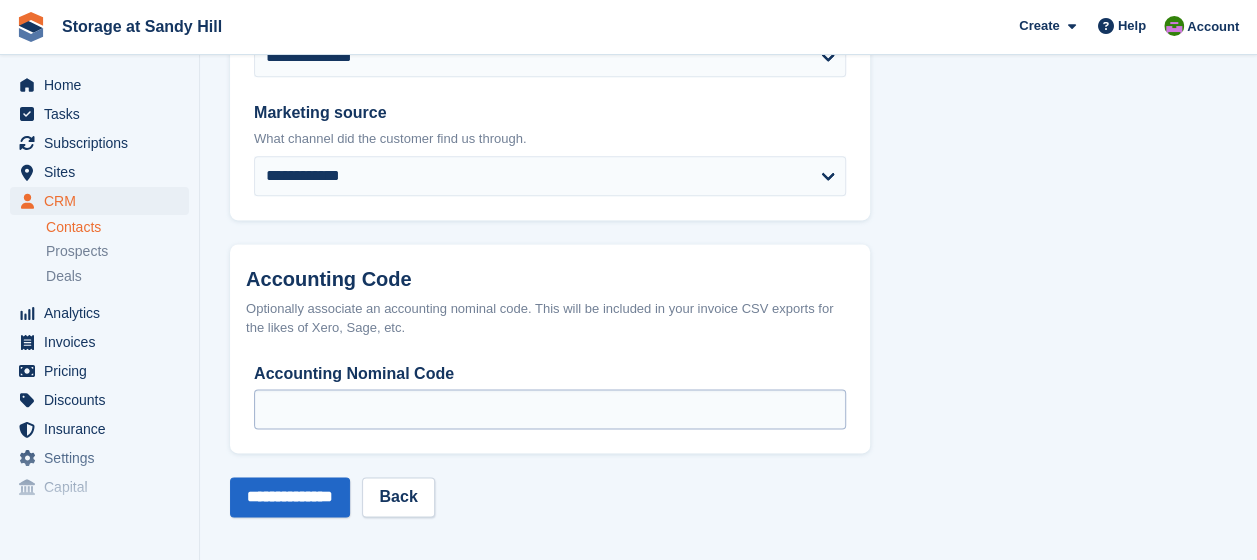 scroll, scrollTop: 1202, scrollLeft: 0, axis: vertical 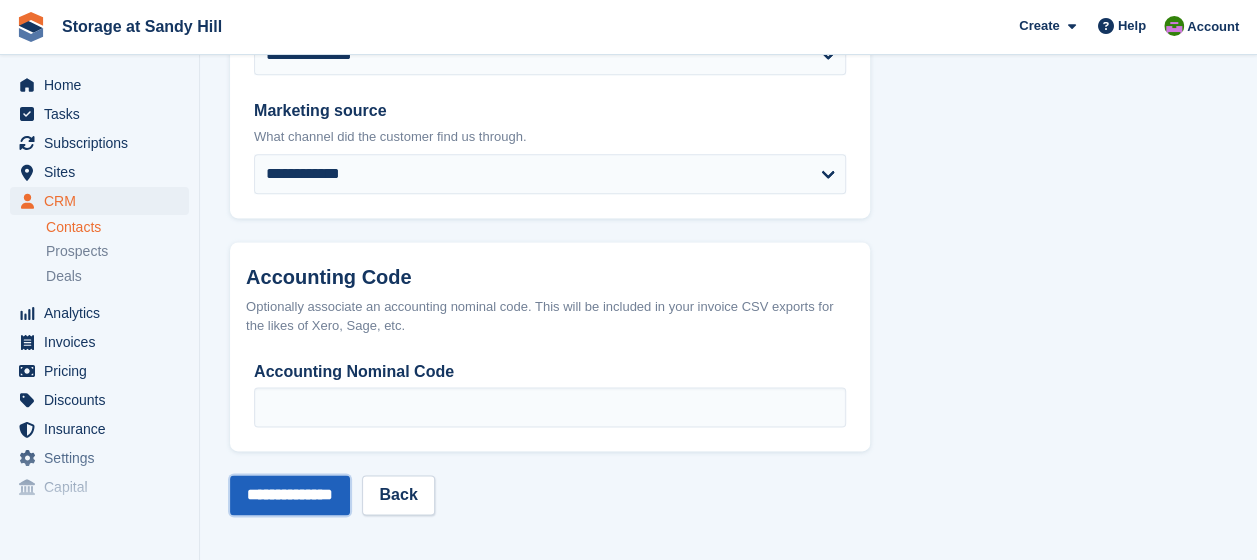 click on "**********" at bounding box center (290, 495) 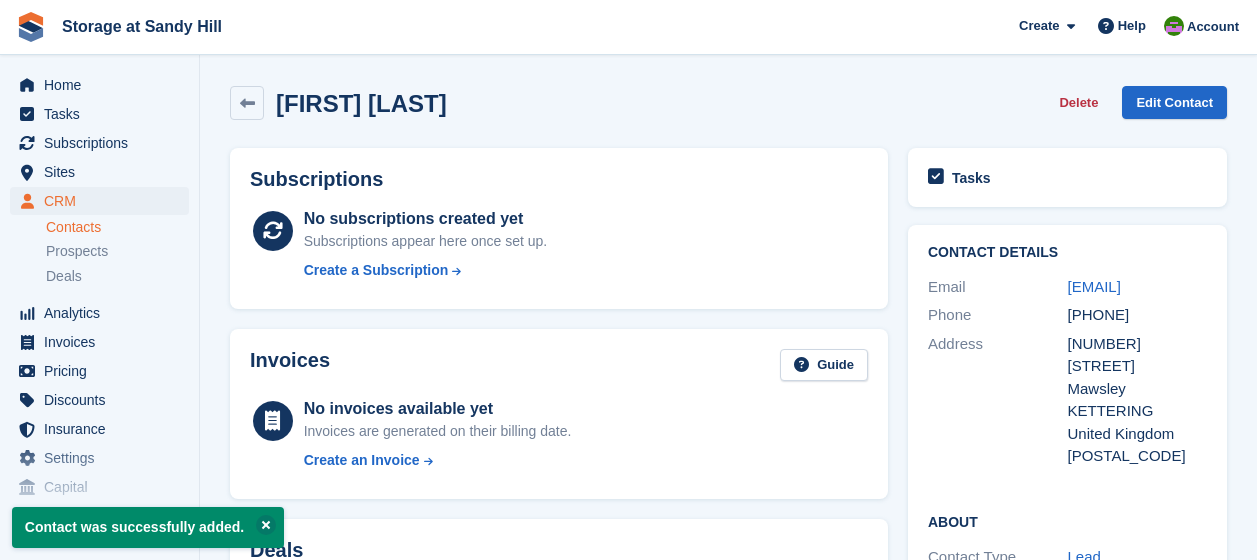 scroll, scrollTop: 0, scrollLeft: 0, axis: both 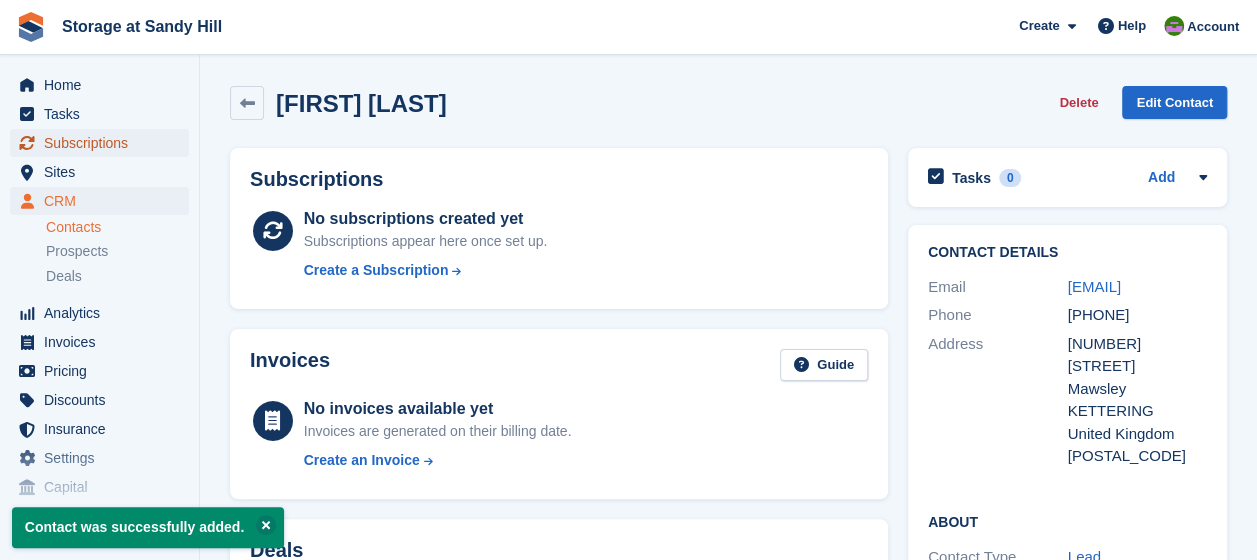 click on "Subscriptions" at bounding box center [104, 143] 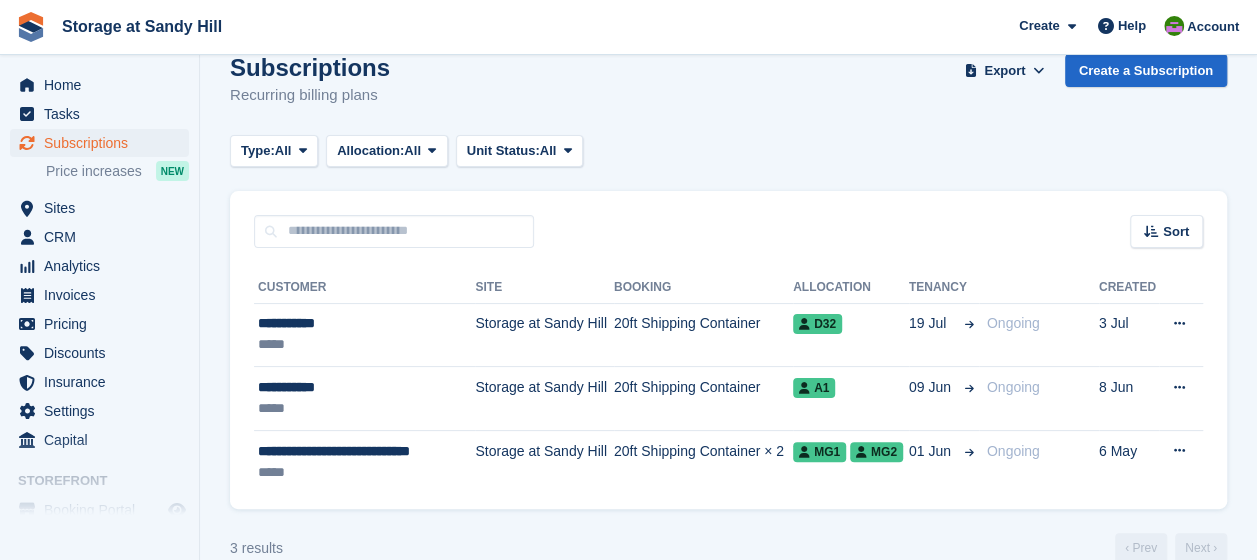 scroll, scrollTop: 64, scrollLeft: 0, axis: vertical 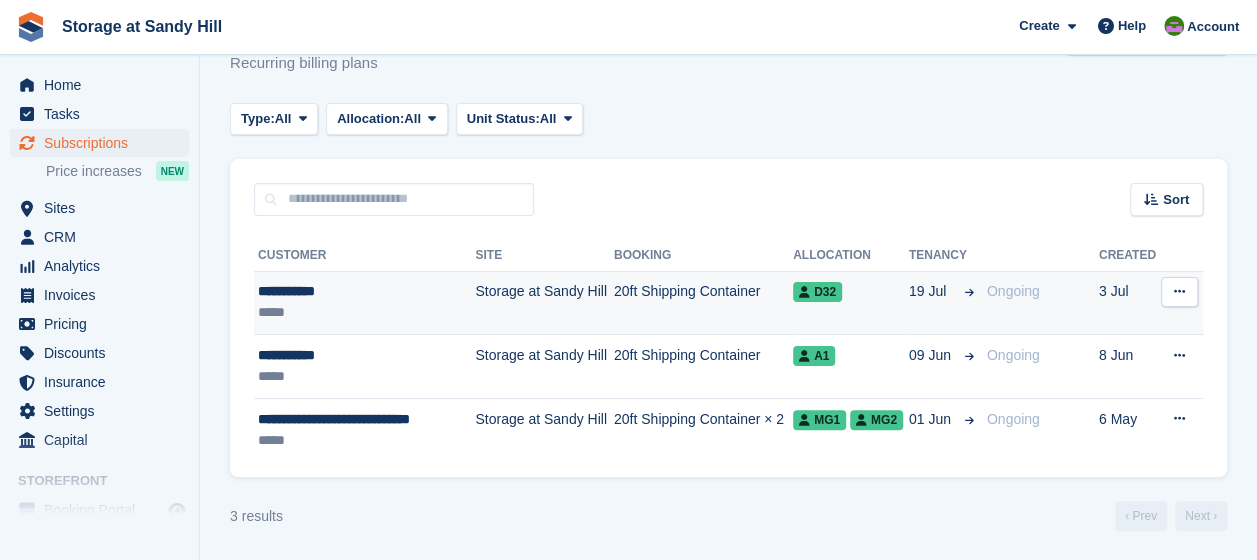 click on "**********" at bounding box center (361, 291) 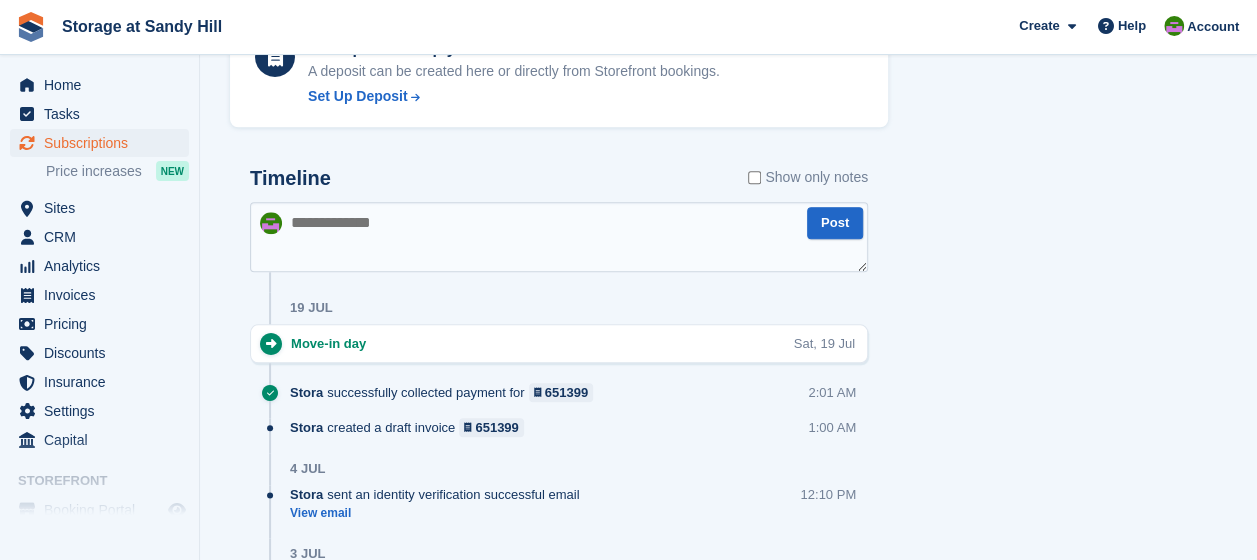 scroll, scrollTop: 800, scrollLeft: 0, axis: vertical 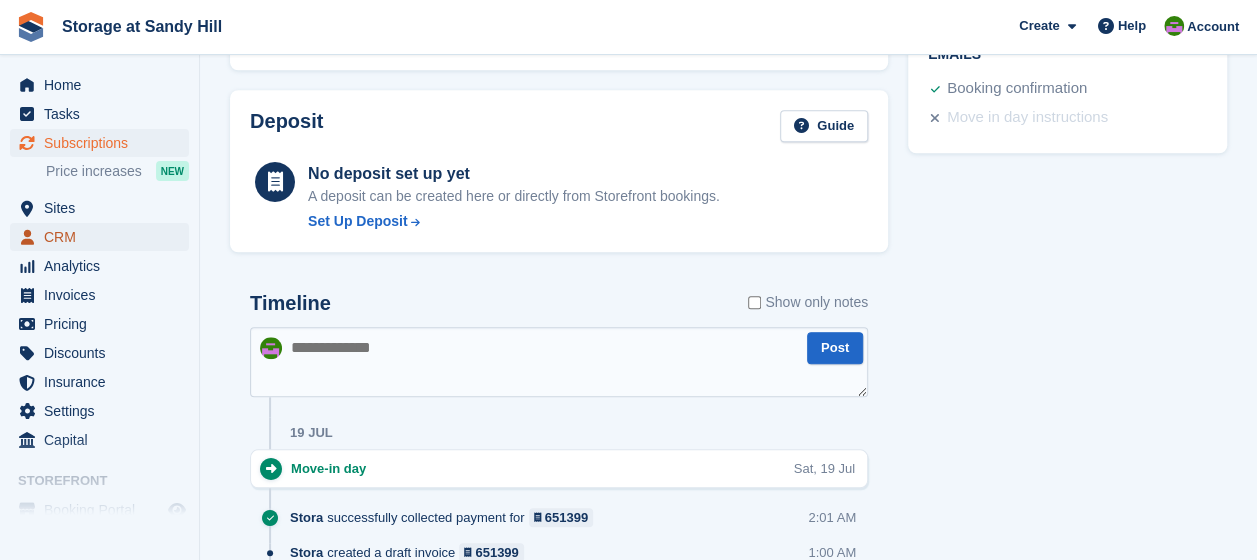 click on "CRM" at bounding box center [104, 237] 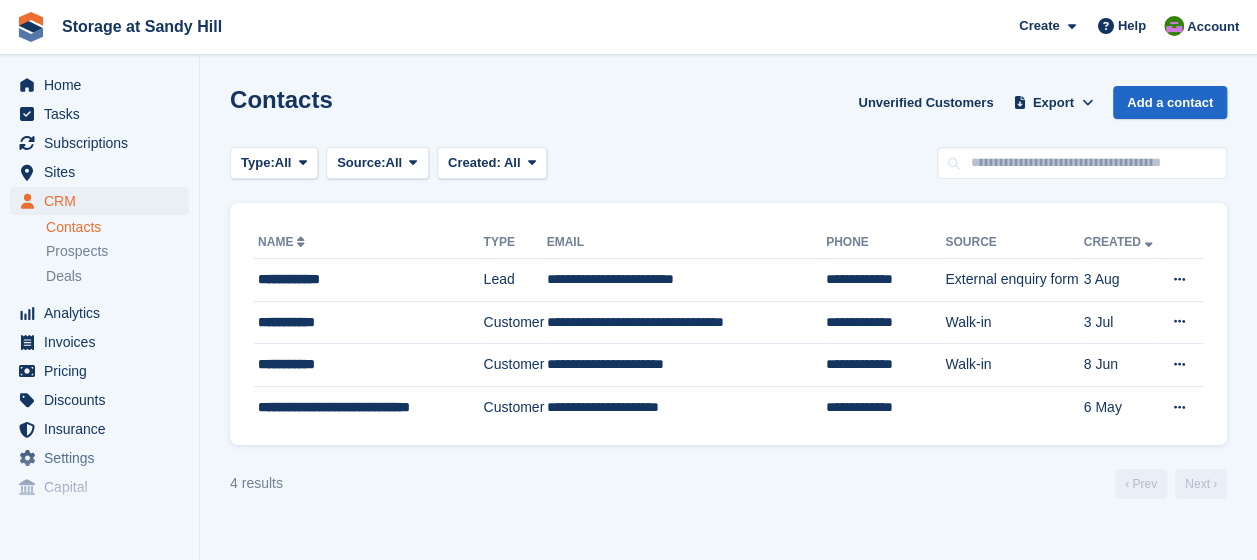 scroll, scrollTop: 0, scrollLeft: 0, axis: both 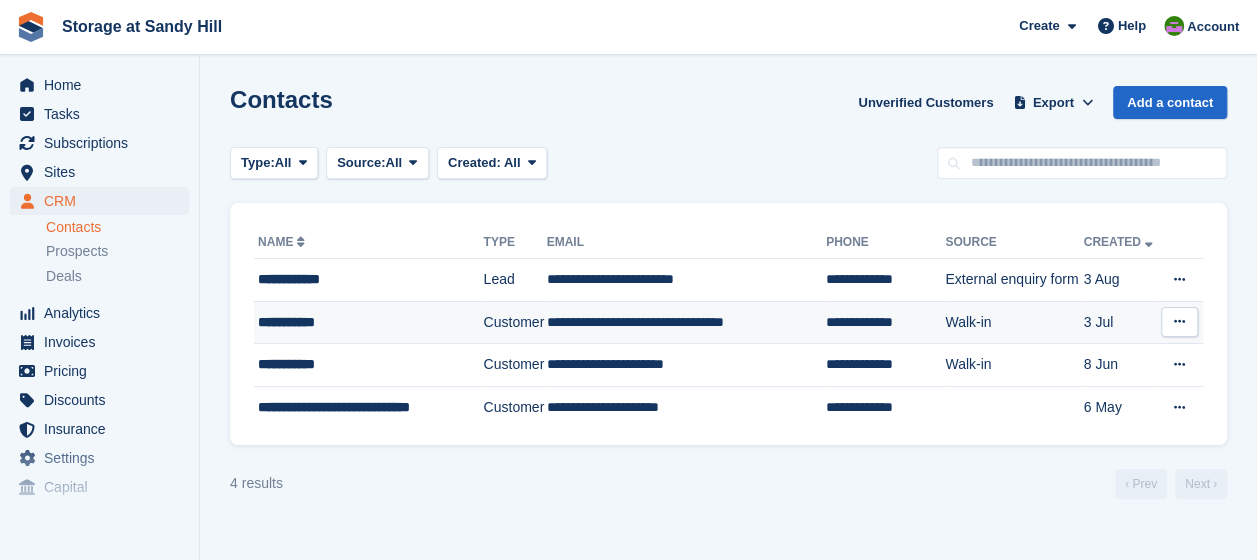 click on "**********" at bounding box center (366, 322) 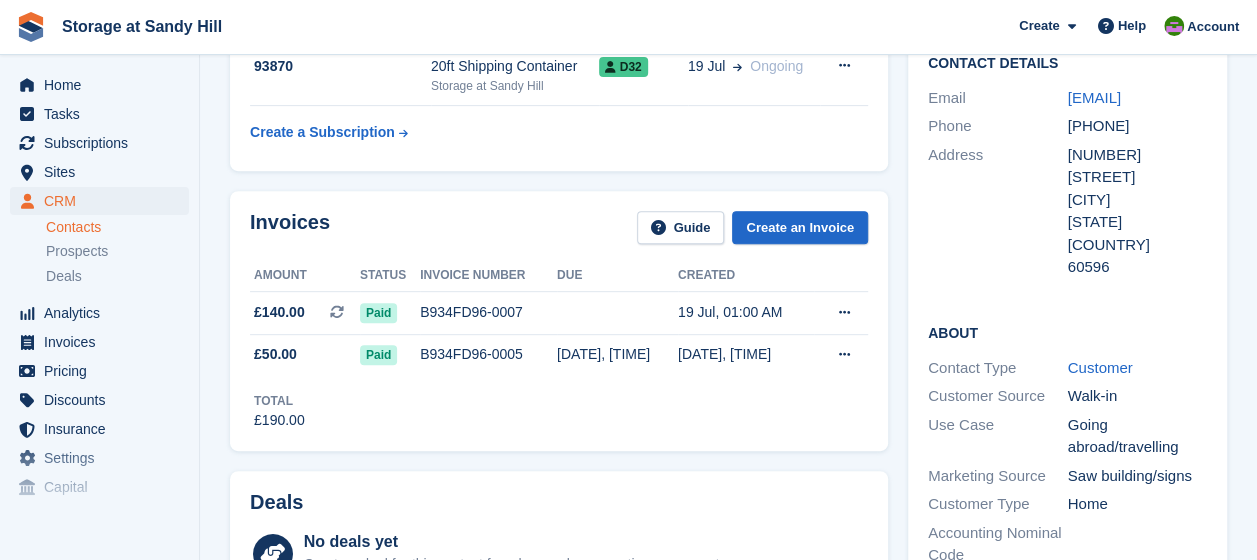 scroll, scrollTop: 400, scrollLeft: 0, axis: vertical 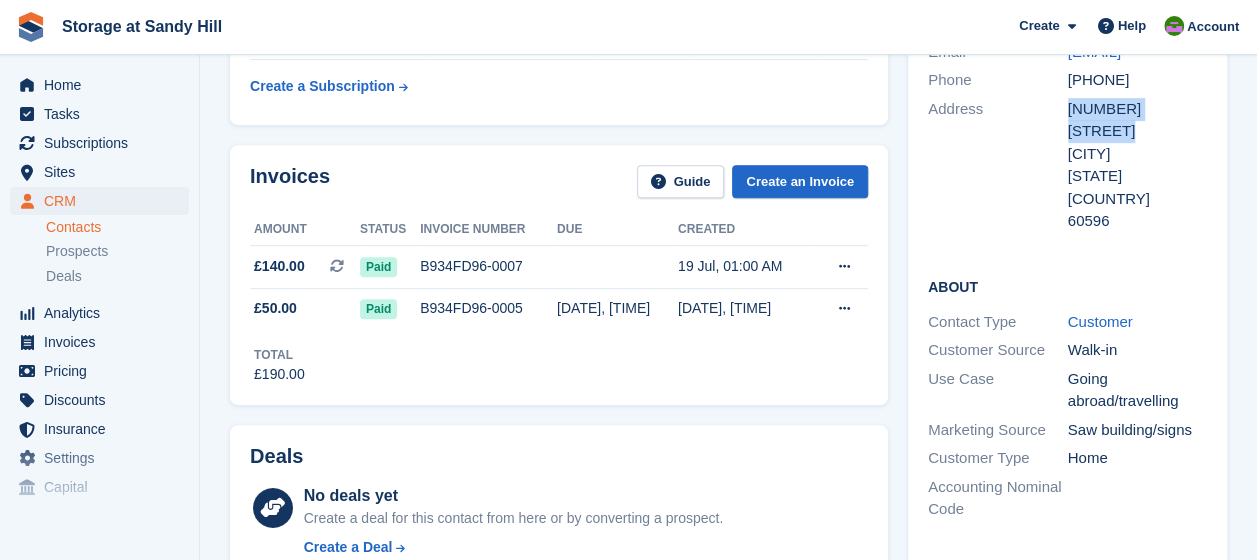 drag, startPoint x: 1188, startPoint y: 128, endPoint x: 1068, endPoint y: 140, distance: 120.59851 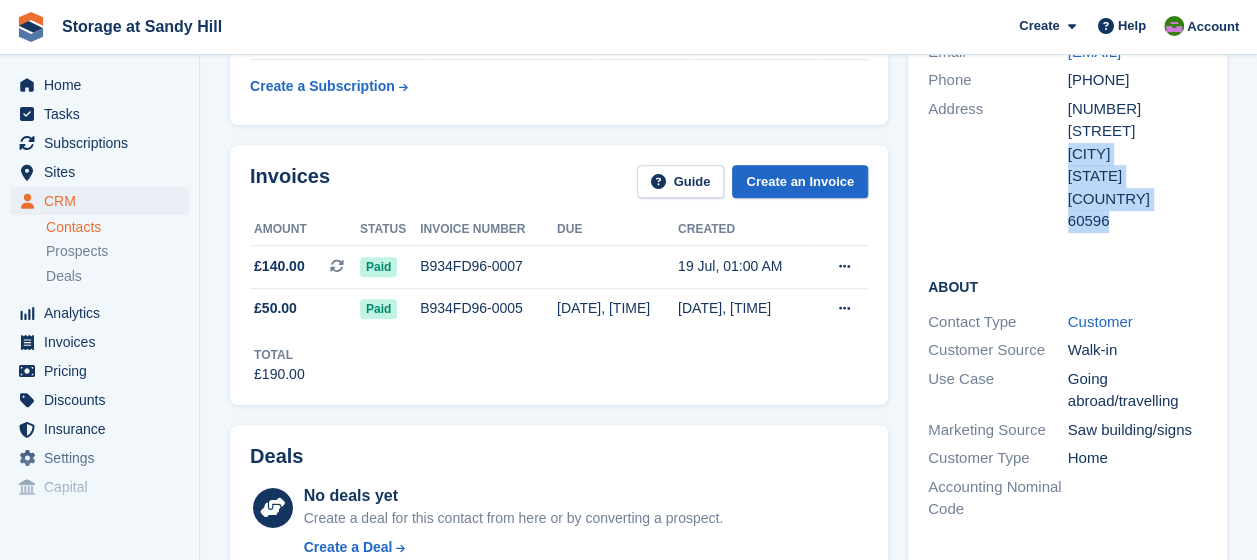 drag, startPoint x: 1100, startPoint y: 214, endPoint x: 1069, endPoint y: 154, distance: 67.53518 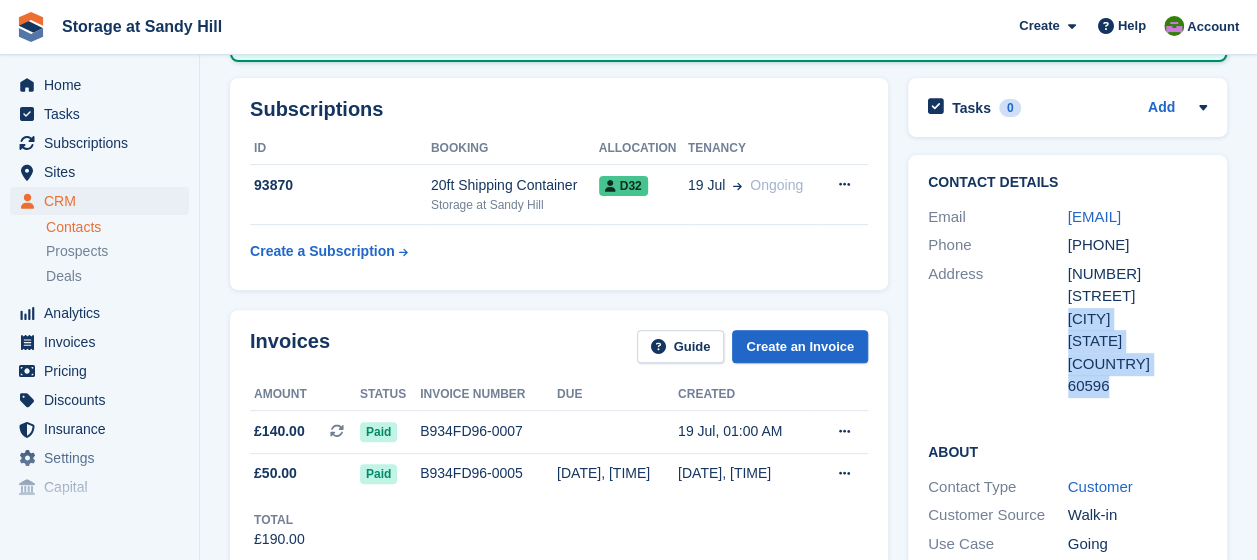 scroll, scrollTop: 100, scrollLeft: 0, axis: vertical 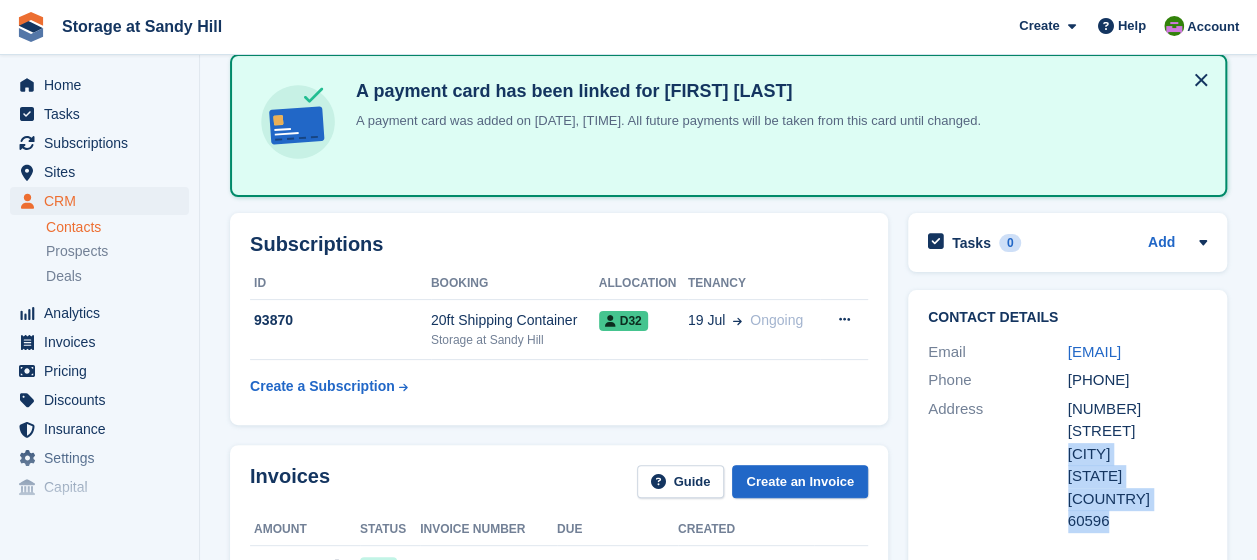 drag, startPoint x: 1151, startPoint y: 371, endPoint x: 1066, endPoint y: 354, distance: 86.683334 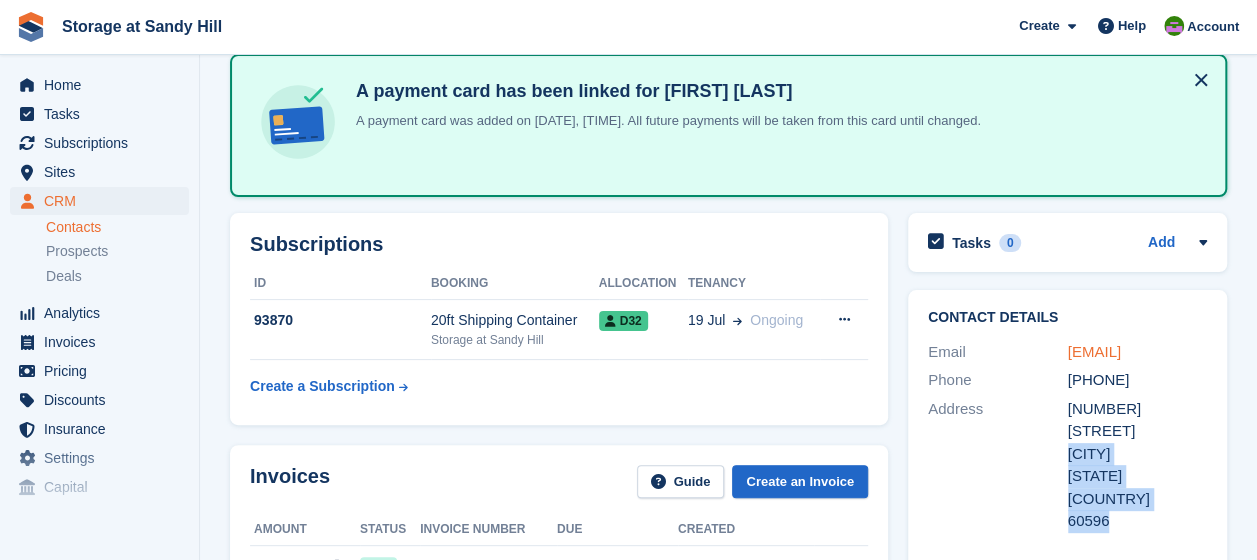 drag, startPoint x: 1066, startPoint y: 354, endPoint x: 1086, endPoint y: 354, distance: 20 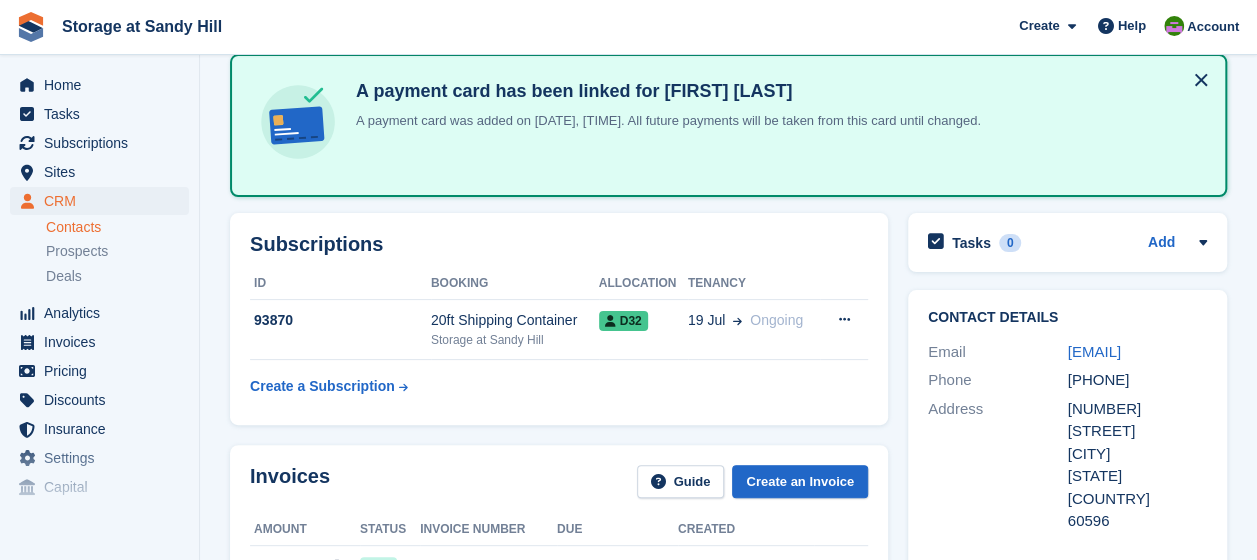 click on "Address" at bounding box center (998, 465) 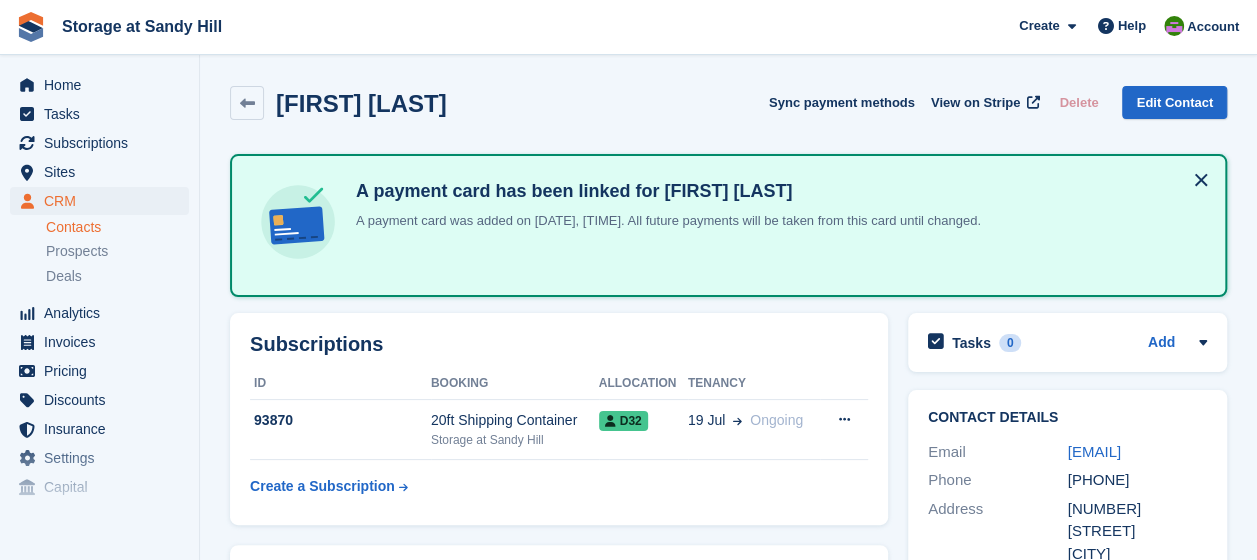 scroll, scrollTop: 300, scrollLeft: 0, axis: vertical 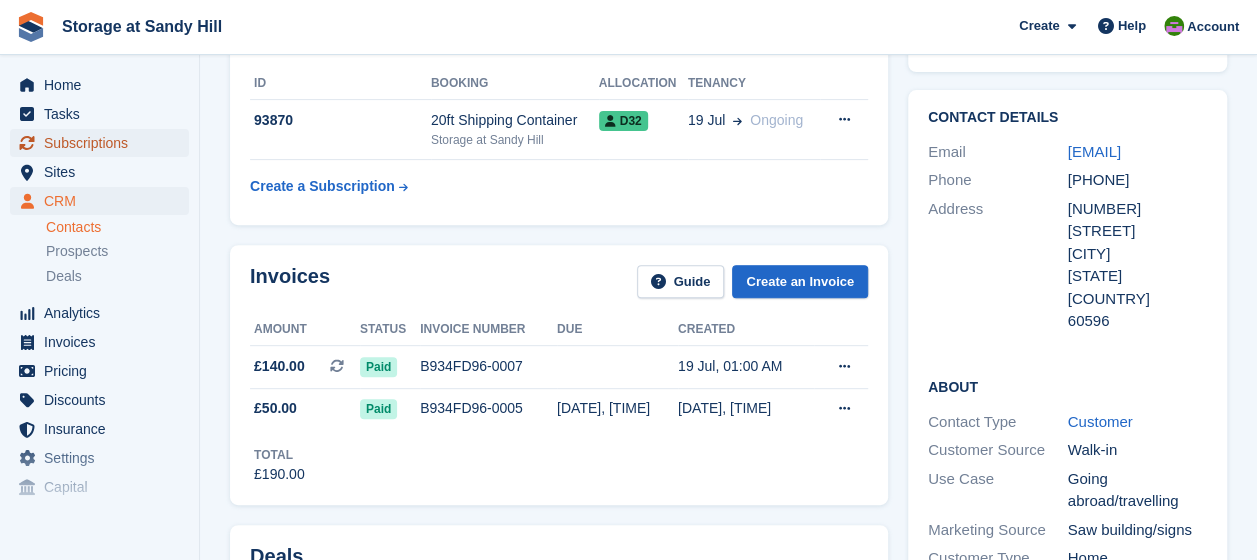 click on "Subscriptions" at bounding box center (104, 143) 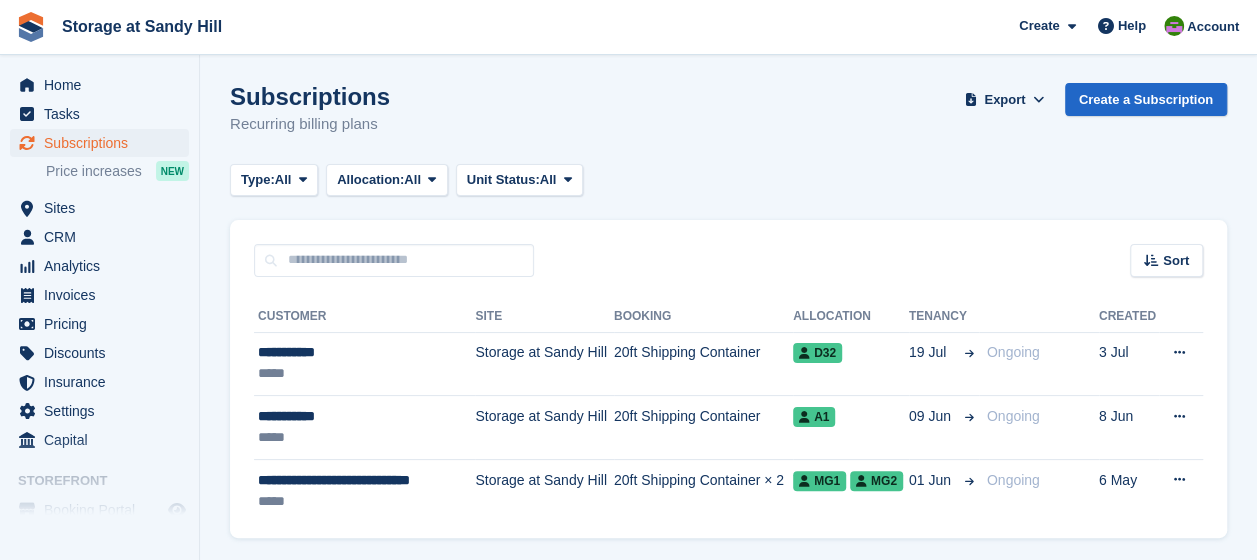 scroll, scrollTop: 0, scrollLeft: 0, axis: both 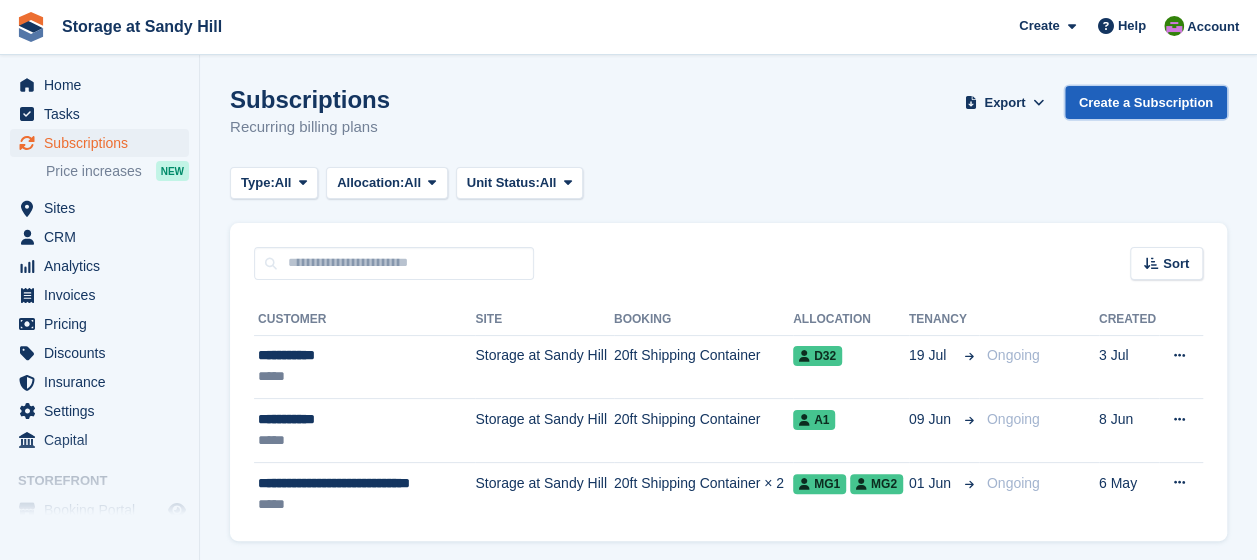 click on "Create a Subscription" at bounding box center (1146, 102) 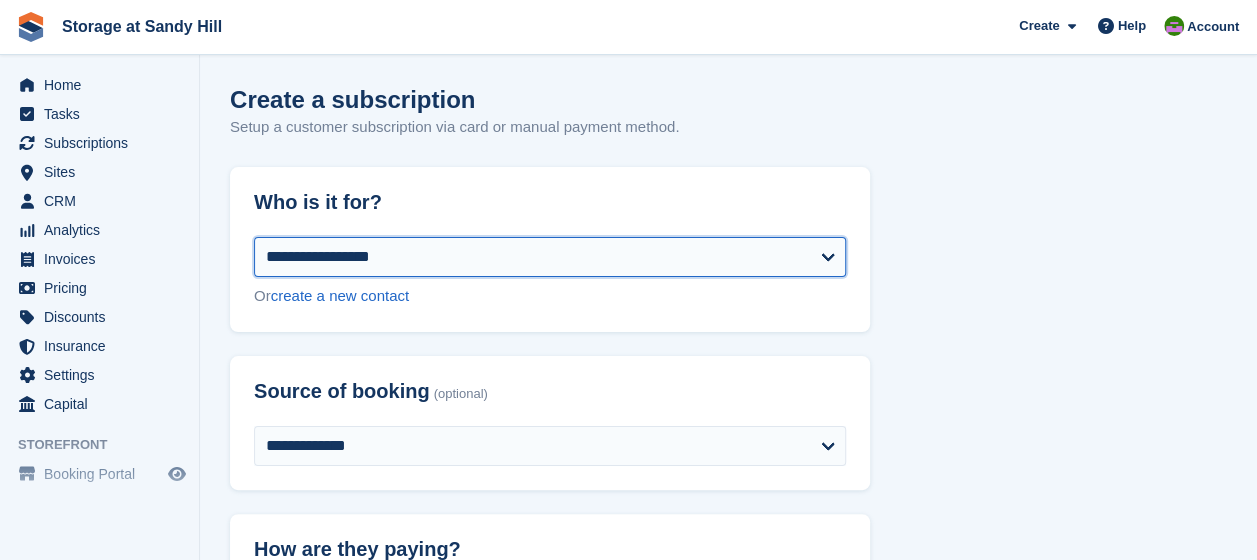 click on "**********" at bounding box center (550, 257) 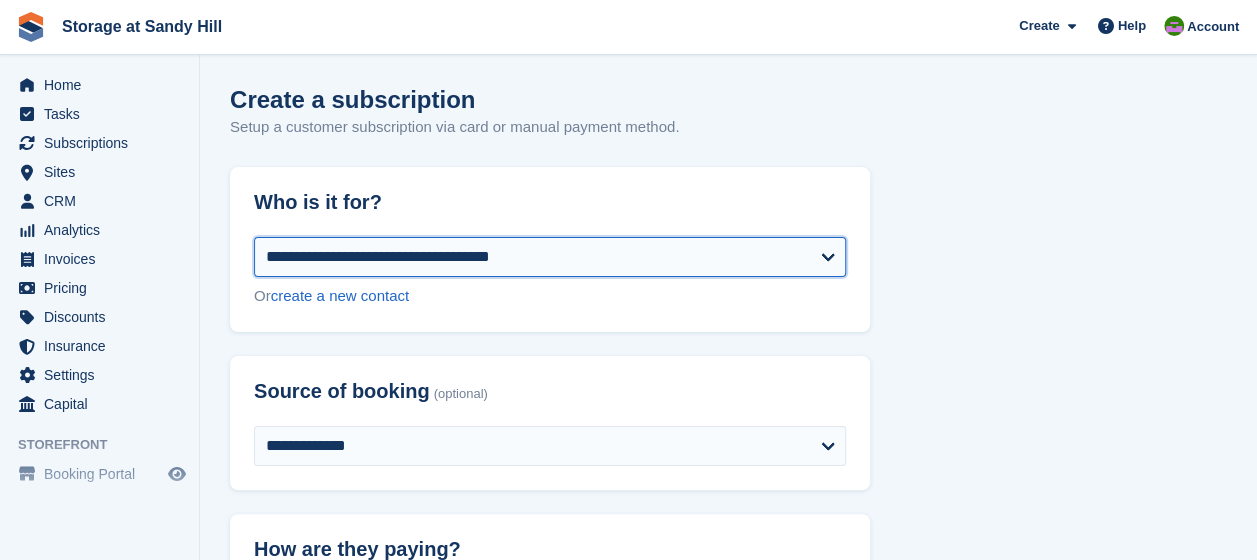 click on "**********" at bounding box center [550, 257] 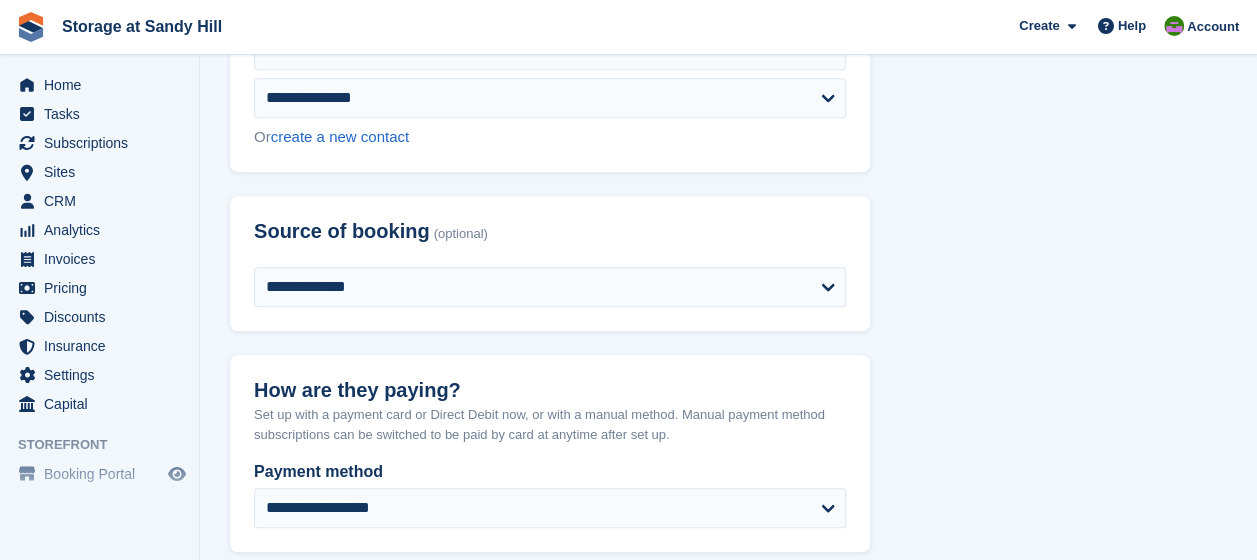 scroll, scrollTop: 700, scrollLeft: 0, axis: vertical 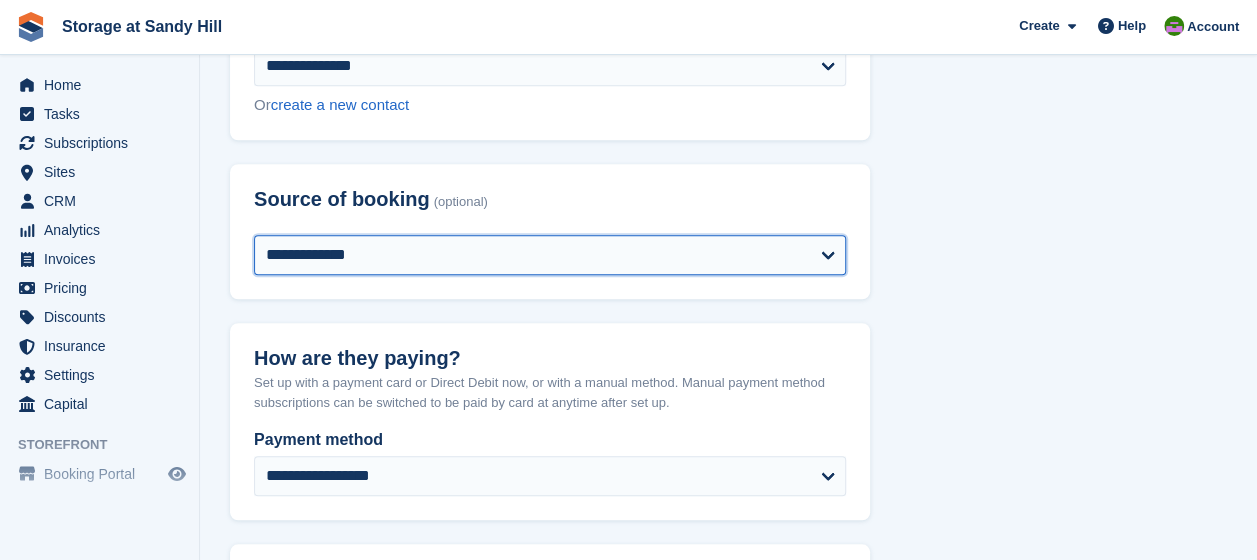 click on "**********" at bounding box center [550, 255] 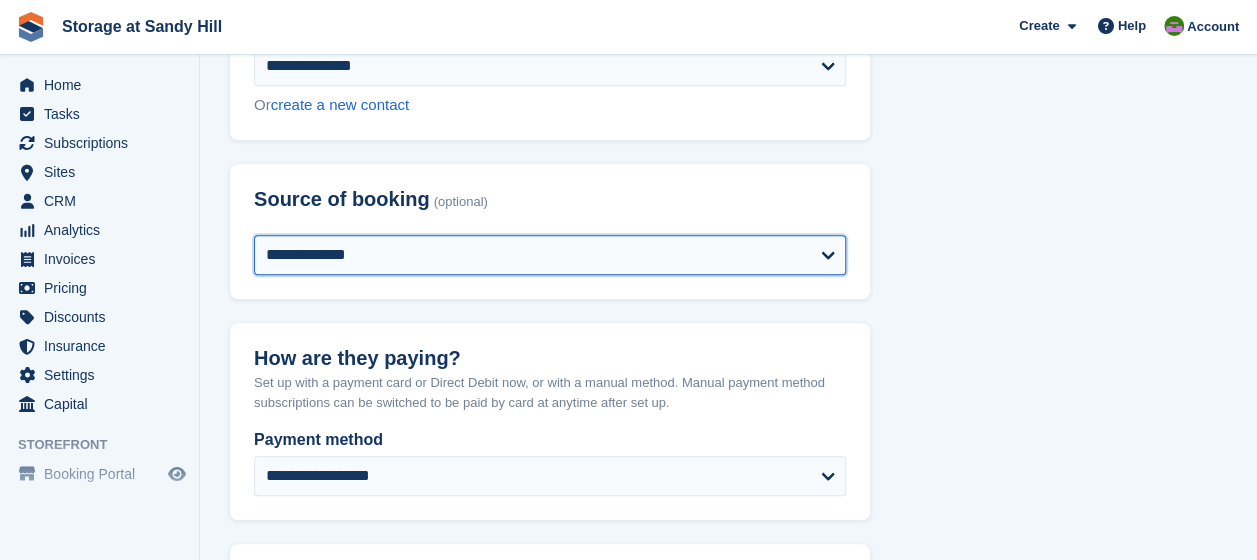 select on "*******" 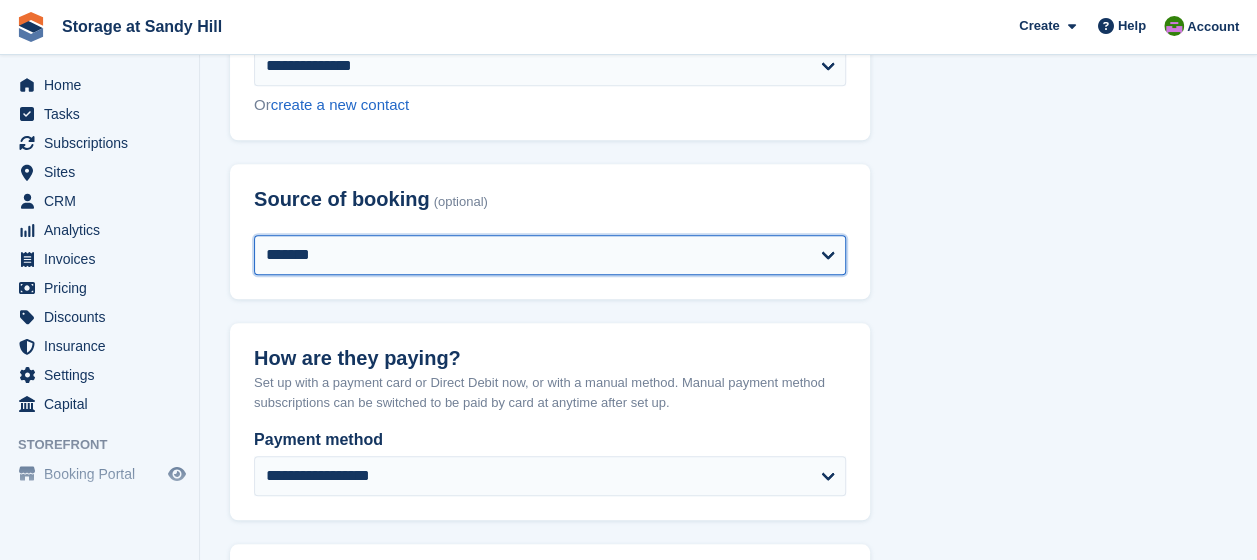 click on "**********" at bounding box center (550, 255) 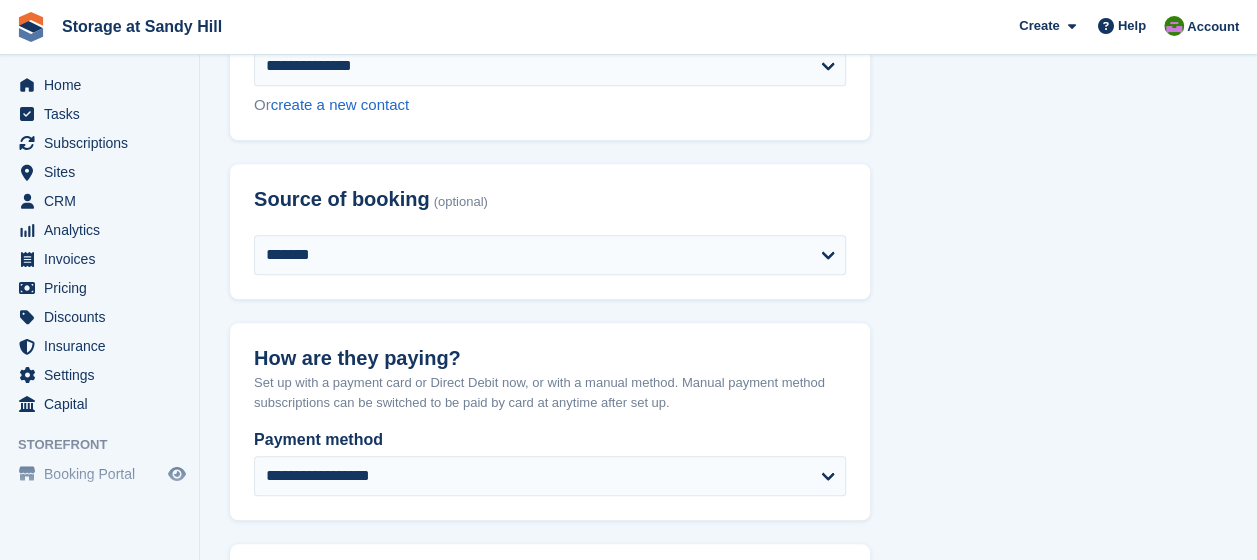 click on "**********" at bounding box center (728, 903) 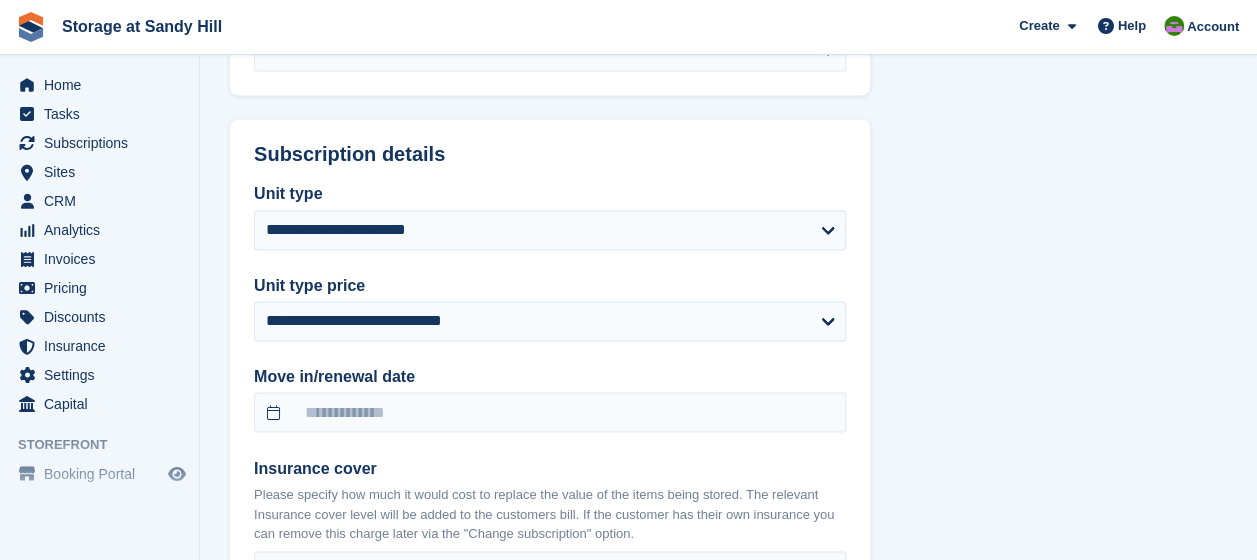 scroll, scrollTop: 1500, scrollLeft: 0, axis: vertical 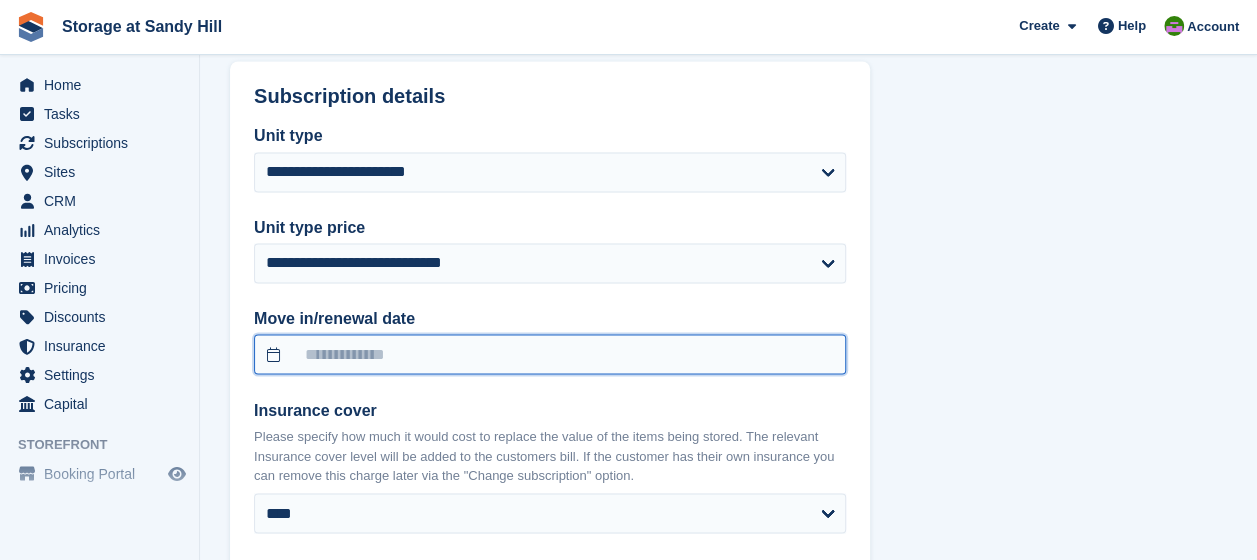 click at bounding box center [550, 354] 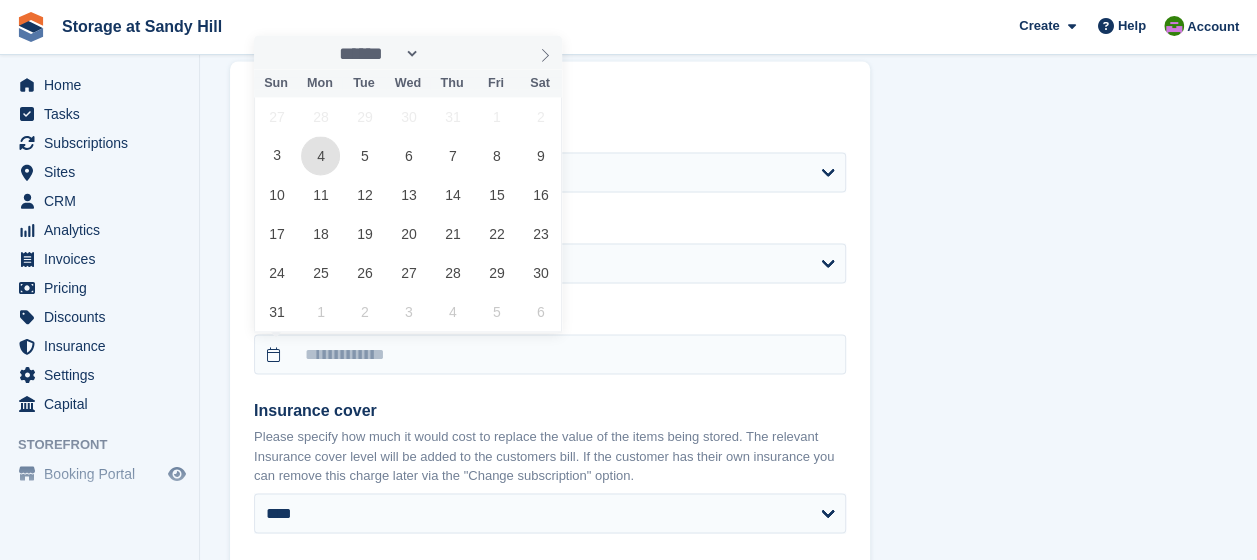 click on "4" at bounding box center [320, 155] 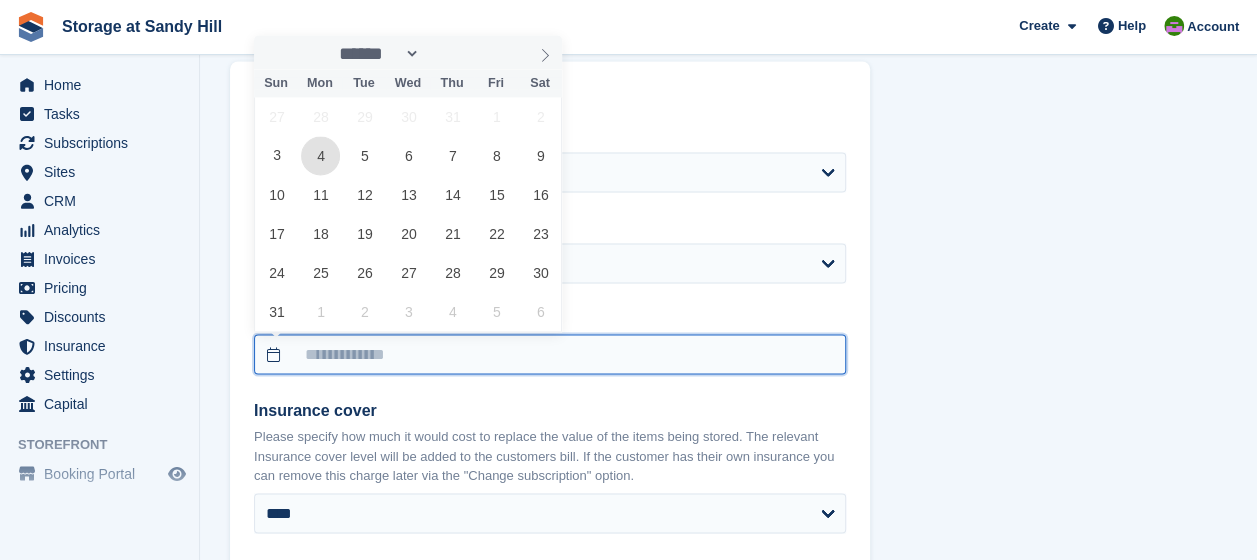 type on "**********" 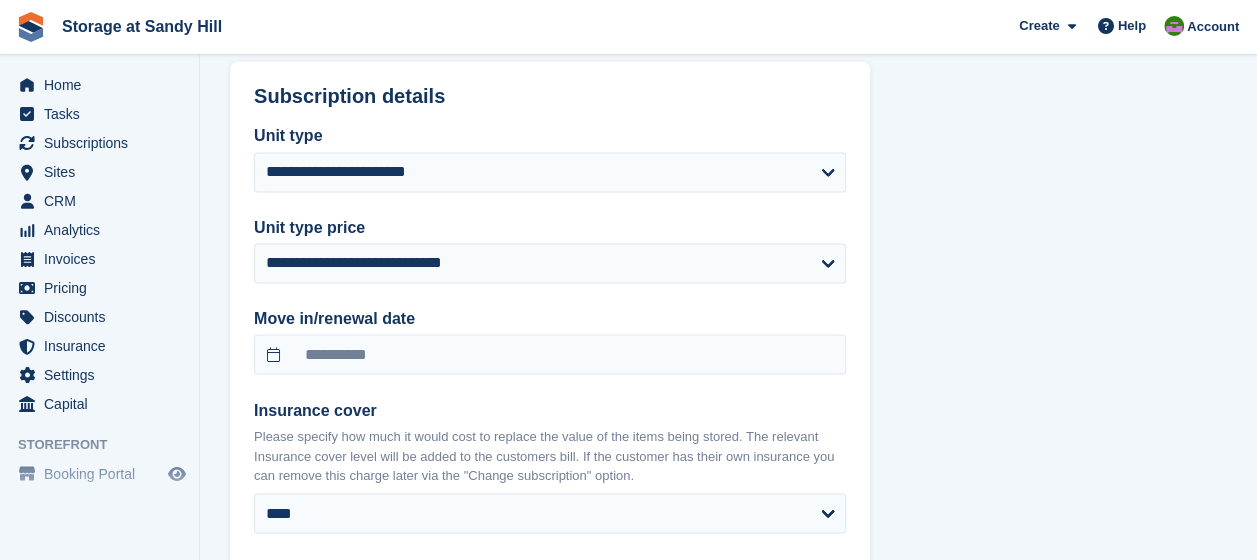 click on "**********" at bounding box center [728, 103] 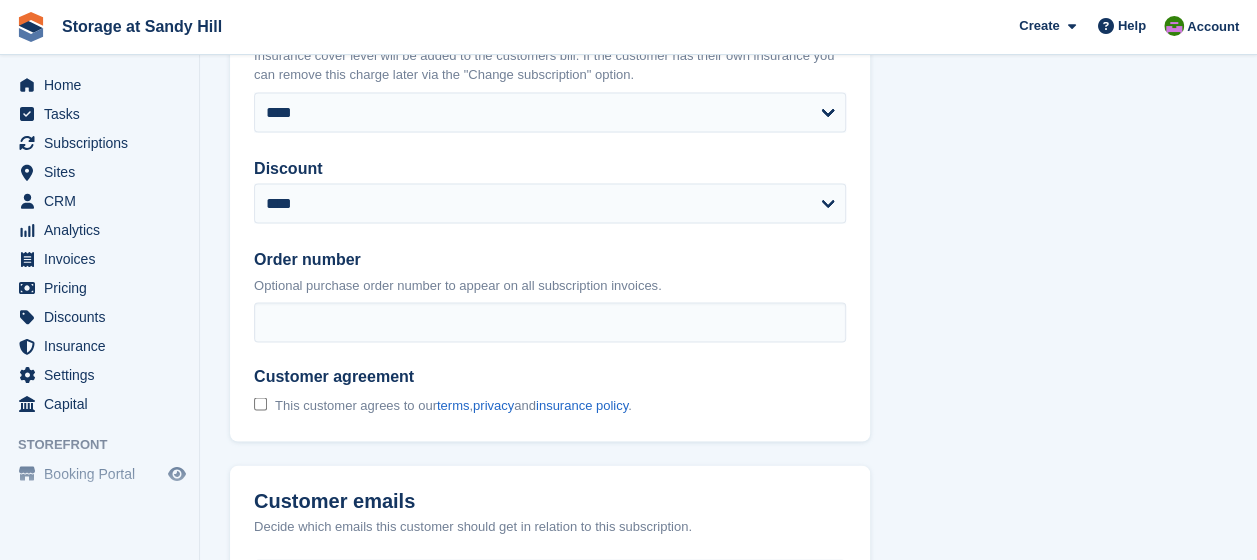 scroll, scrollTop: 2000, scrollLeft: 0, axis: vertical 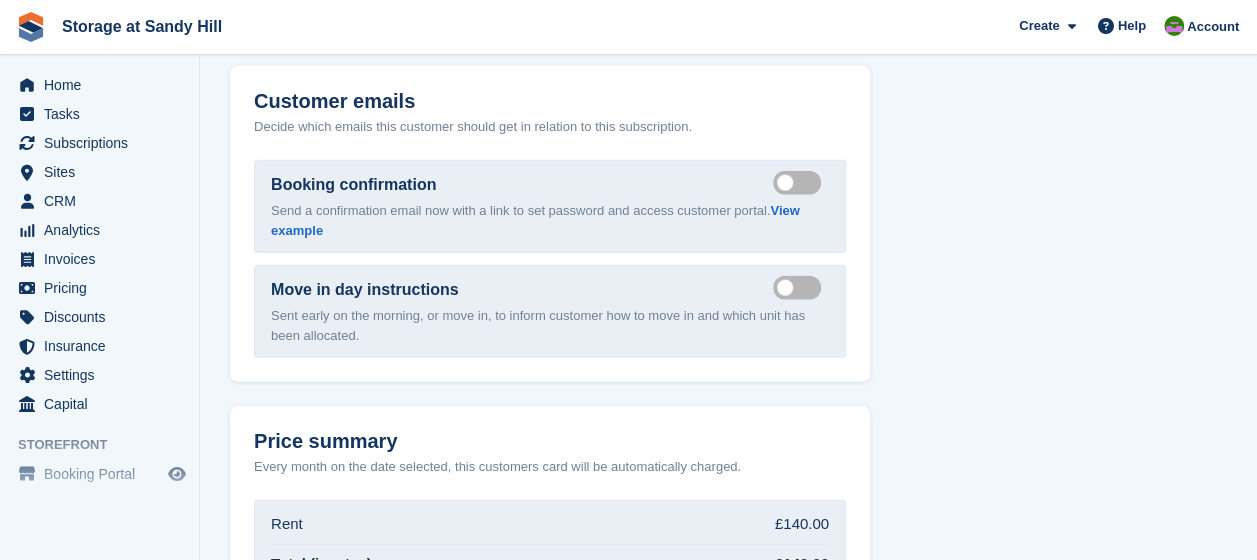 click on "Send move in day email" at bounding box center (801, 287) 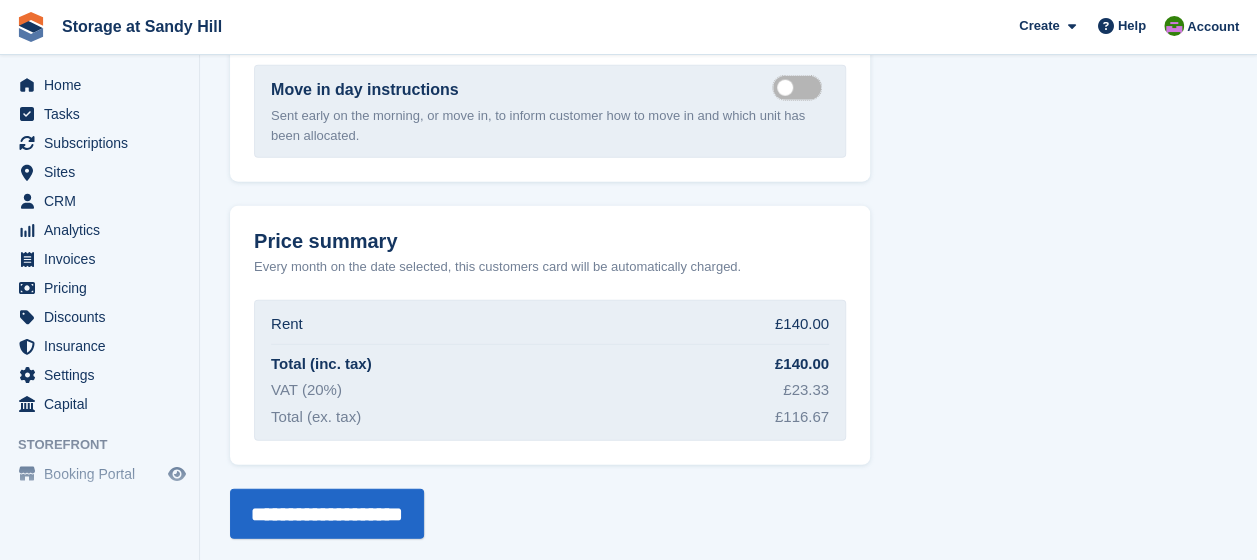 scroll, scrollTop: 2507, scrollLeft: 0, axis: vertical 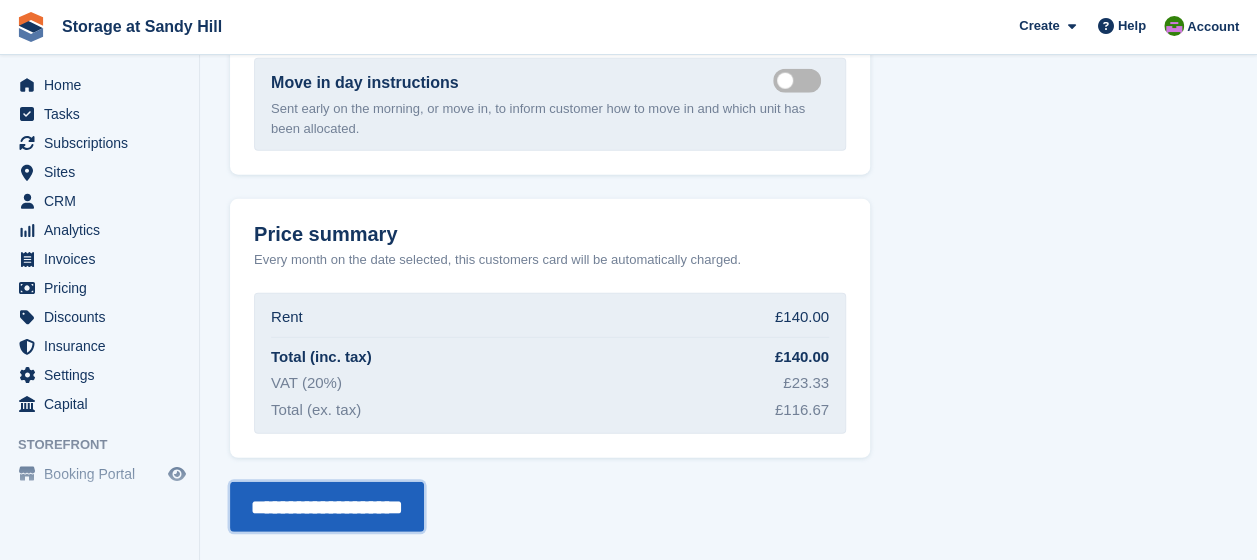 click on "**********" at bounding box center [327, 507] 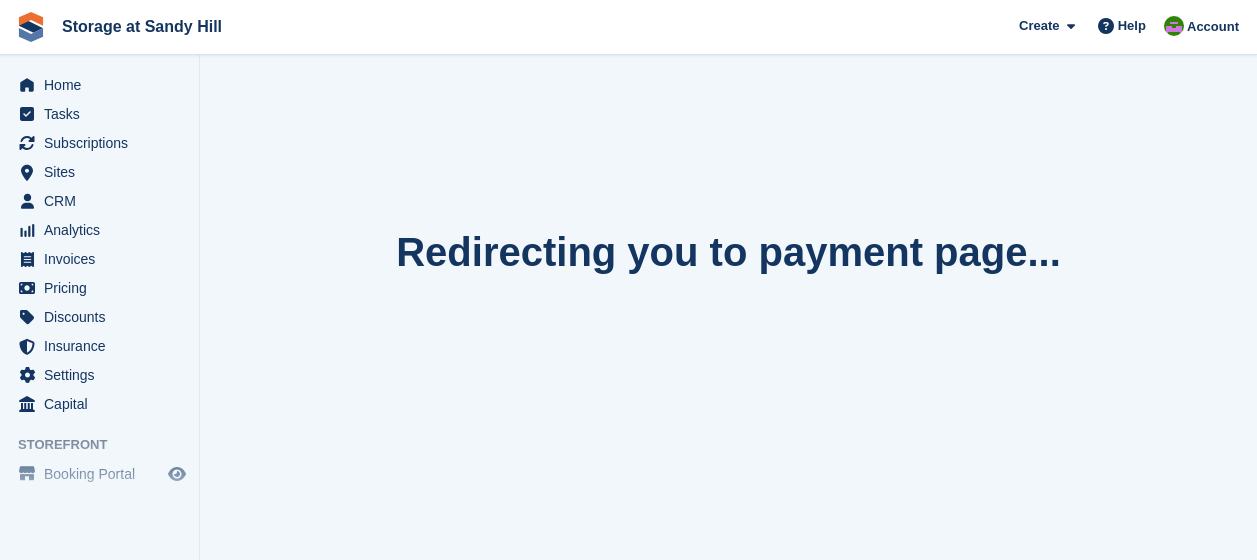 scroll, scrollTop: 0, scrollLeft: 0, axis: both 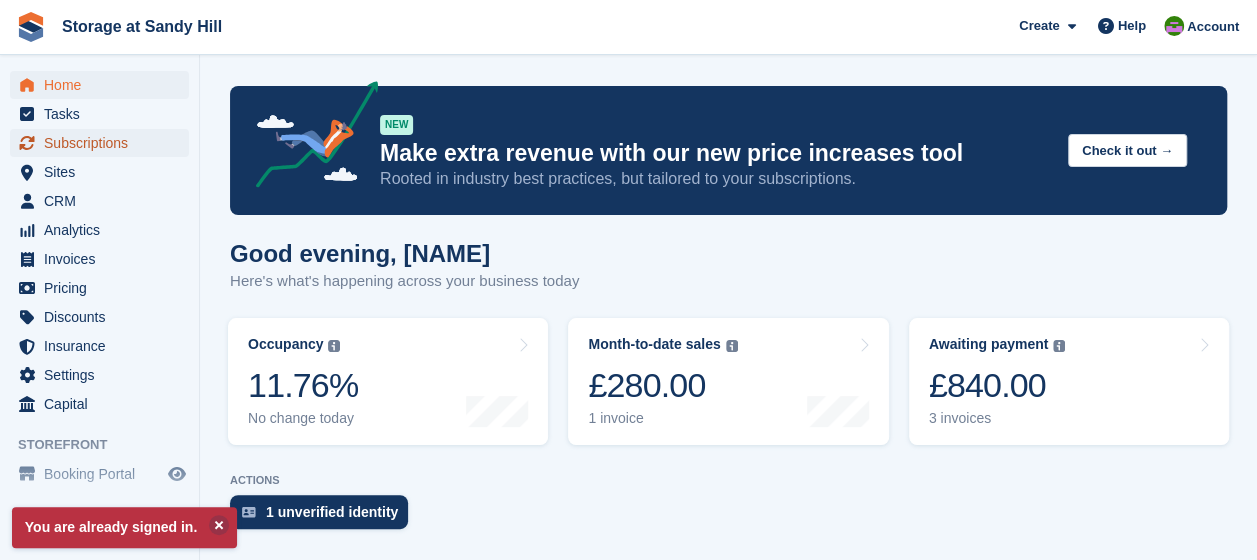 click on "Subscriptions" at bounding box center [104, 143] 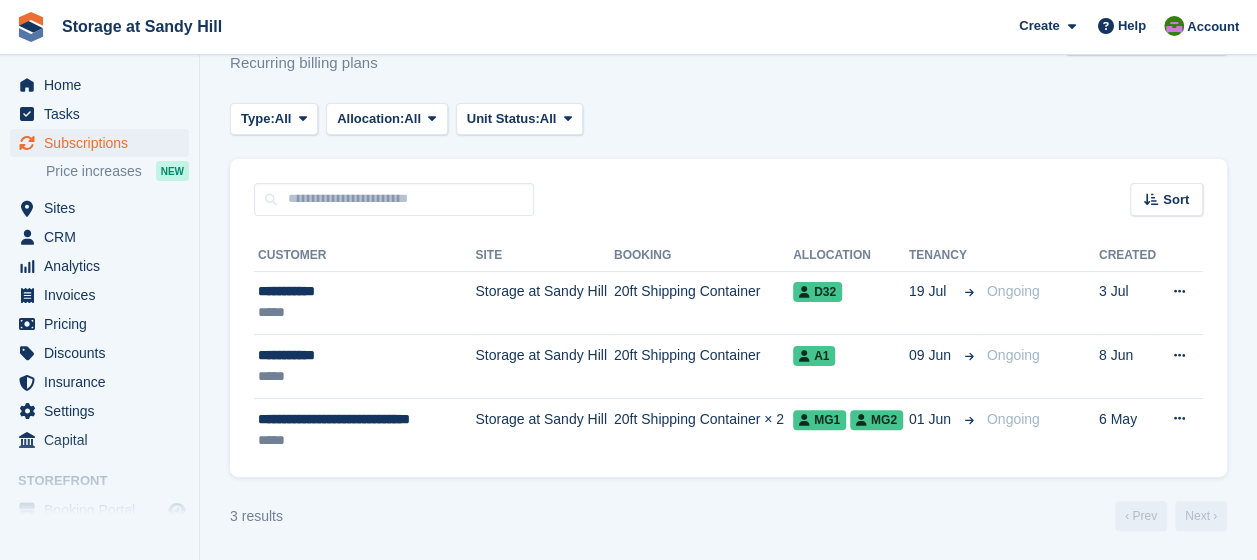 scroll, scrollTop: 0, scrollLeft: 0, axis: both 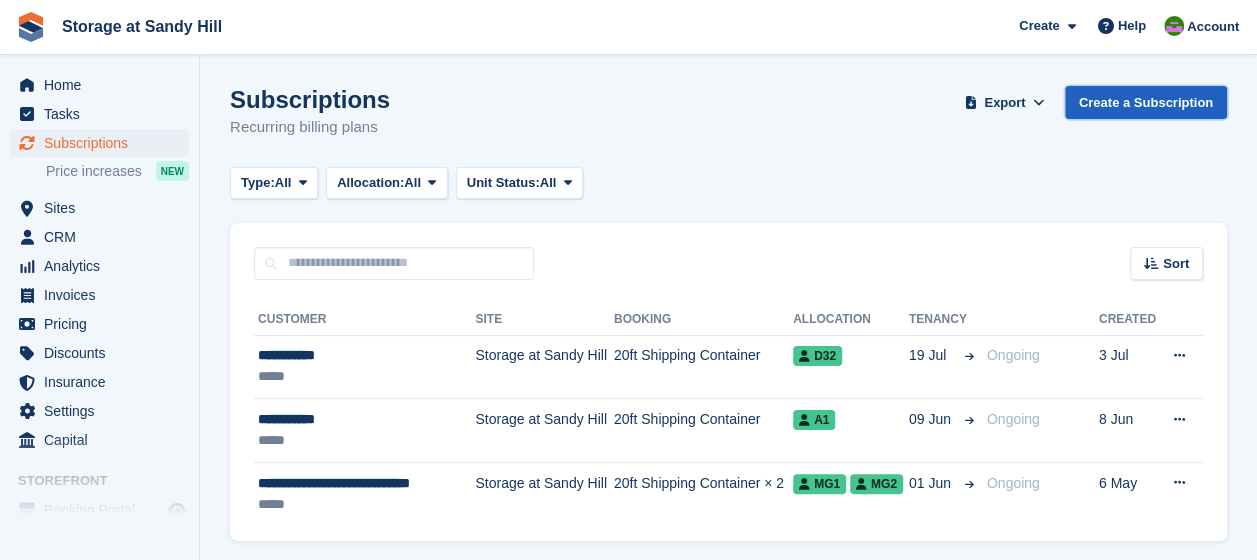 click on "Create a Subscription" at bounding box center [1146, 102] 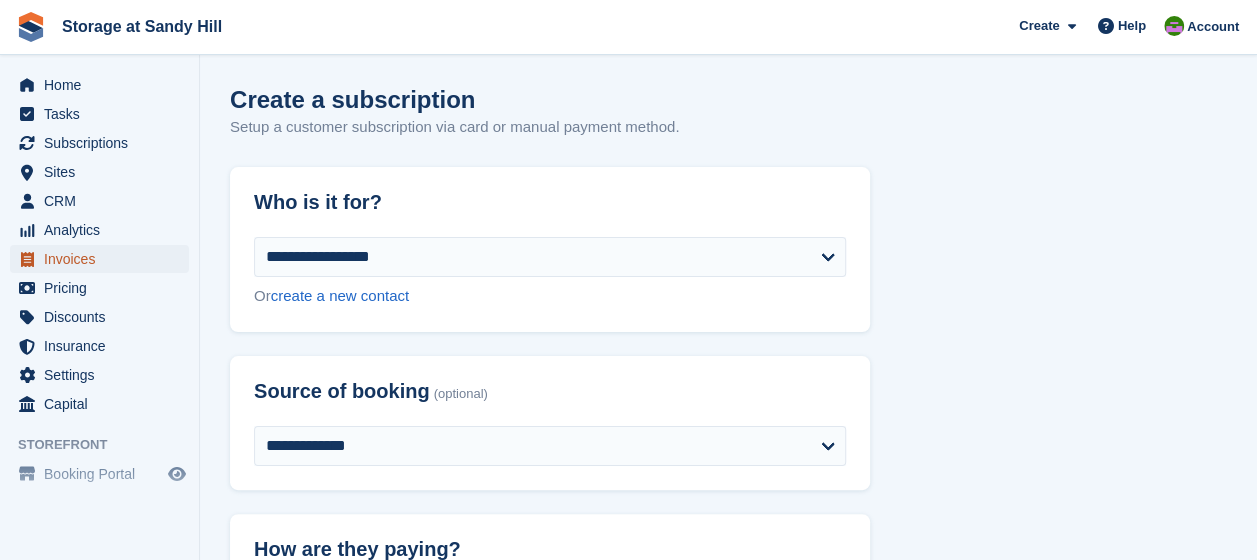 click on "Invoices" at bounding box center [104, 259] 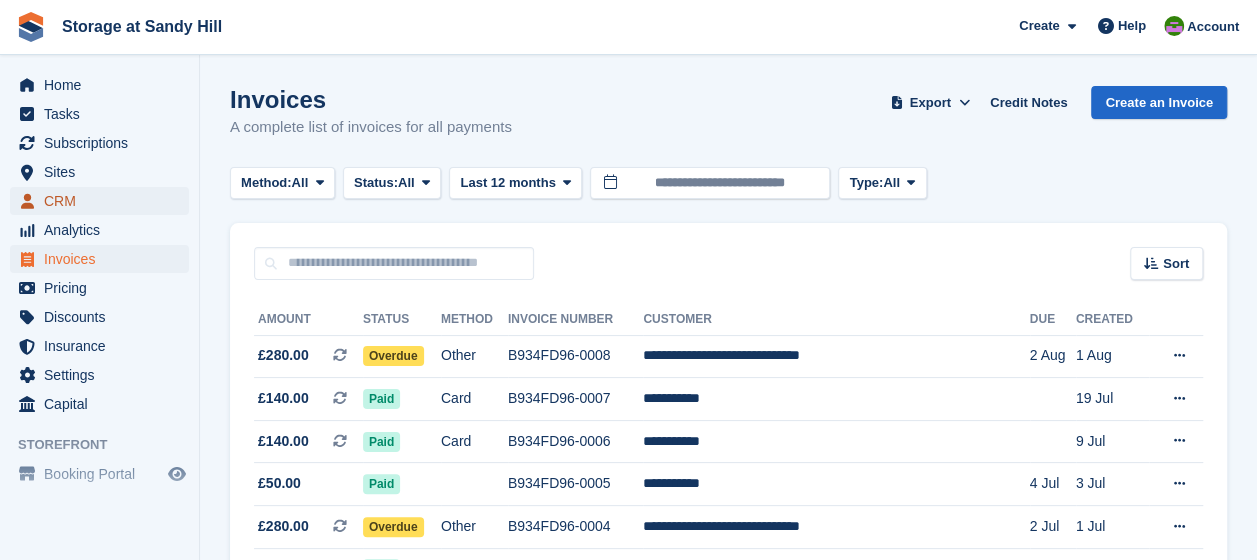 click on "CRM" at bounding box center (99, 201) 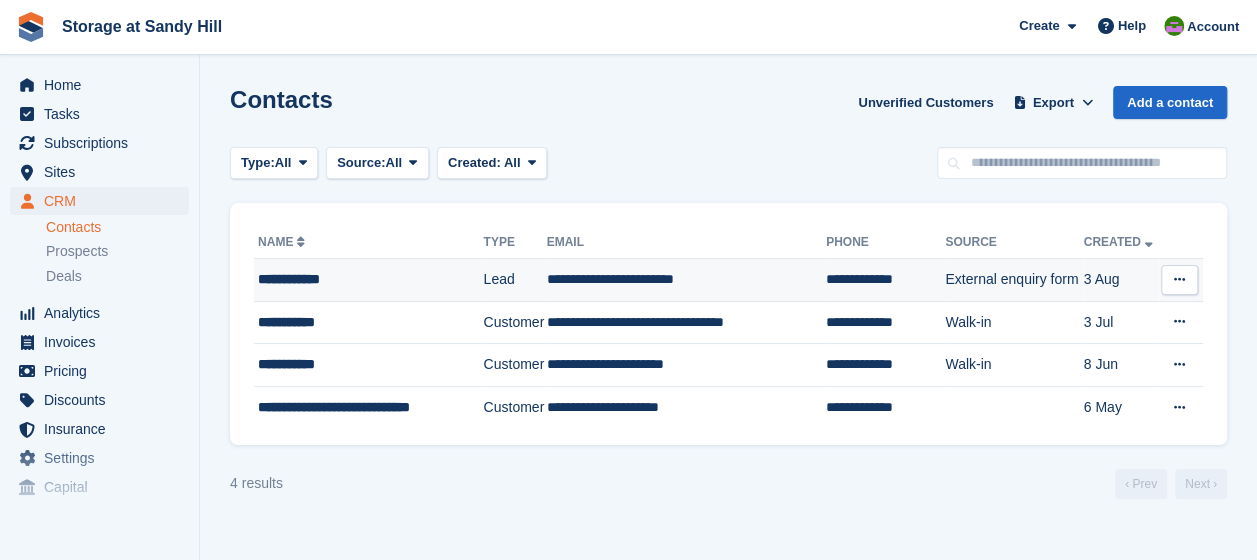 click on "**********" at bounding box center [366, 279] 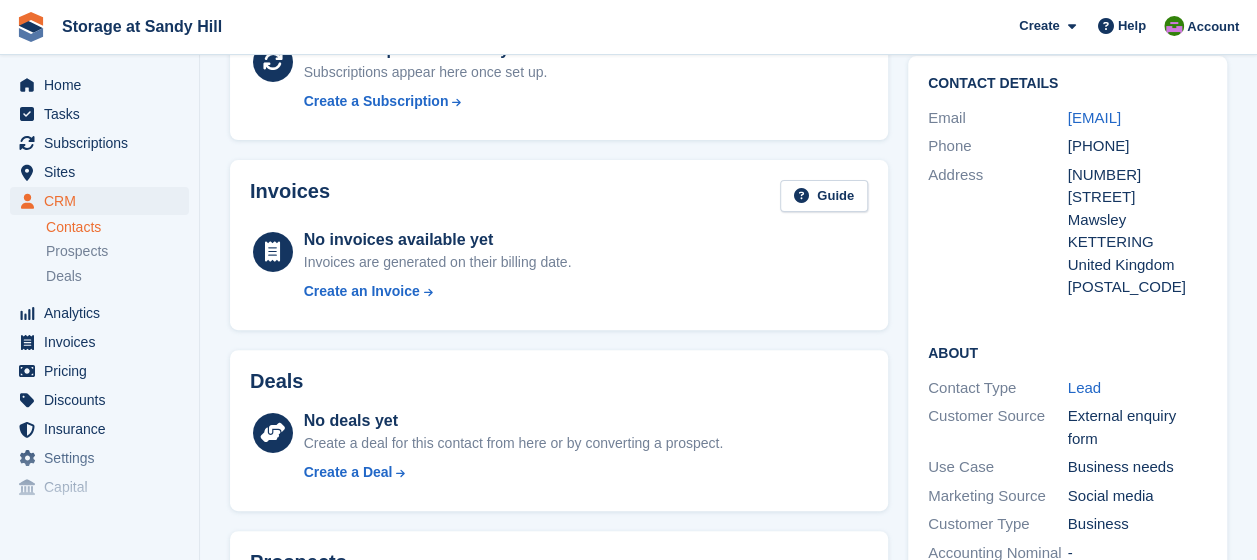 scroll, scrollTop: 200, scrollLeft: 0, axis: vertical 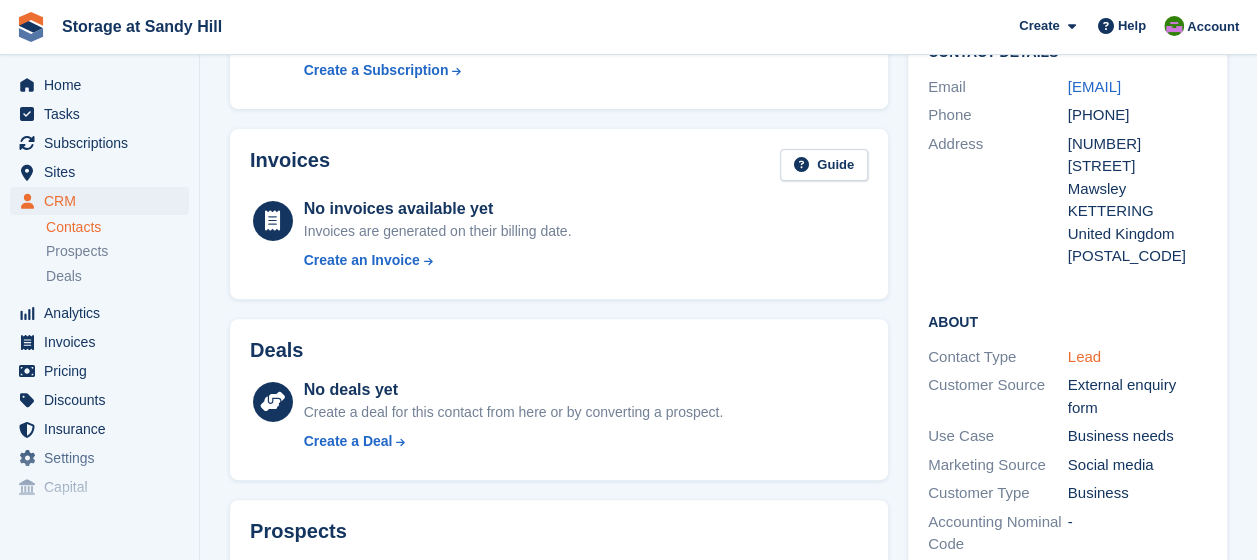 click on "Lead" at bounding box center [1084, 356] 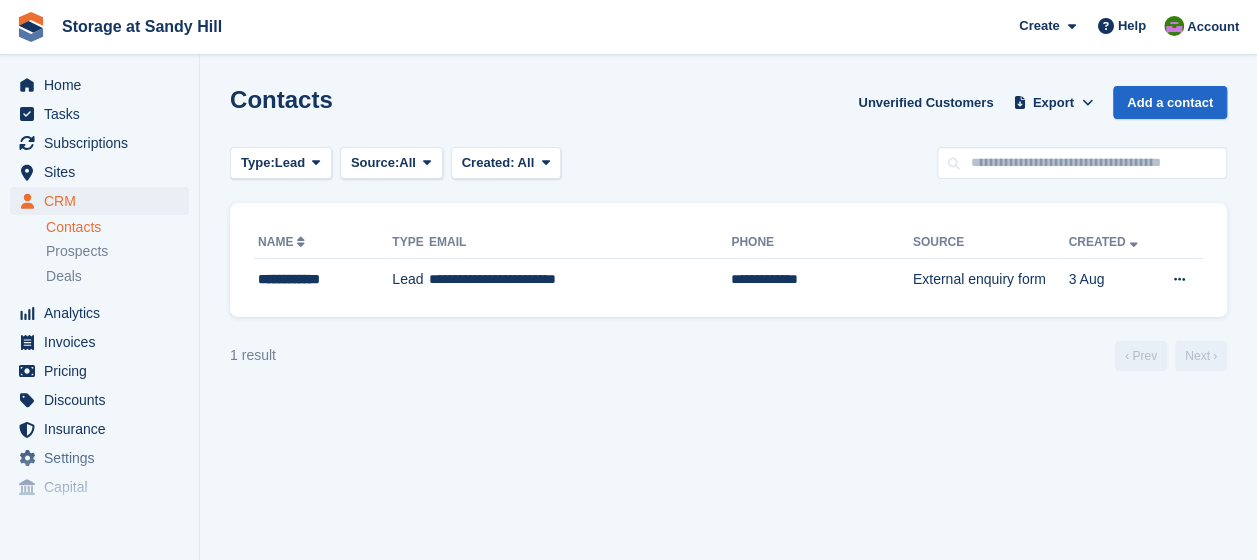 scroll, scrollTop: 0, scrollLeft: 0, axis: both 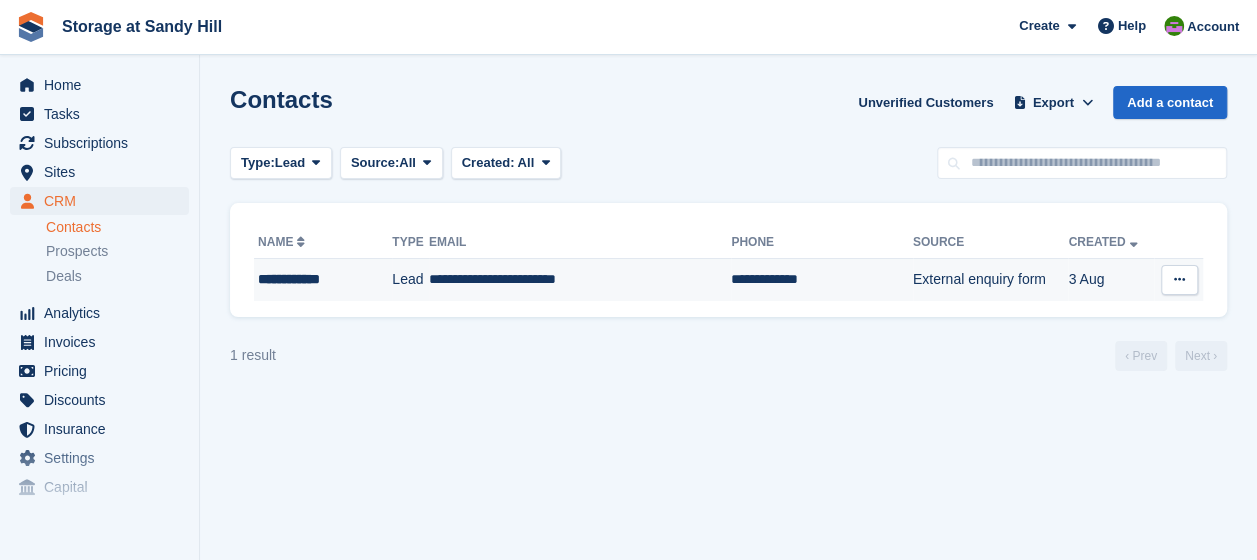 click at bounding box center (1179, 279) 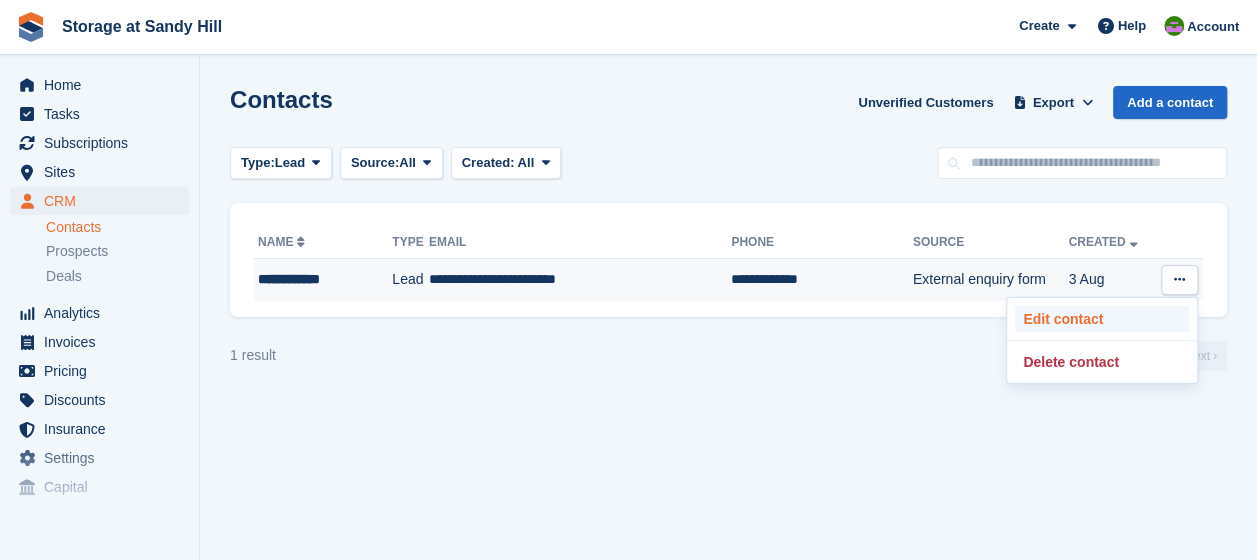 click on "Edit contact" at bounding box center (1102, 319) 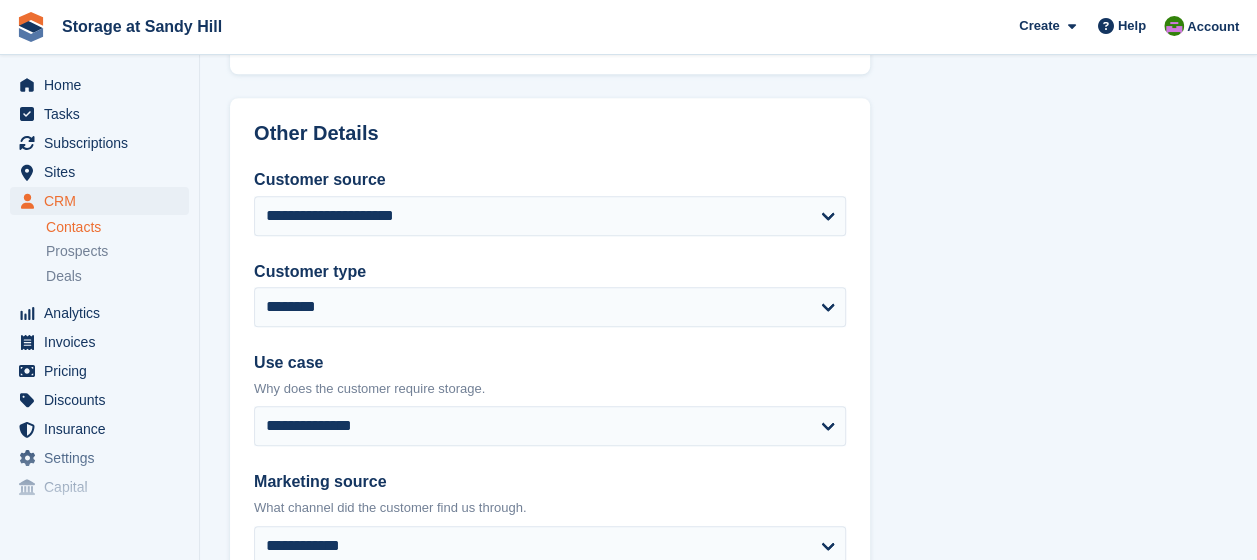 scroll, scrollTop: 800, scrollLeft: 0, axis: vertical 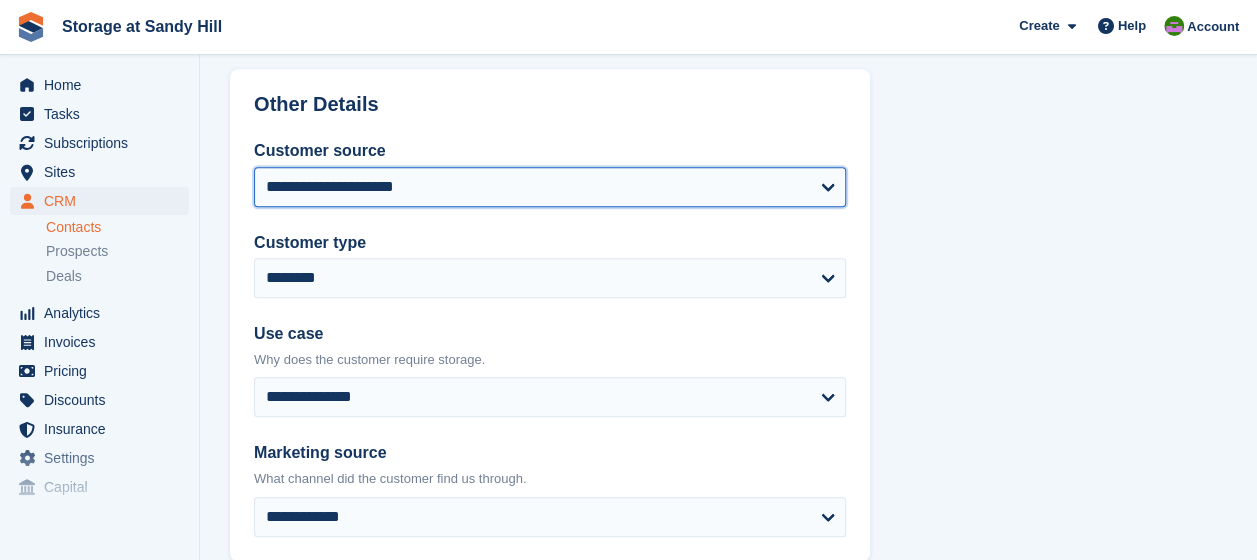 click on "**********" at bounding box center [550, 187] 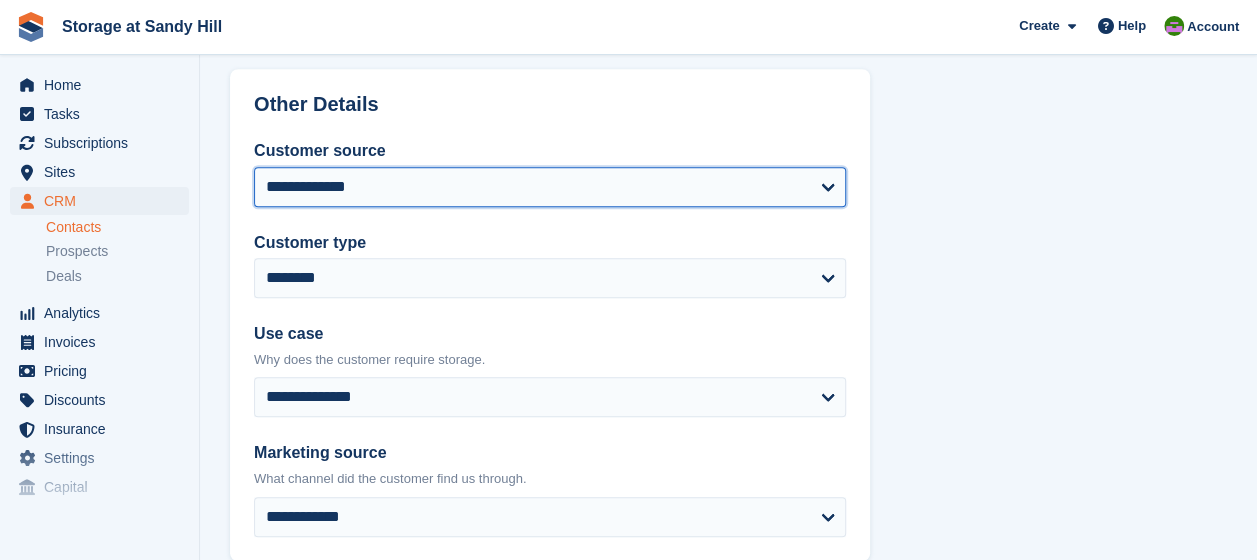 click on "**********" at bounding box center (550, 187) 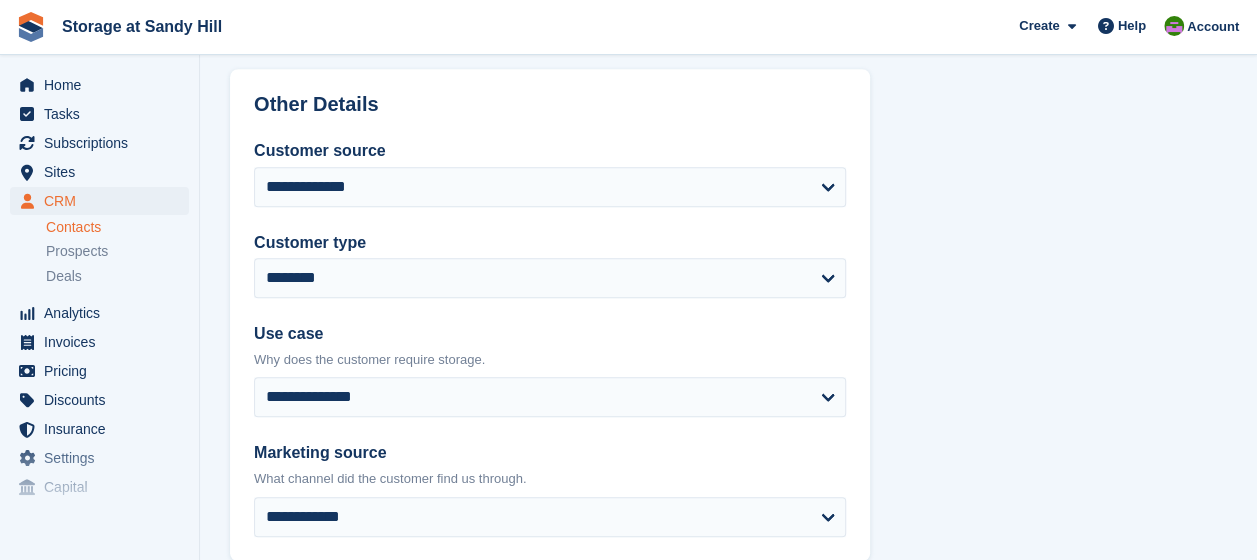 click on "Use case" at bounding box center [550, 334] 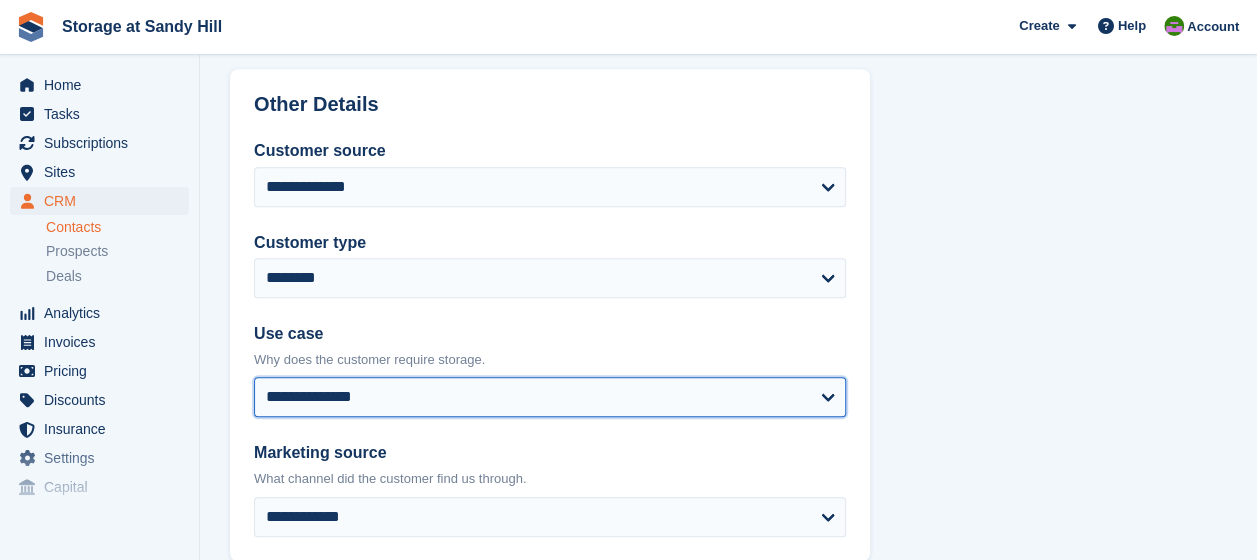 click on "**********" at bounding box center (550, 397) 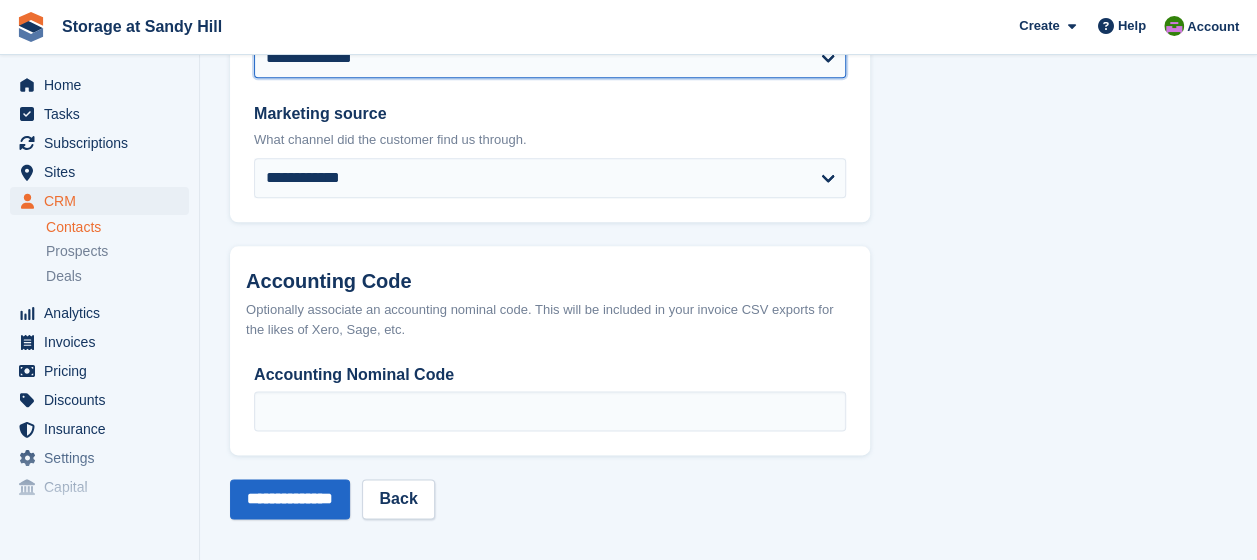 scroll, scrollTop: 1143, scrollLeft: 0, axis: vertical 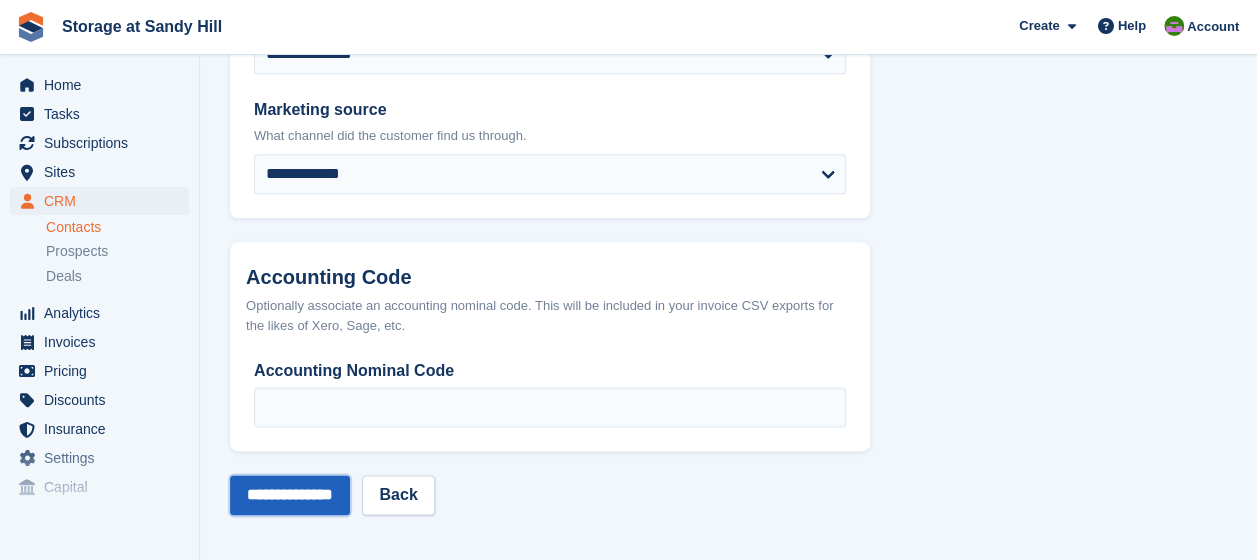 click on "**********" at bounding box center (290, 495) 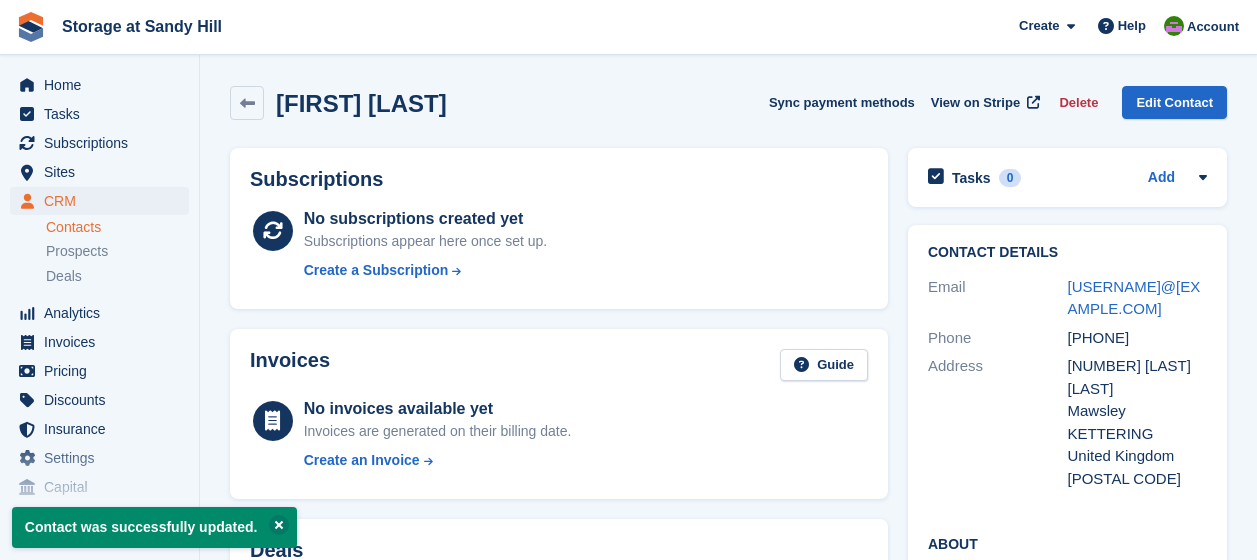 scroll, scrollTop: 0, scrollLeft: 0, axis: both 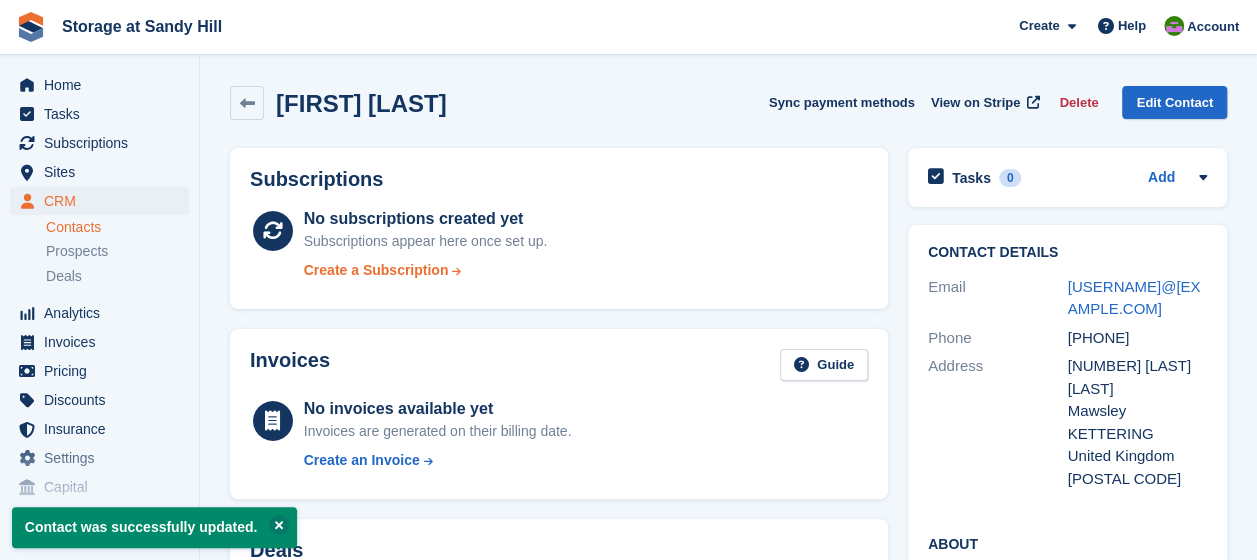click on "Create a Subscription" at bounding box center [376, 270] 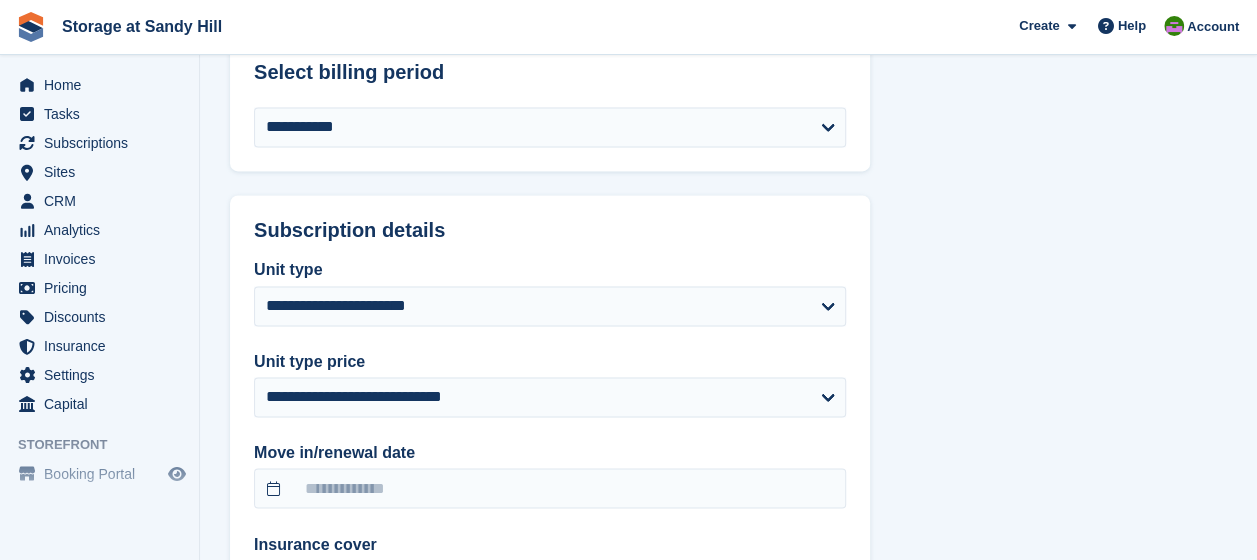 scroll, scrollTop: 1500, scrollLeft: 0, axis: vertical 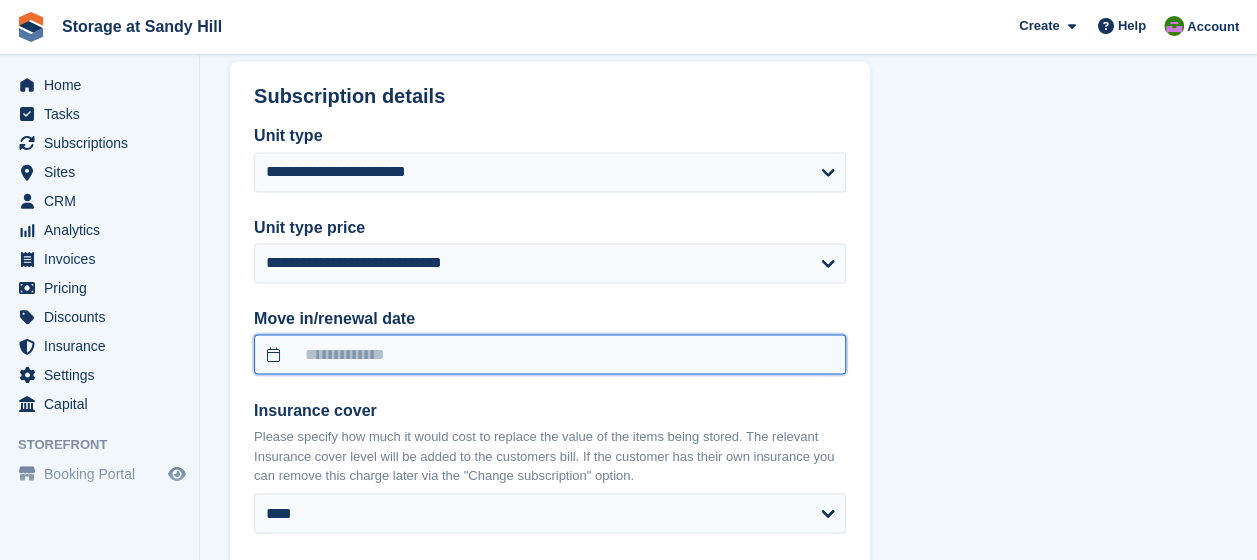click at bounding box center [550, 354] 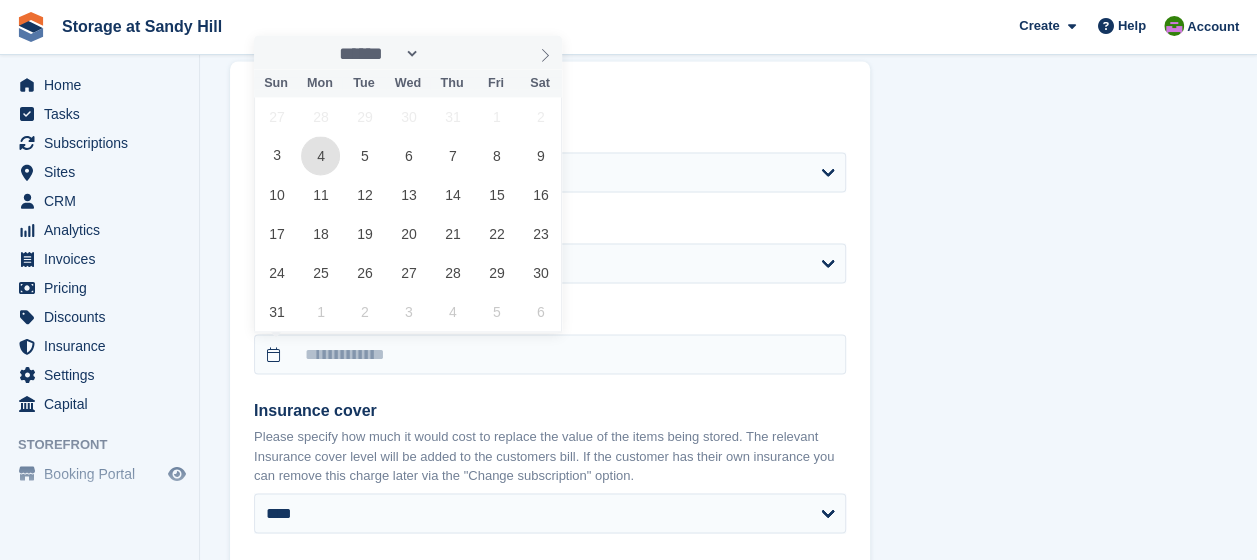 click on "4" at bounding box center (320, 155) 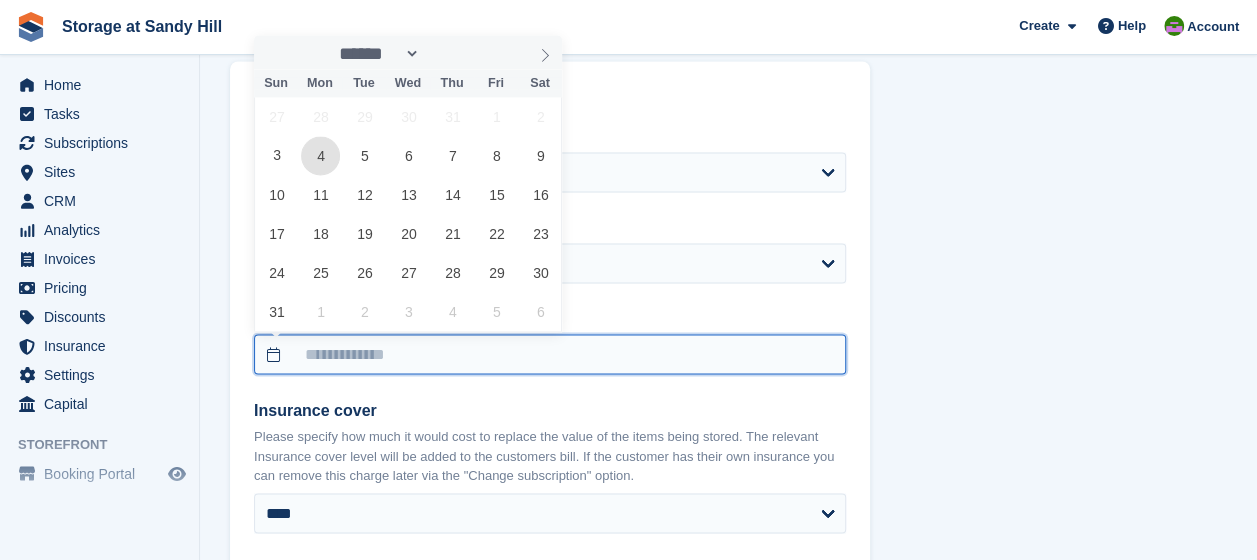 type on "**********" 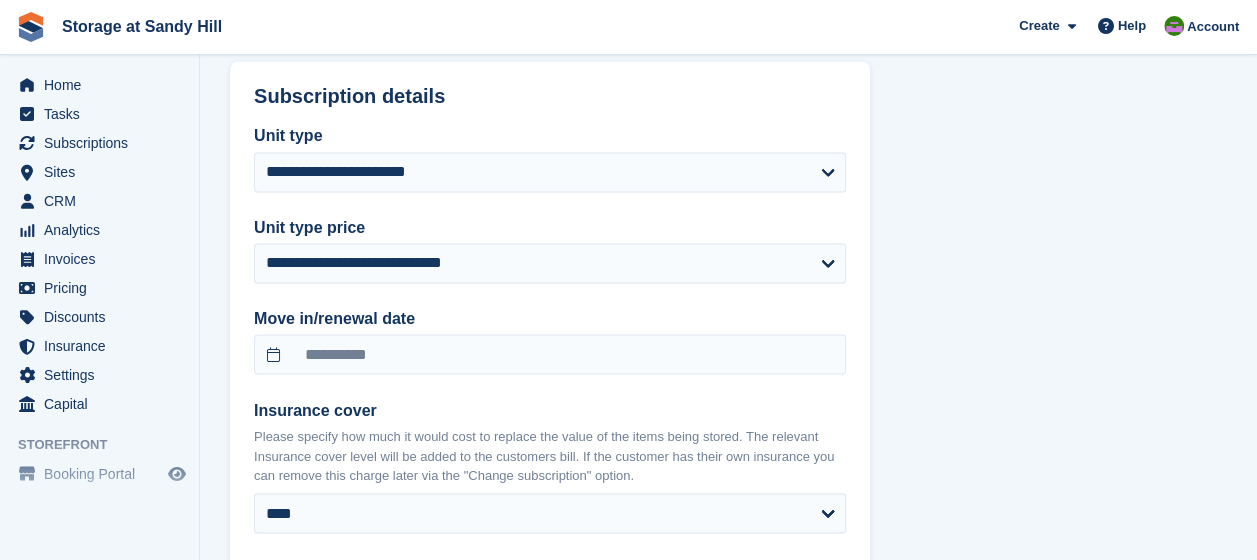 click on "Please specify how much it would cost to replace the value of the items being stored. The relevant Insurance cover level will be added to the customers bill. If the customer has their own insurance you can remove this charge later via the "Change subscription" option." at bounding box center [550, 455] 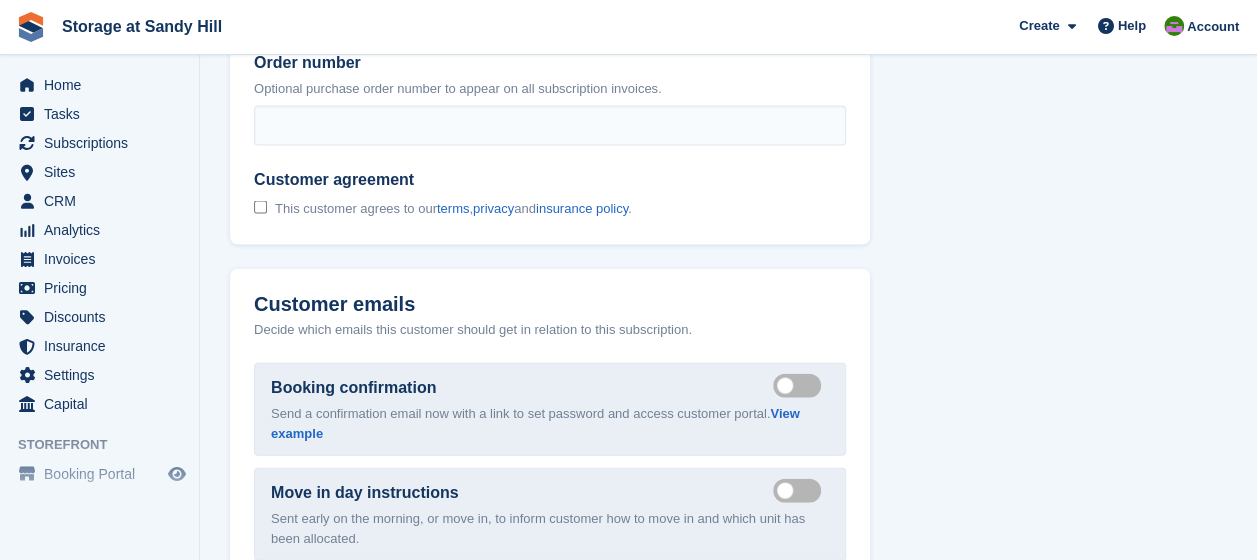 scroll, scrollTop: 2100, scrollLeft: 0, axis: vertical 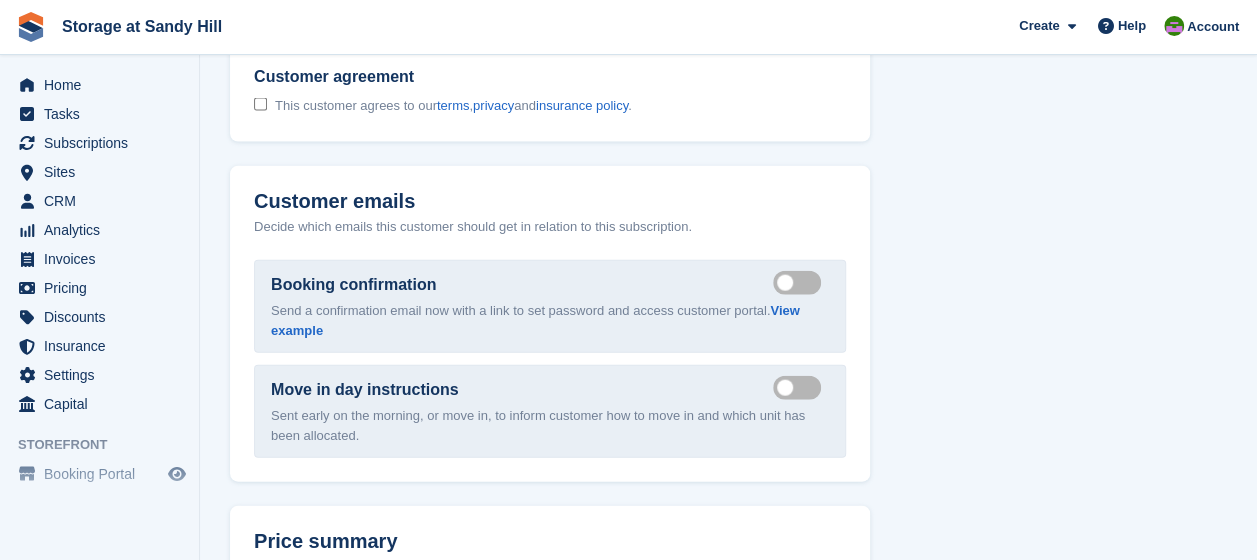 click on "Send move in day email" at bounding box center (801, 387) 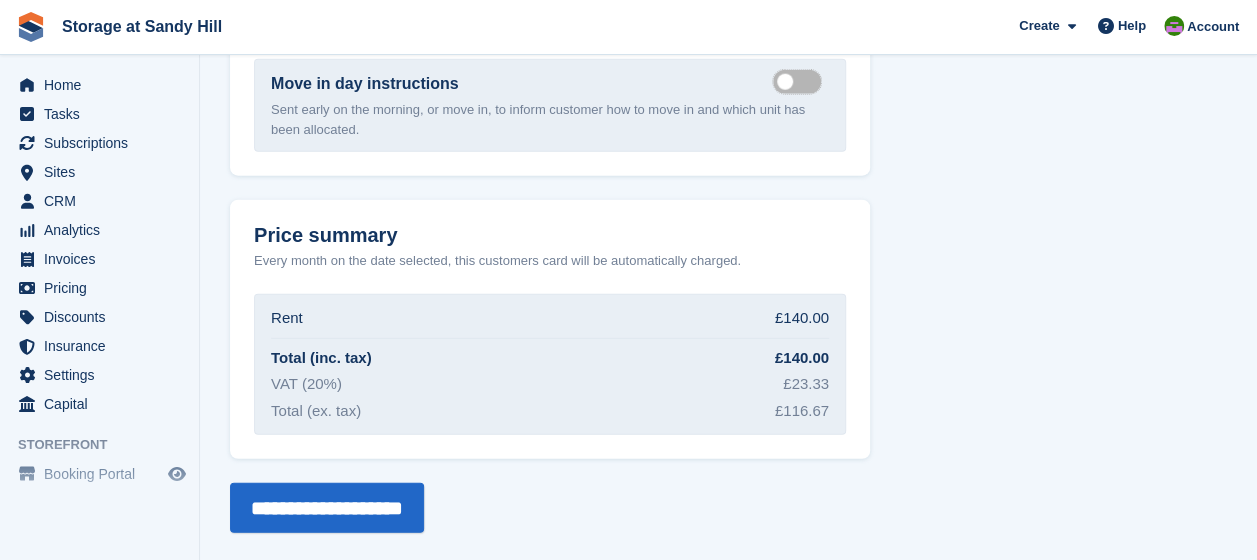scroll, scrollTop: 2507, scrollLeft: 0, axis: vertical 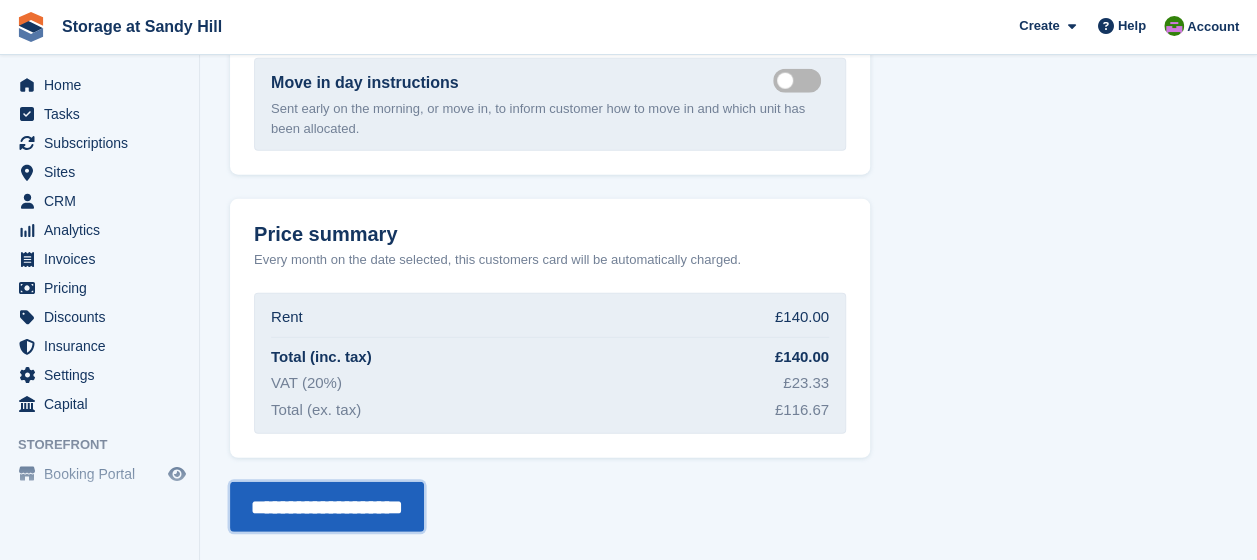 click on "**********" at bounding box center (327, 507) 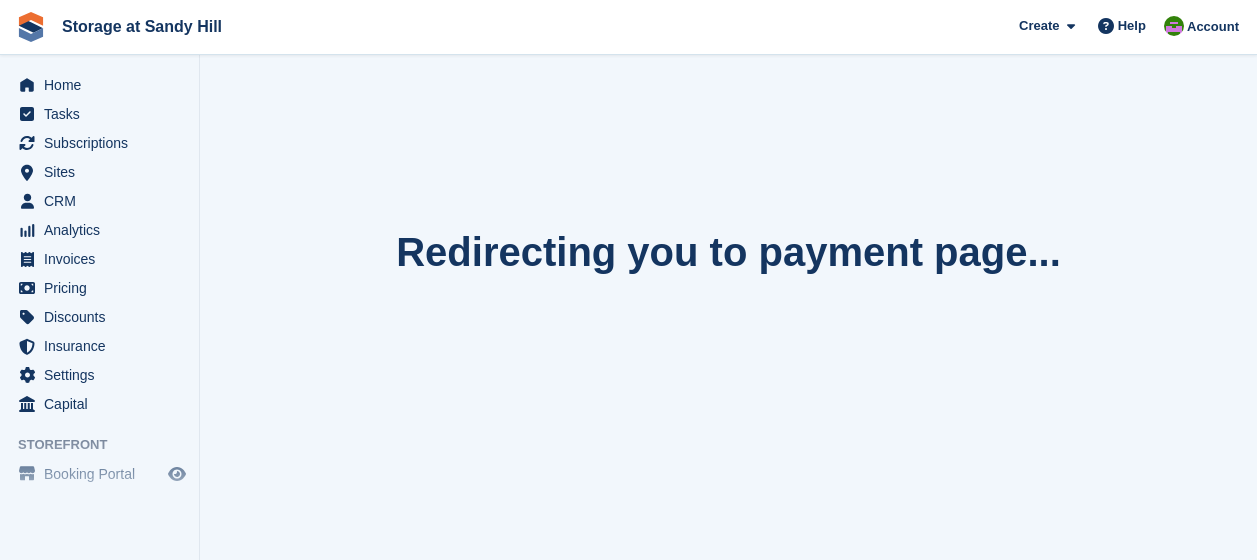 scroll, scrollTop: 0, scrollLeft: 0, axis: both 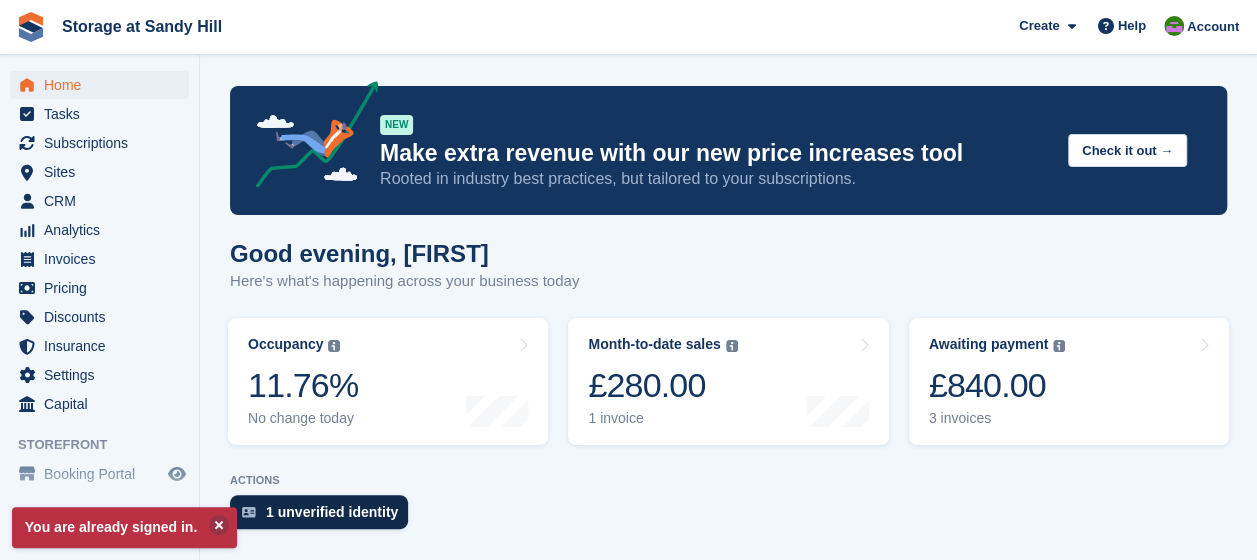 click on "1
unverified identity" at bounding box center (332, 512) 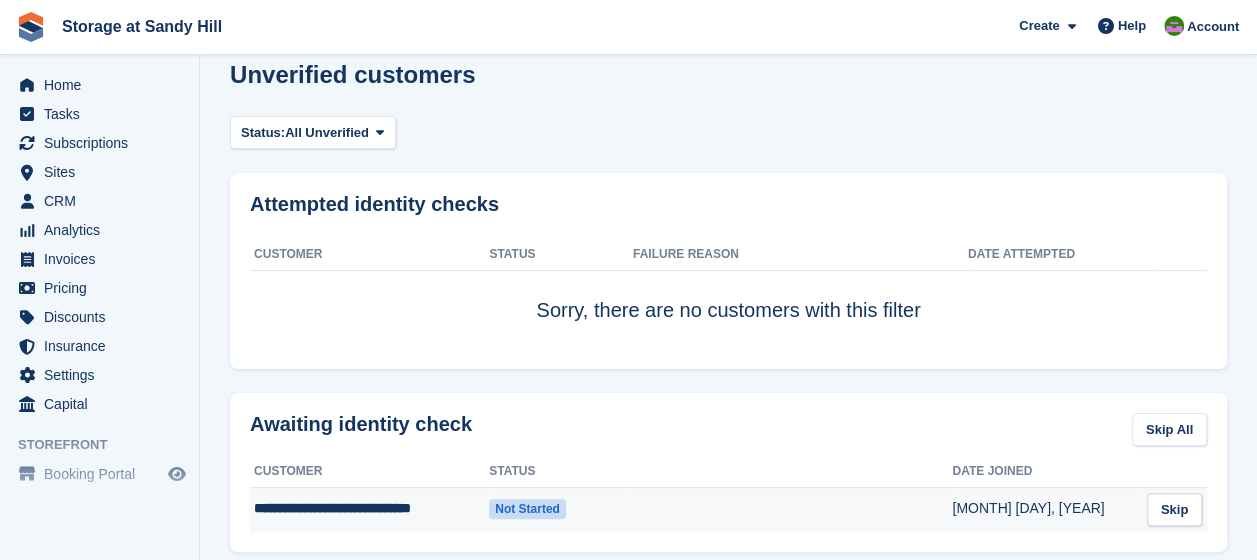scroll, scrollTop: 0, scrollLeft: 0, axis: both 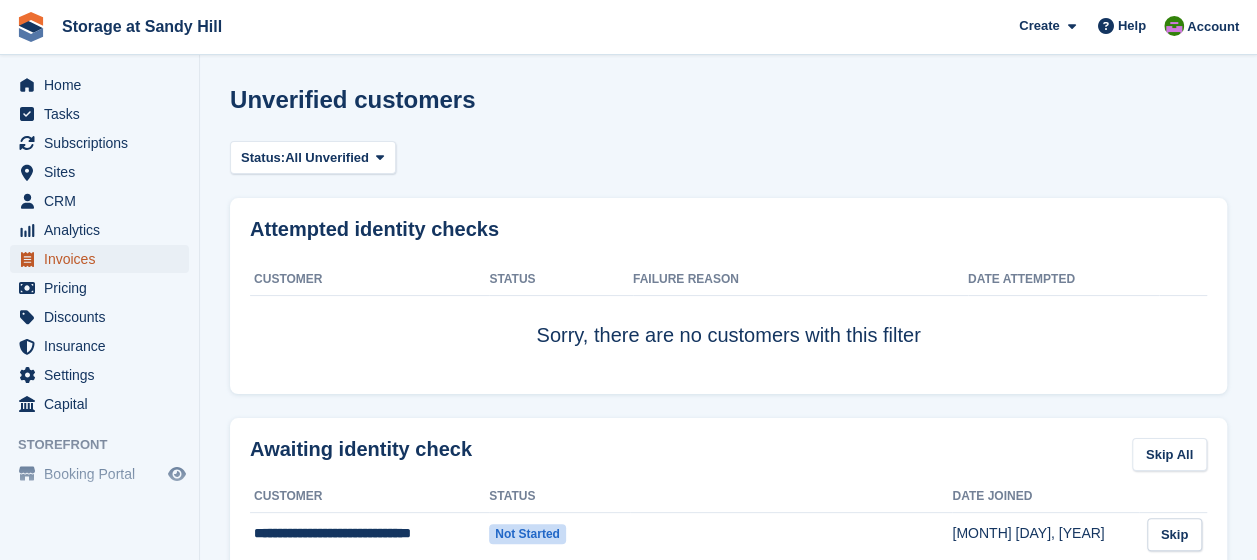 click on "Invoices" at bounding box center (104, 259) 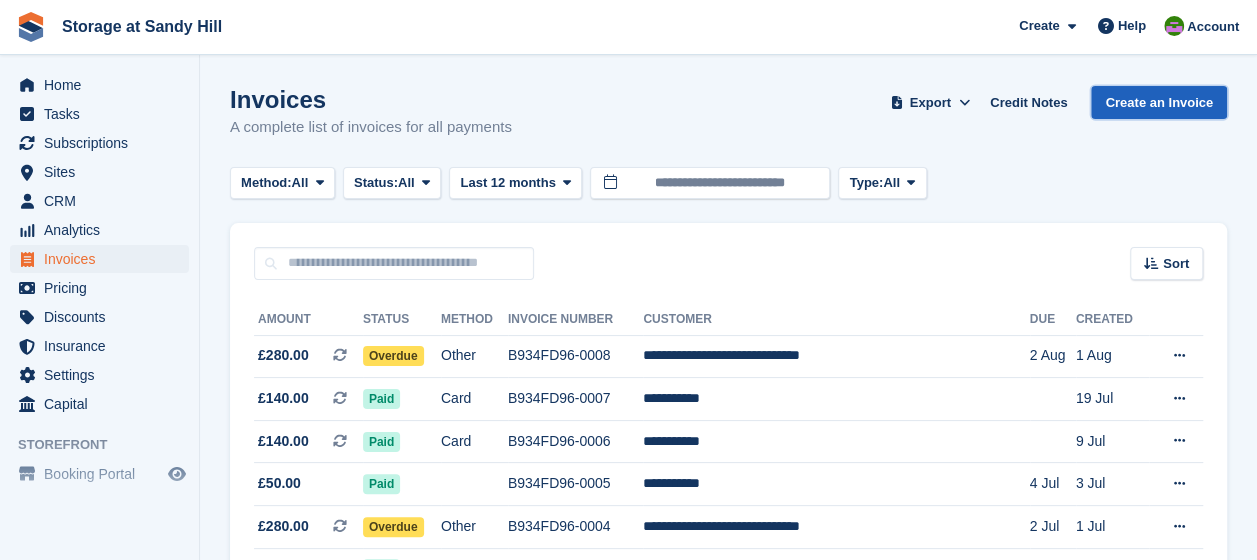 click on "Create an Invoice" at bounding box center (1159, 102) 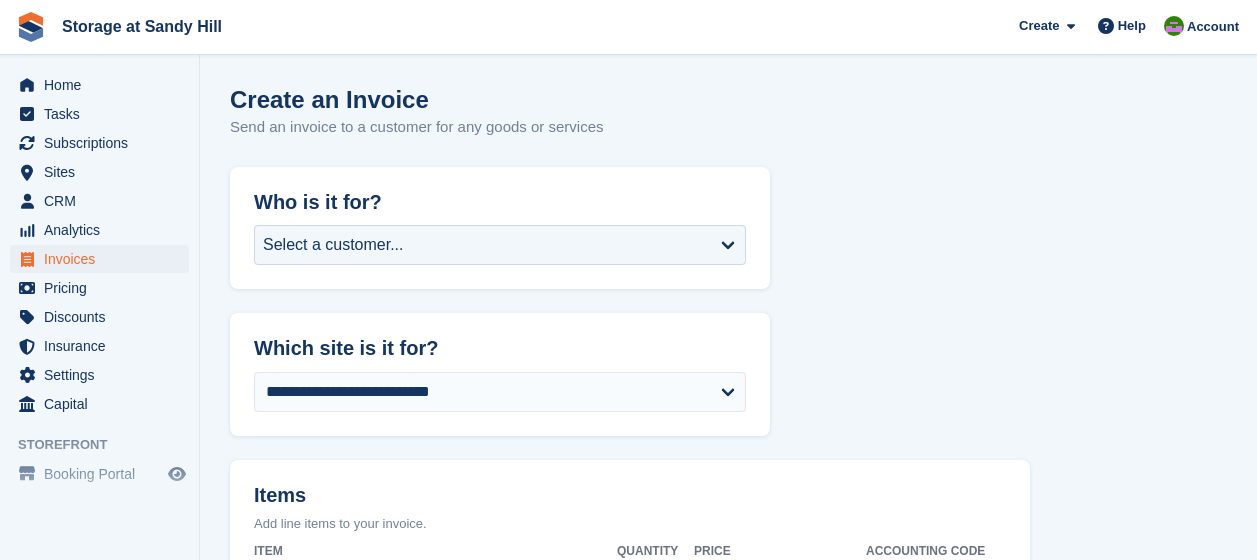 scroll, scrollTop: 0, scrollLeft: 0, axis: both 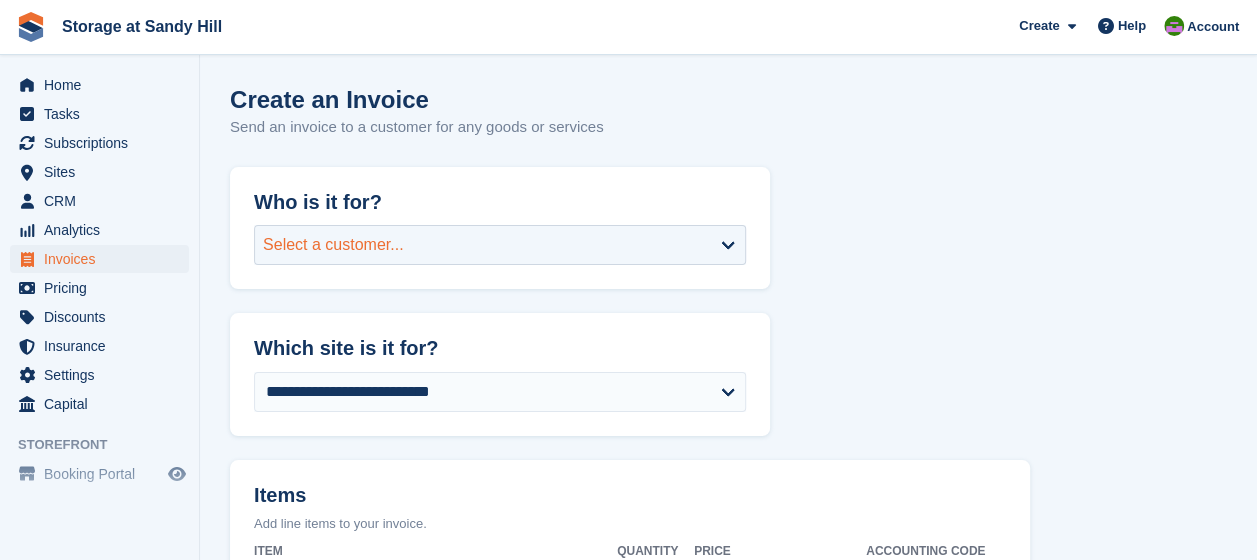 click on "Select a customer..." at bounding box center [500, 245] 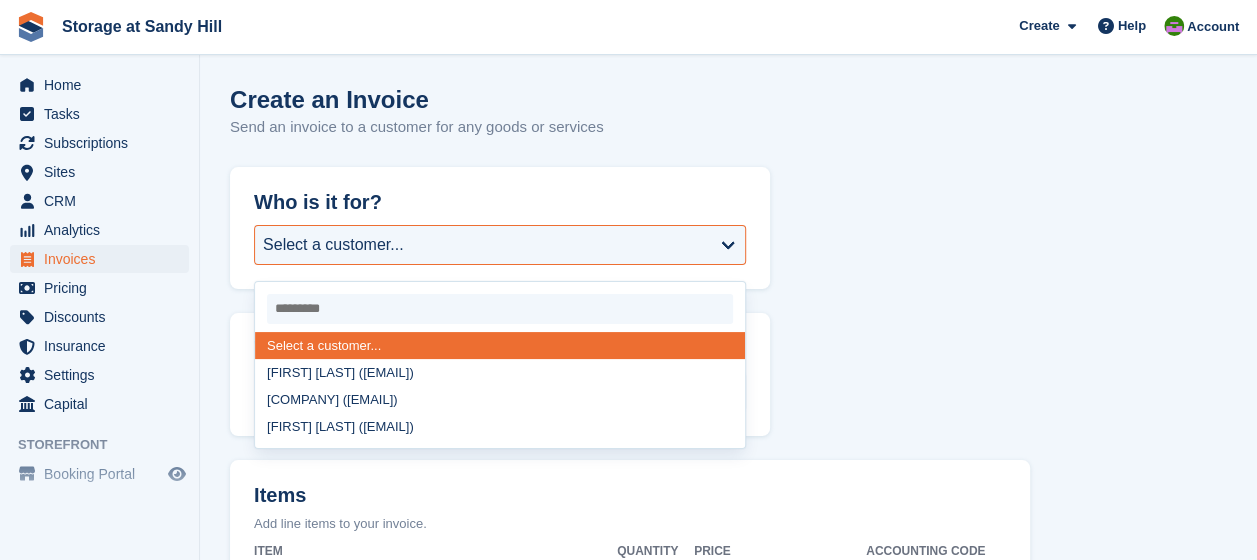click on "**********" at bounding box center (728, 762) 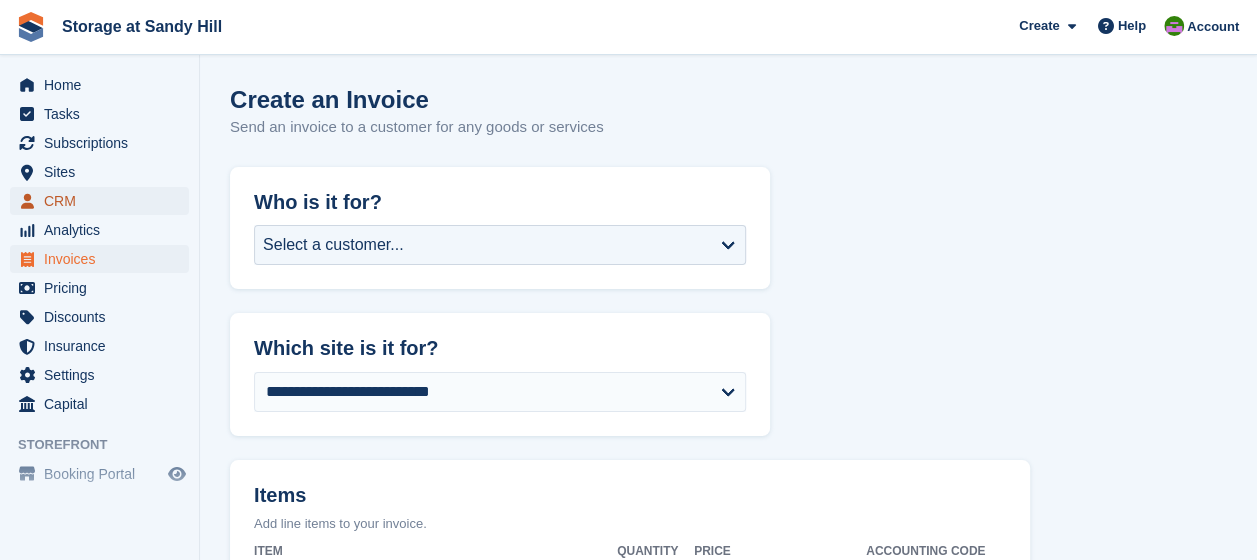 click on "CRM" at bounding box center [104, 201] 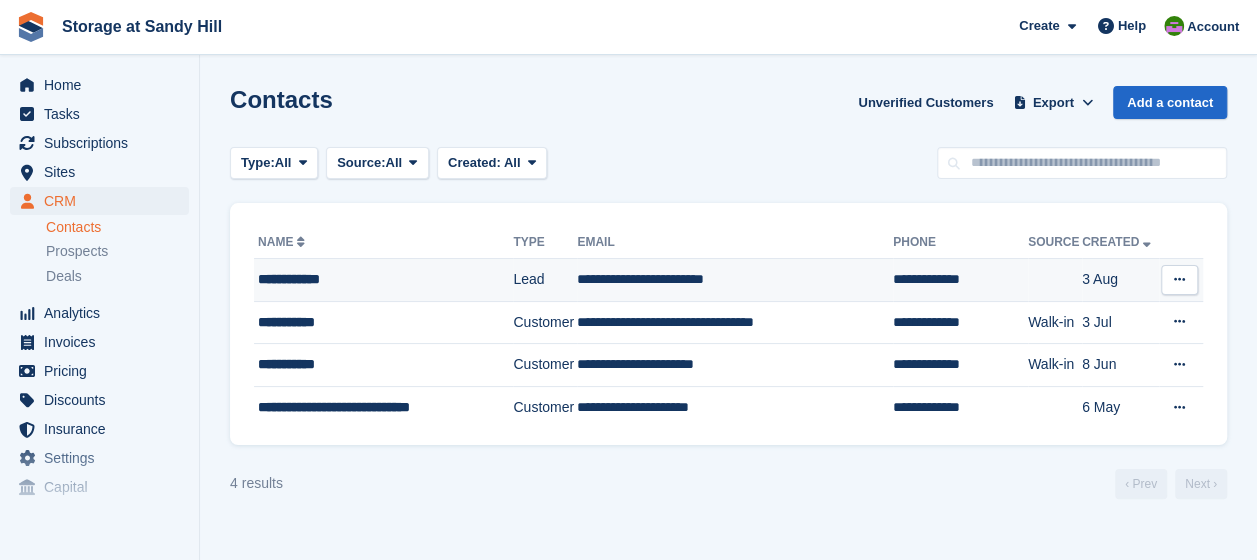 click on "Lead" at bounding box center [545, 280] 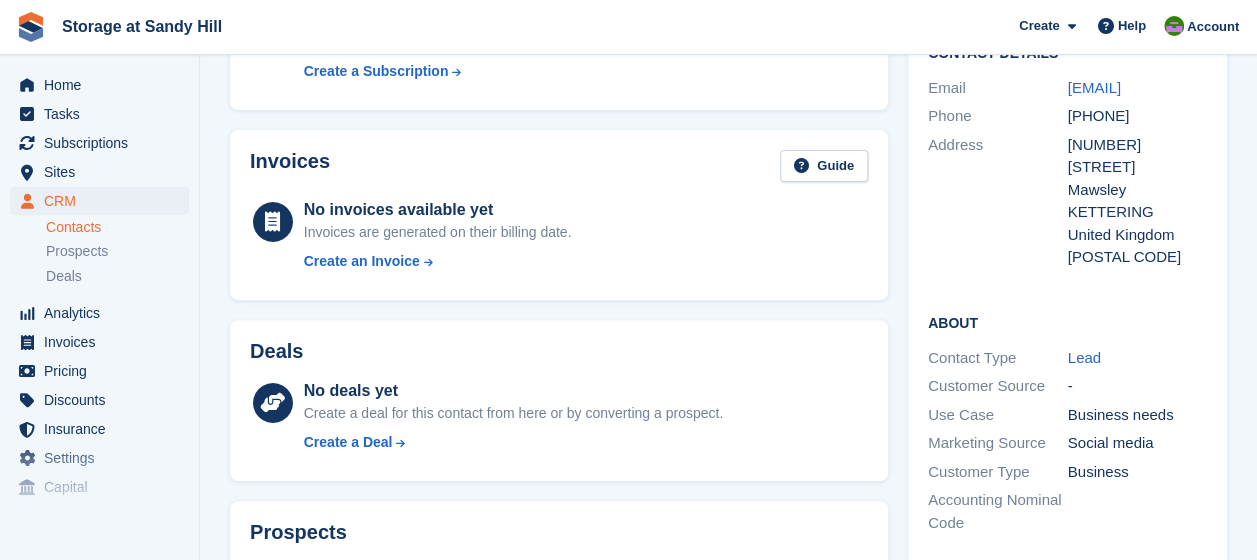 scroll, scrollTop: 200, scrollLeft: 0, axis: vertical 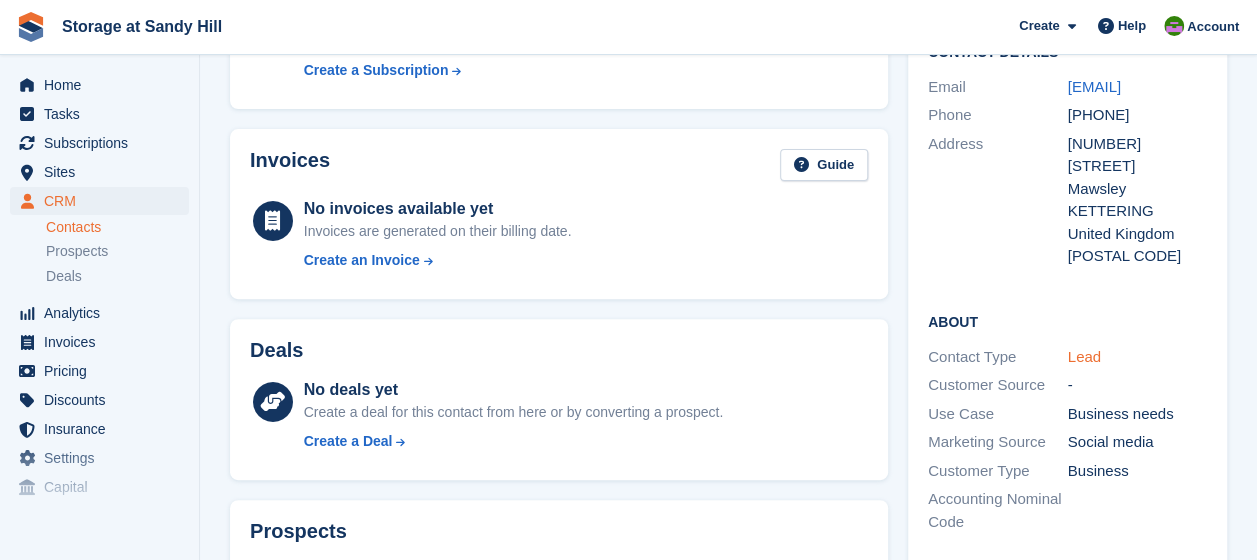 click on "Lead" at bounding box center (1084, 356) 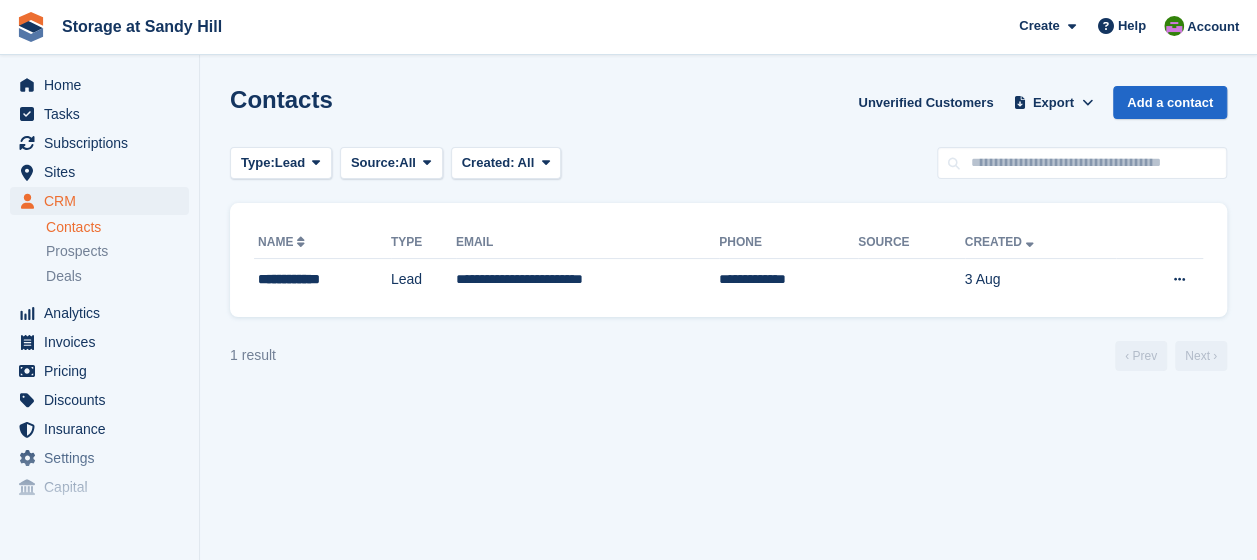 scroll, scrollTop: 0, scrollLeft: 0, axis: both 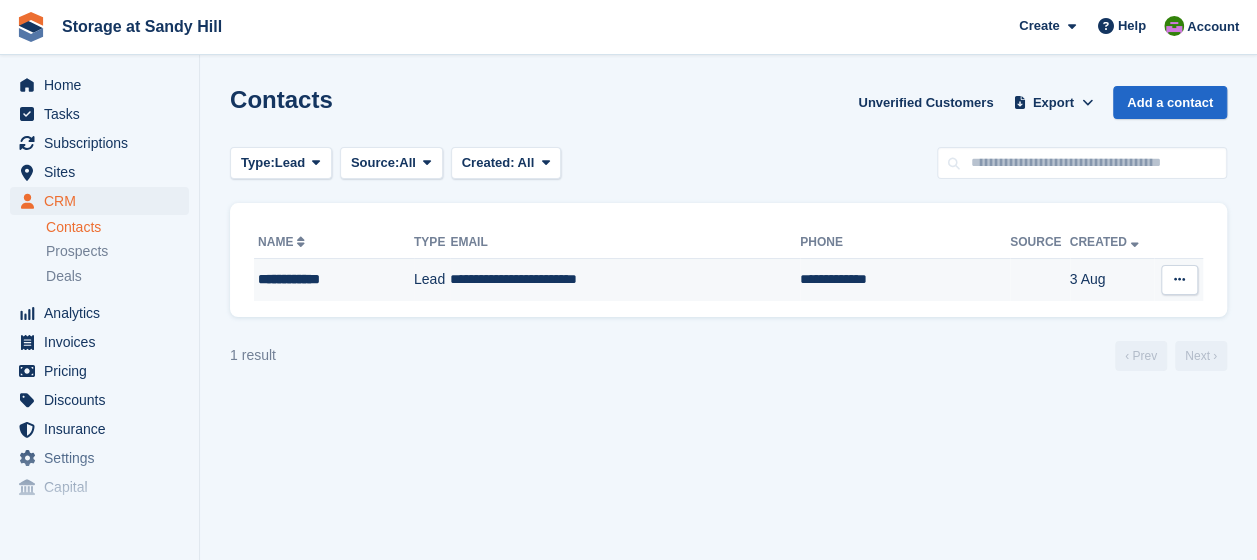 click on "Lead" at bounding box center [432, 280] 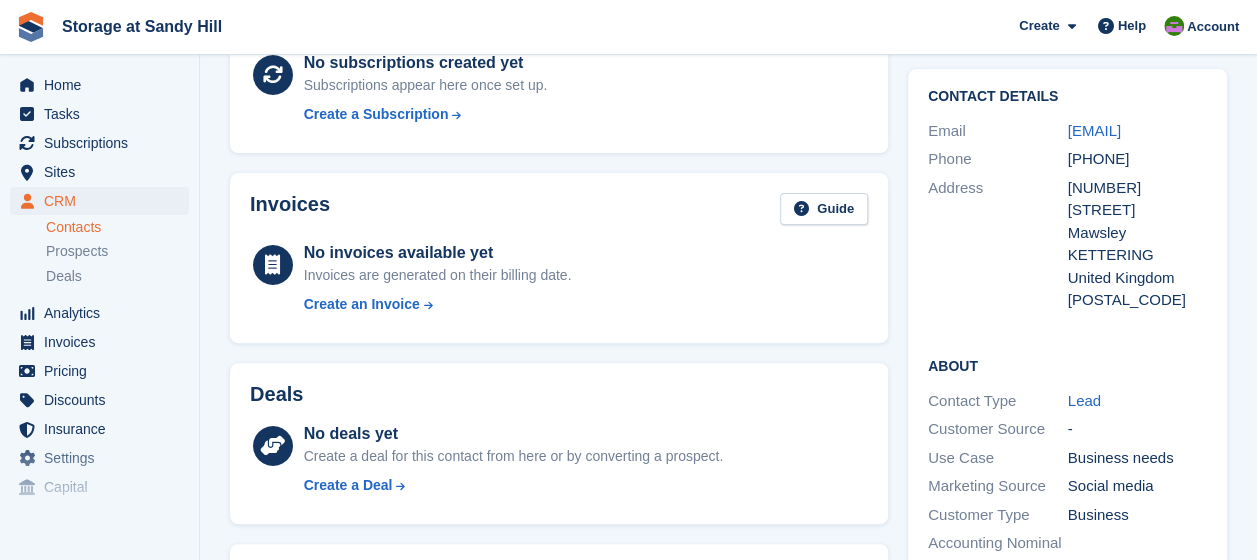 scroll, scrollTop: 200, scrollLeft: 0, axis: vertical 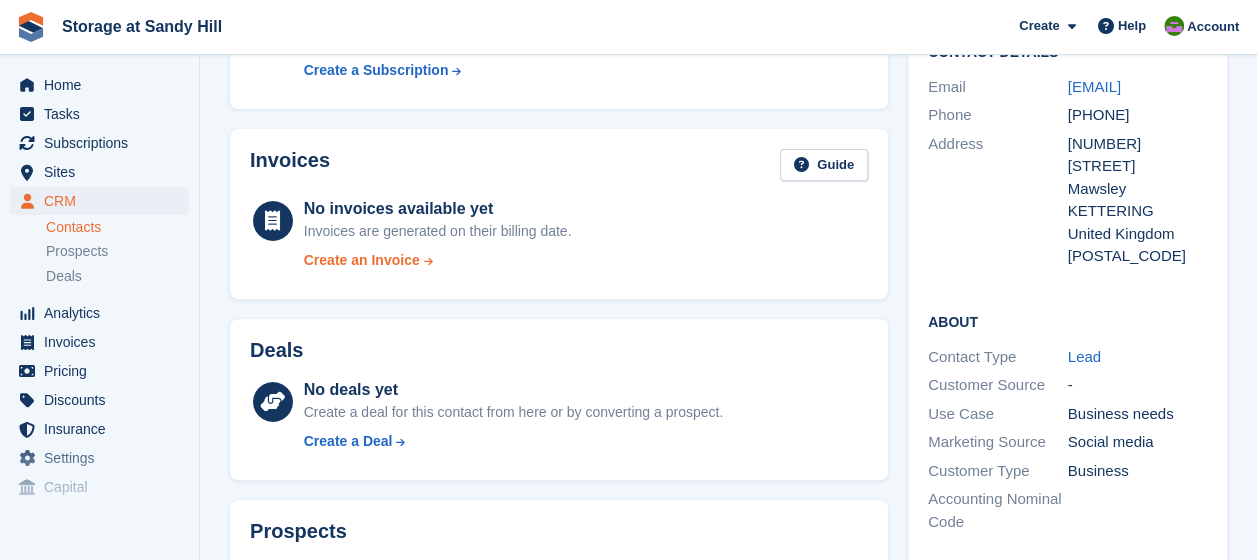 click on "Create an Invoice" at bounding box center [362, 260] 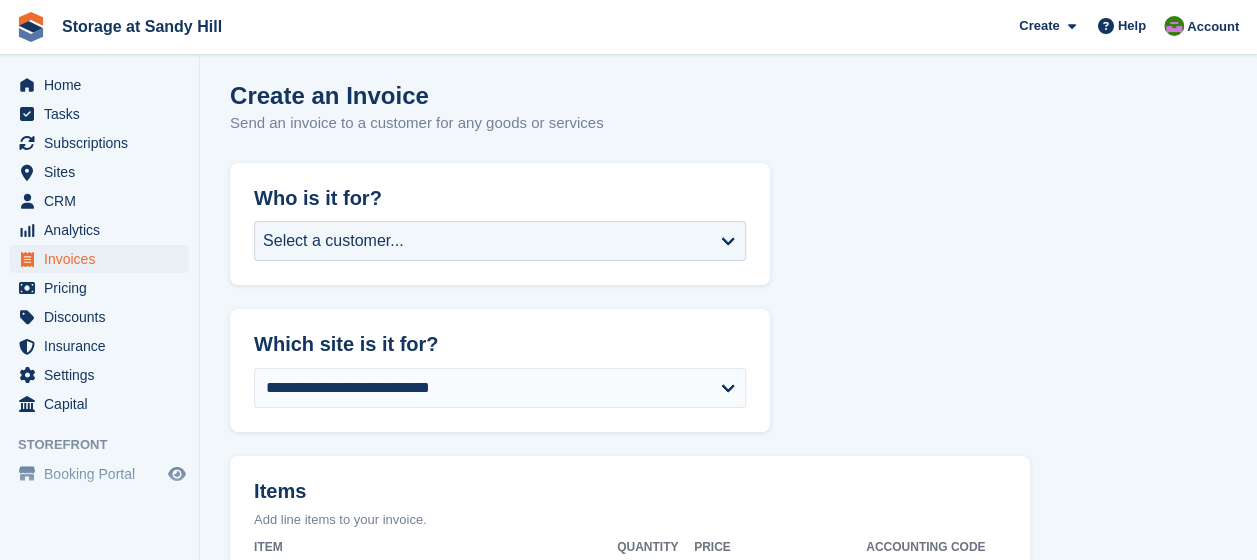 scroll, scrollTop: 0, scrollLeft: 0, axis: both 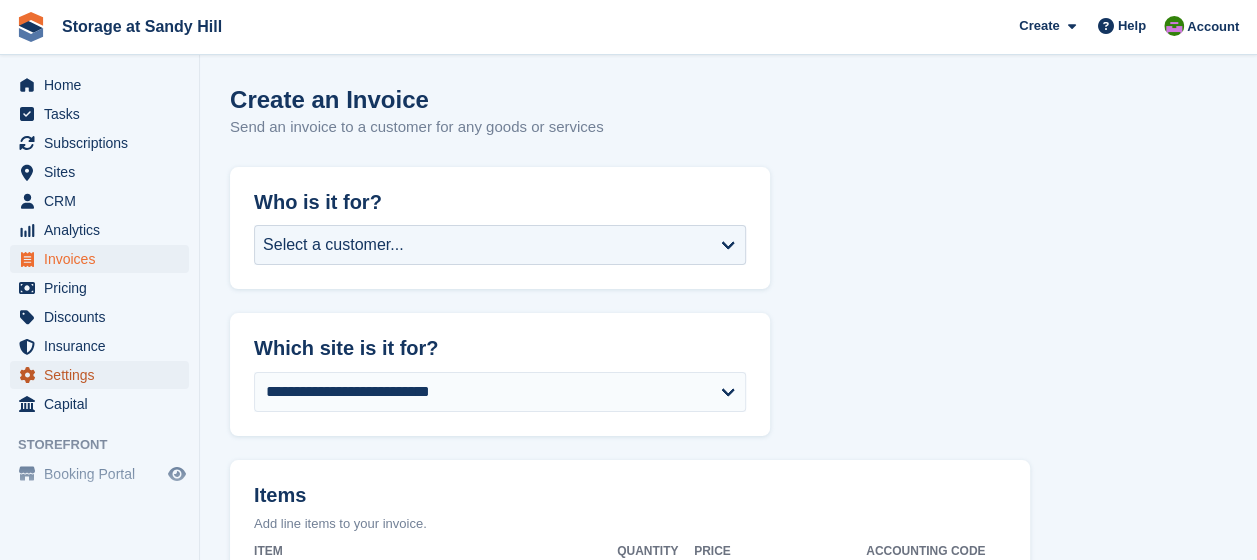 click on "Settings" at bounding box center (104, 375) 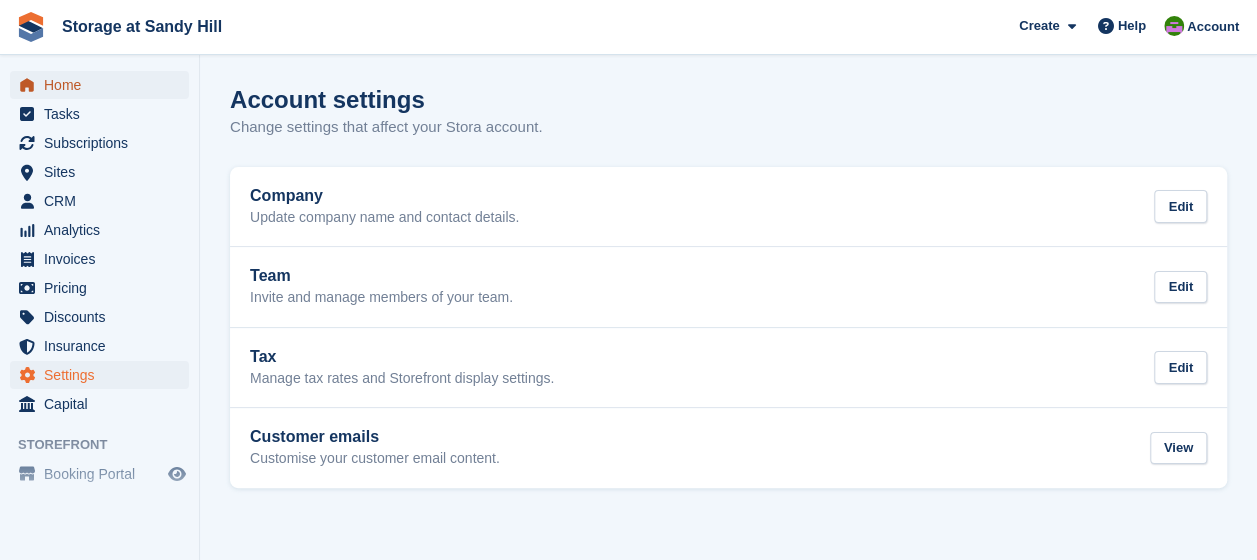 click on "Home" at bounding box center [104, 85] 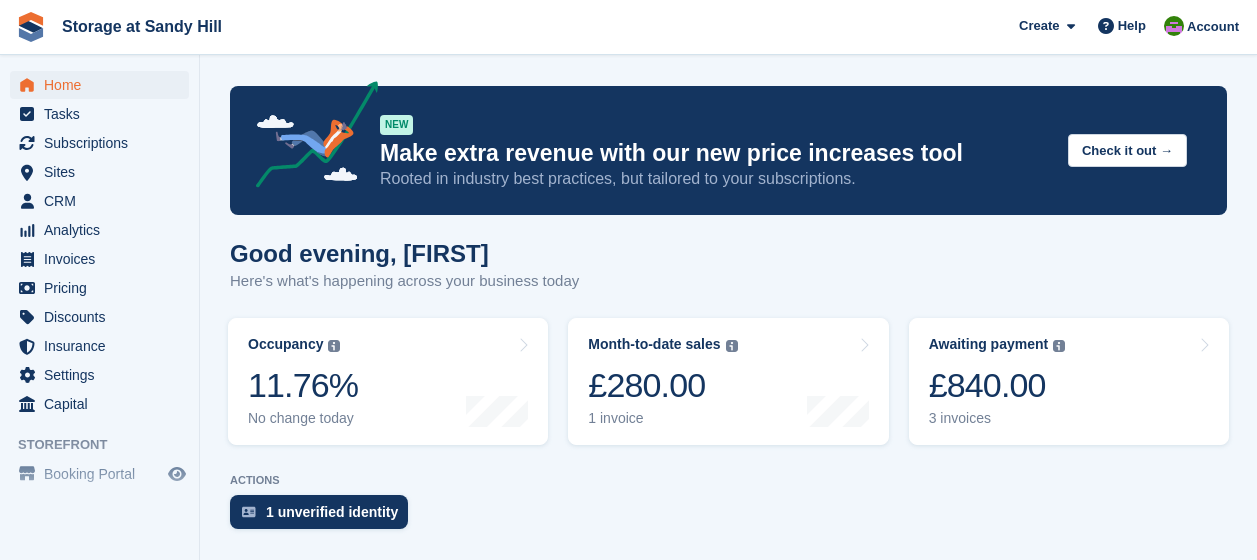 scroll, scrollTop: 0, scrollLeft: 0, axis: both 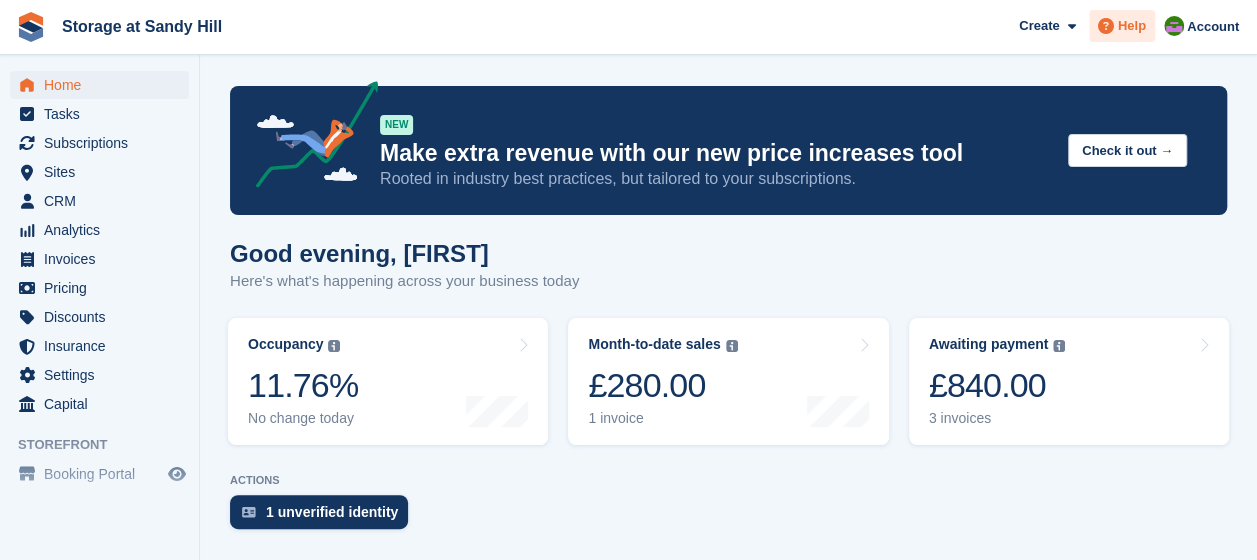 click on "Help" at bounding box center (1132, 26) 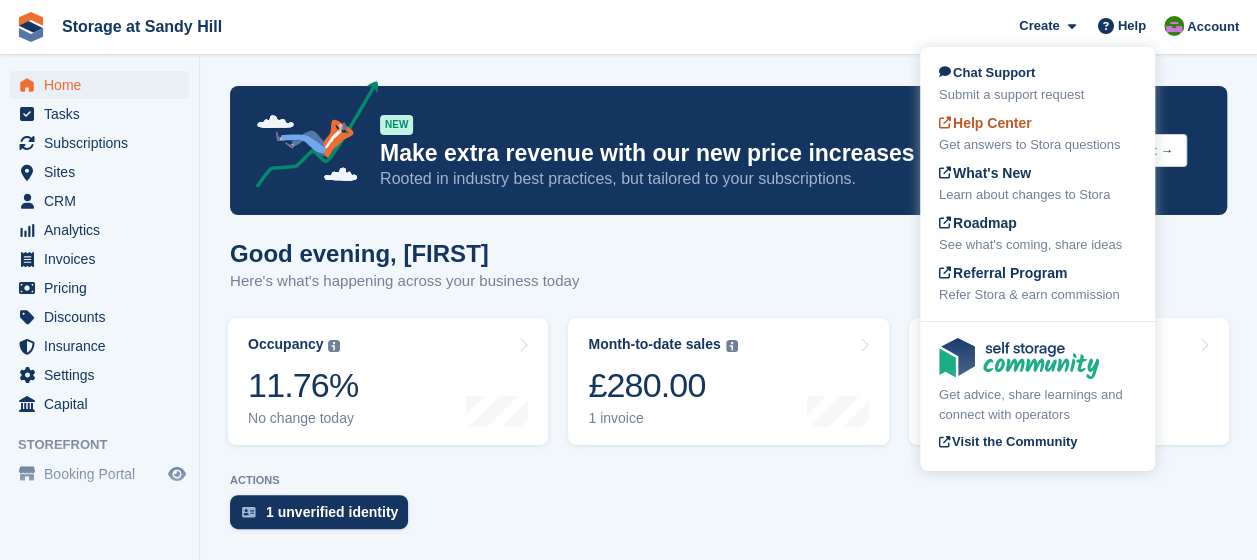 click on "Help Center" at bounding box center (985, 123) 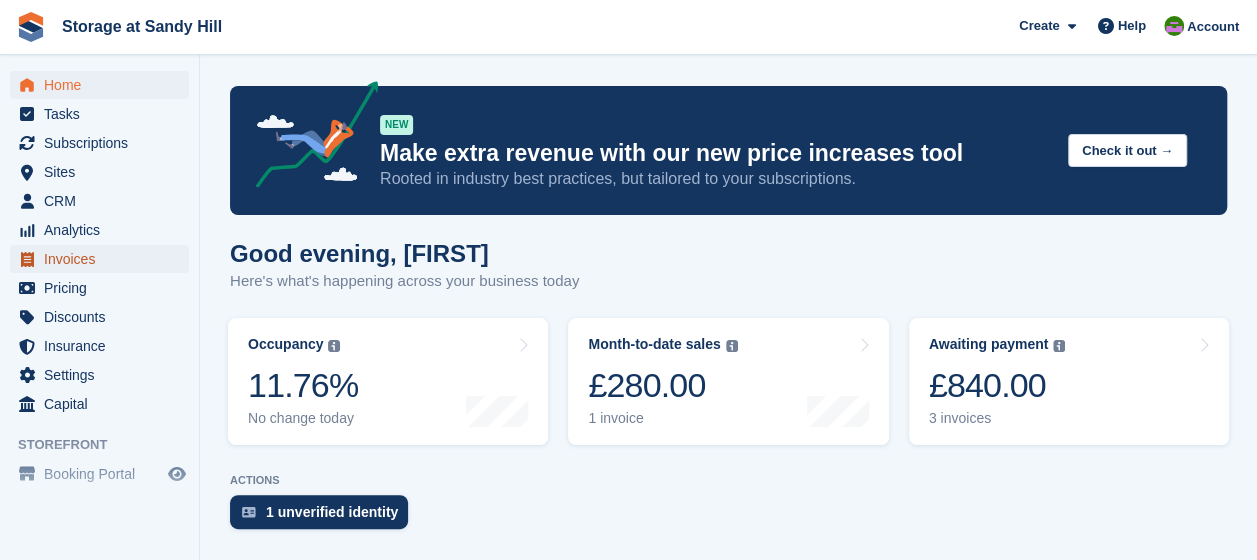 click on "Invoices" at bounding box center (104, 259) 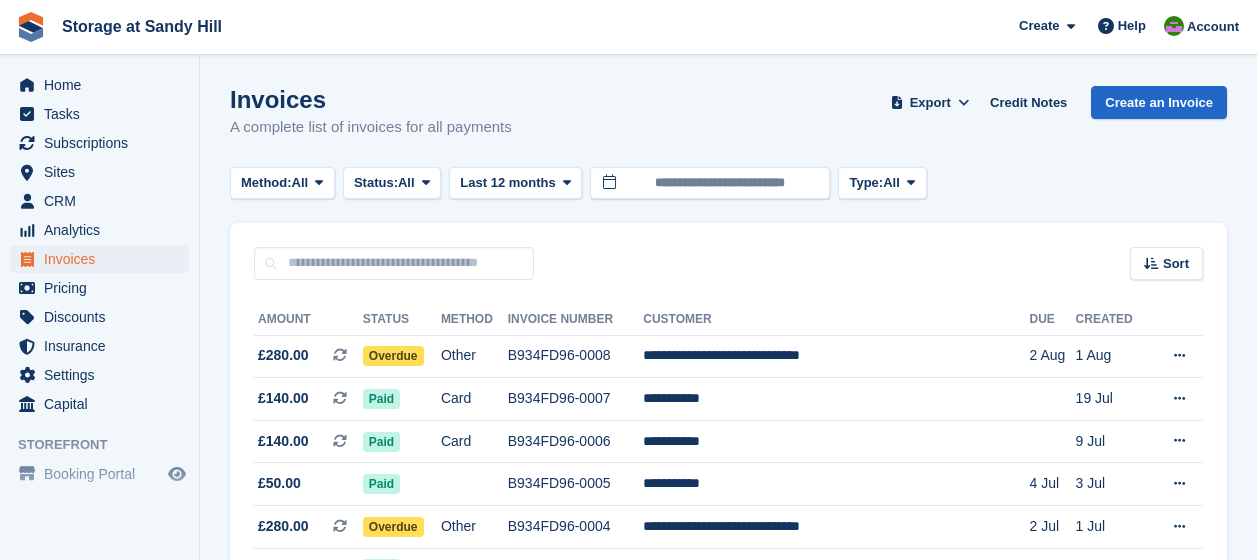 scroll, scrollTop: 0, scrollLeft: 0, axis: both 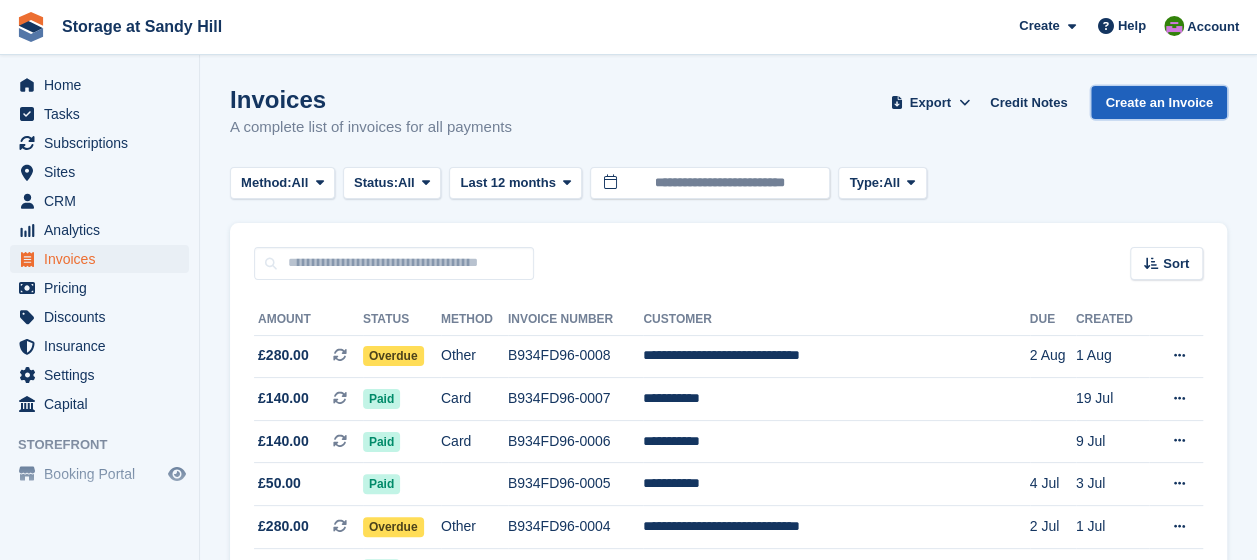 click on "Create an Invoice" at bounding box center [1159, 102] 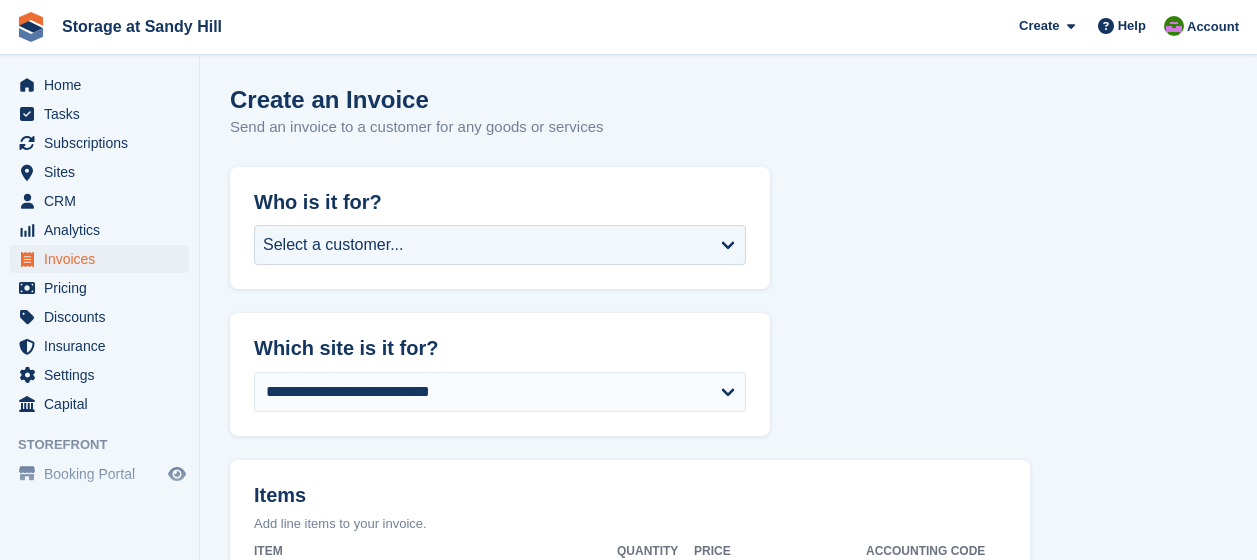 scroll, scrollTop: 0, scrollLeft: 0, axis: both 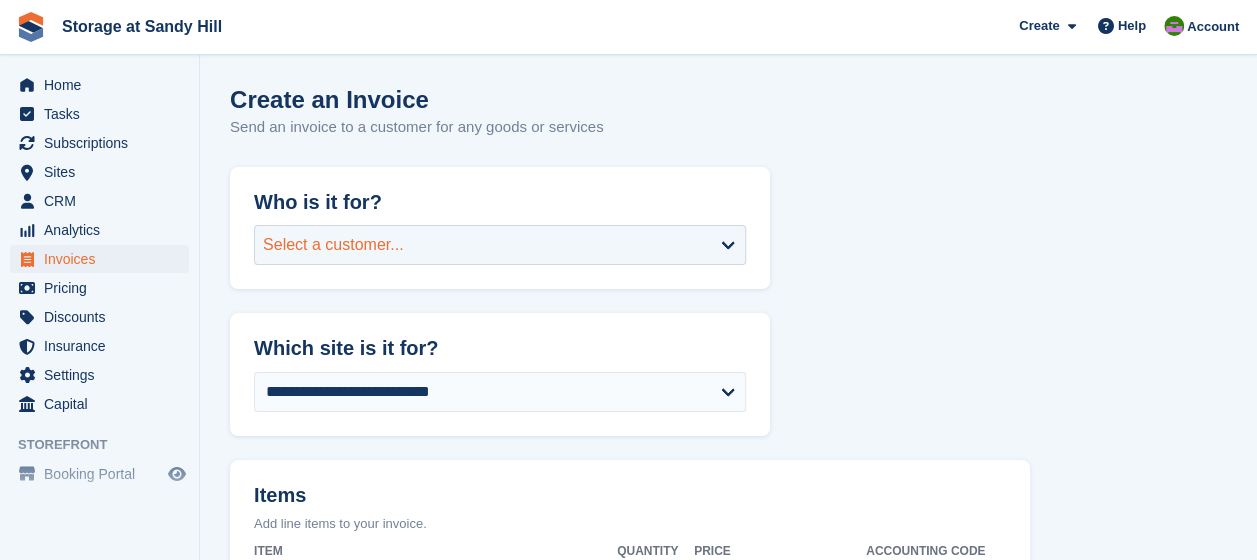 drag, startPoint x: 456, startPoint y: 263, endPoint x: 452, endPoint y: 249, distance: 14.56022 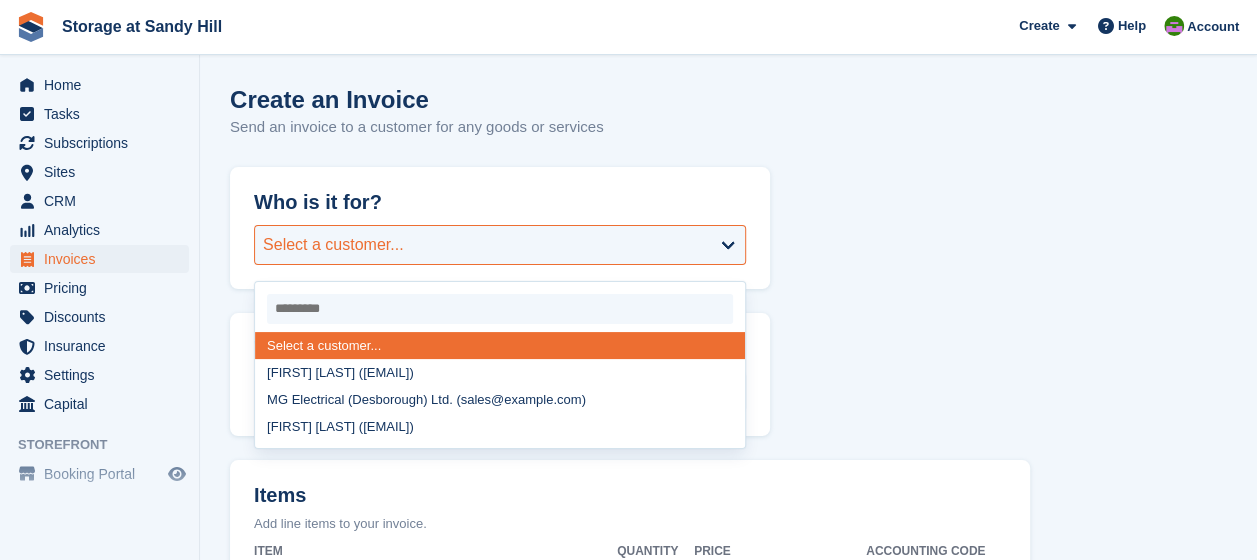 click on "Select a customer..." at bounding box center (500, 245) 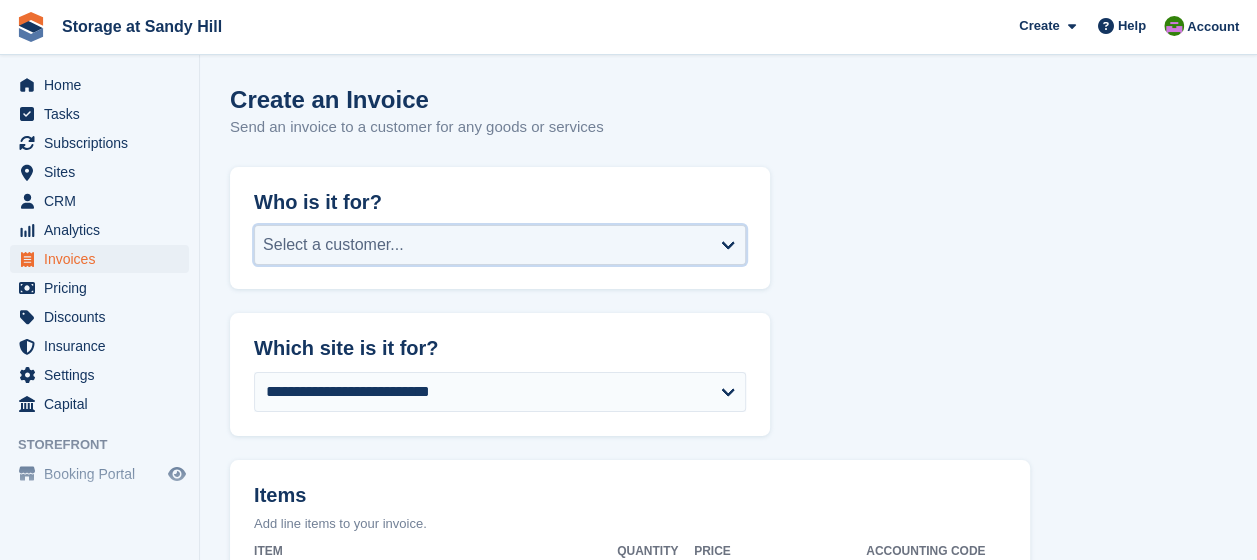 click on "Select a customer..." at bounding box center [500, 245] 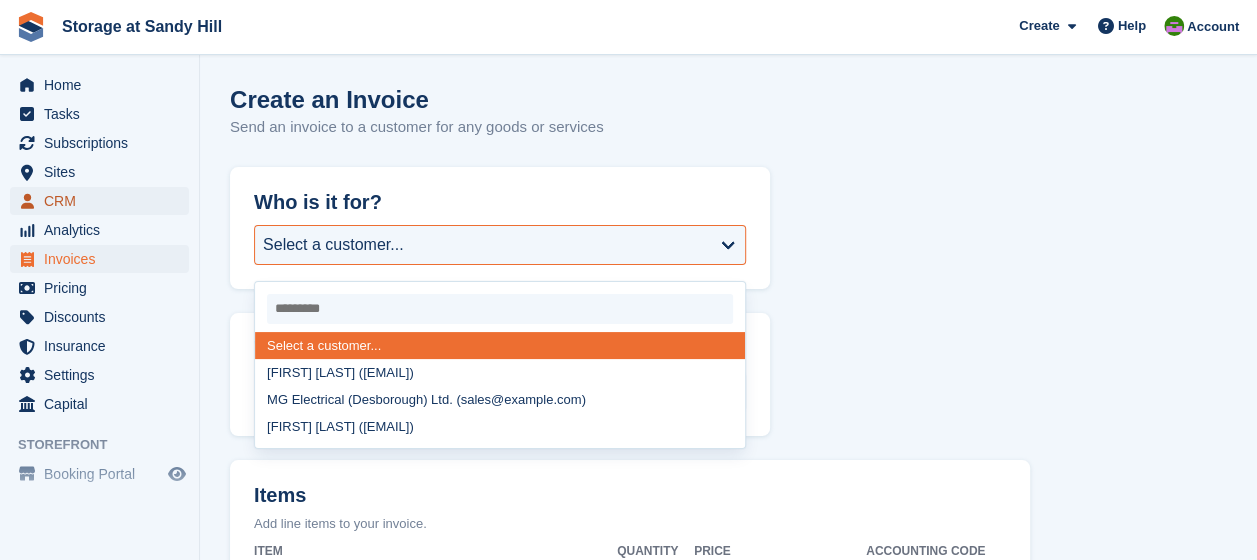 click on "CRM" at bounding box center (104, 201) 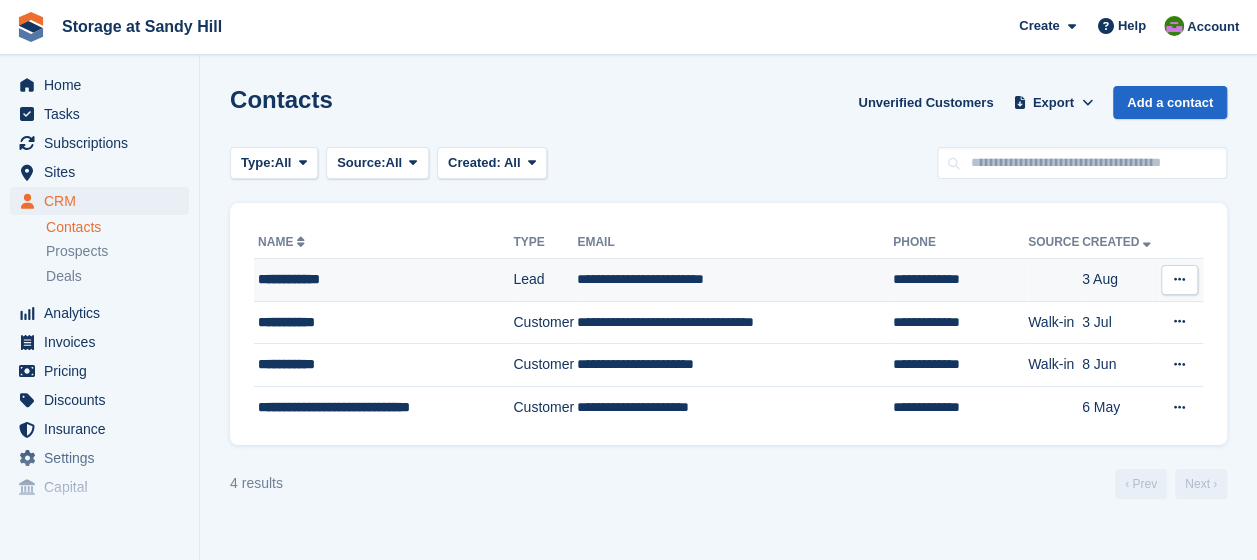 click on "**********" at bounding box center [735, 280] 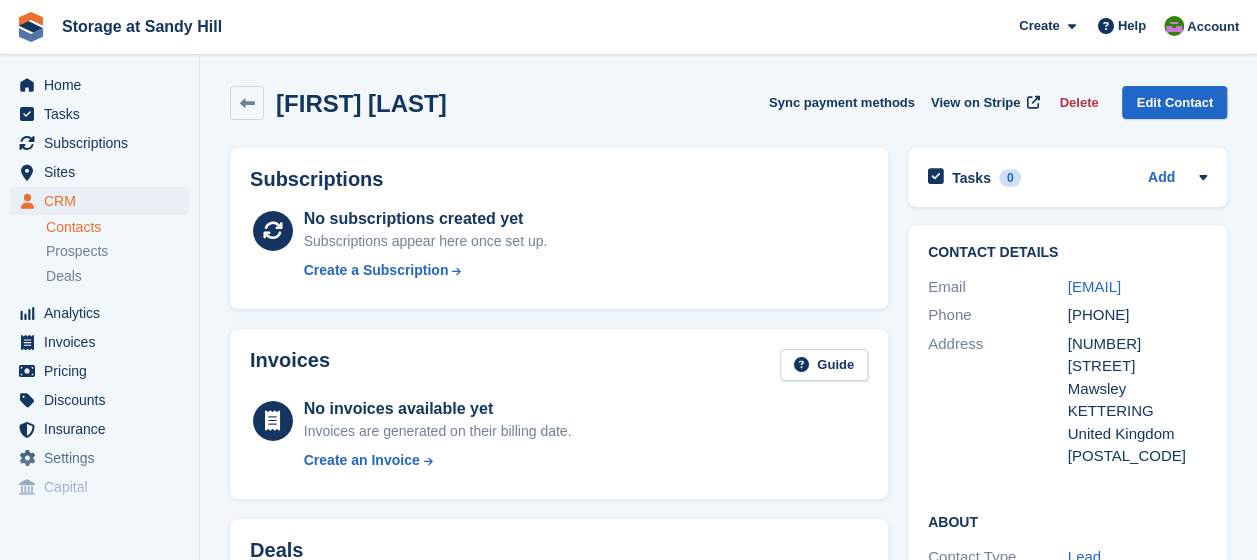 scroll, scrollTop: 100, scrollLeft: 0, axis: vertical 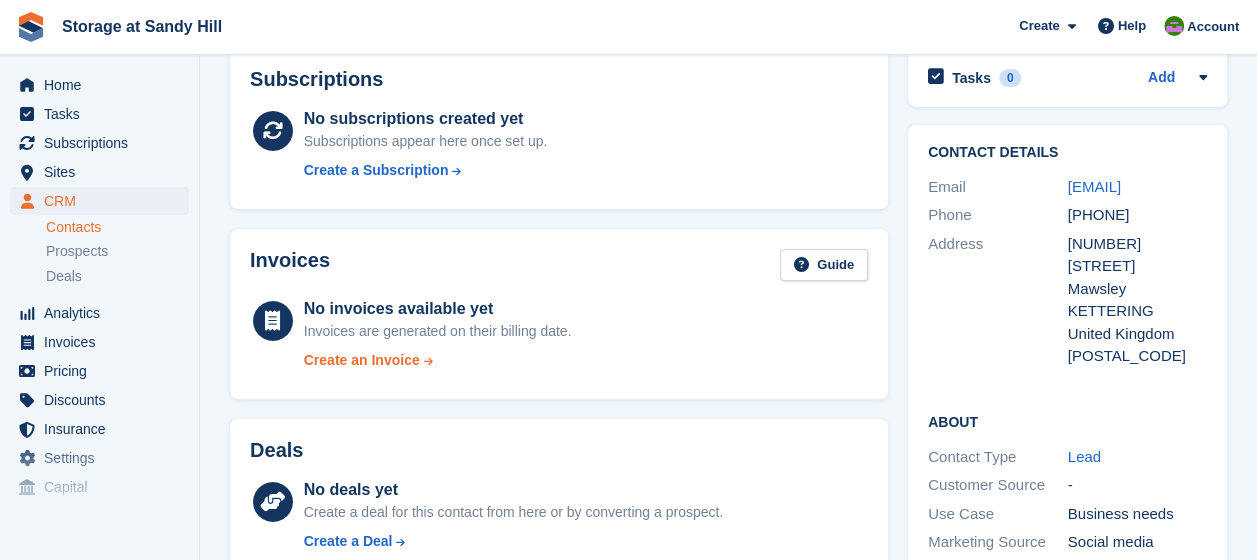 click on "Create an Invoice" at bounding box center (362, 360) 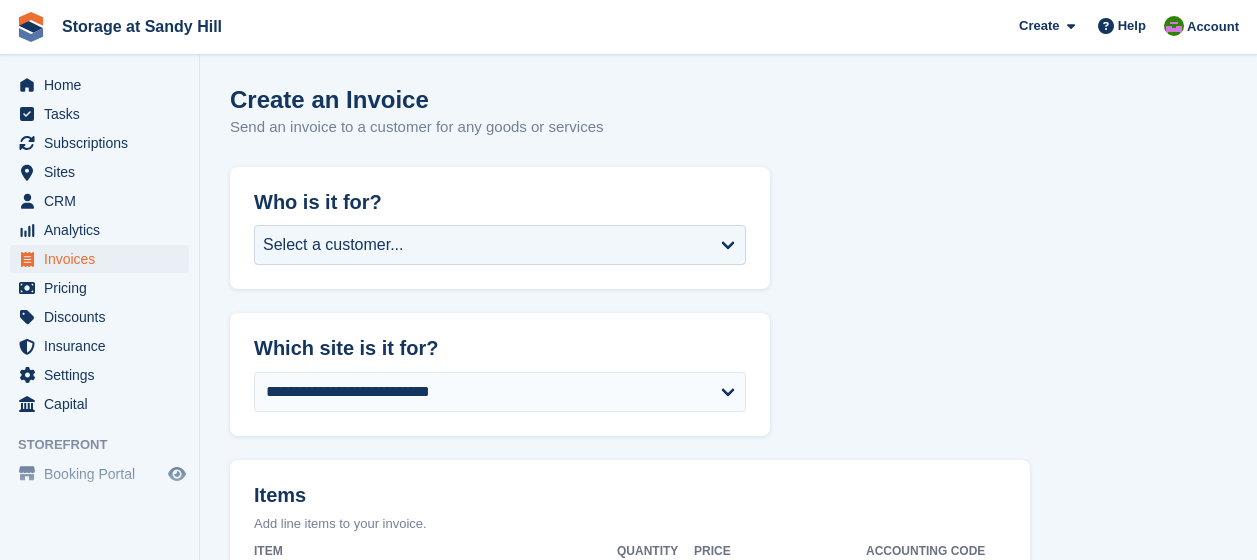 scroll, scrollTop: 0, scrollLeft: 0, axis: both 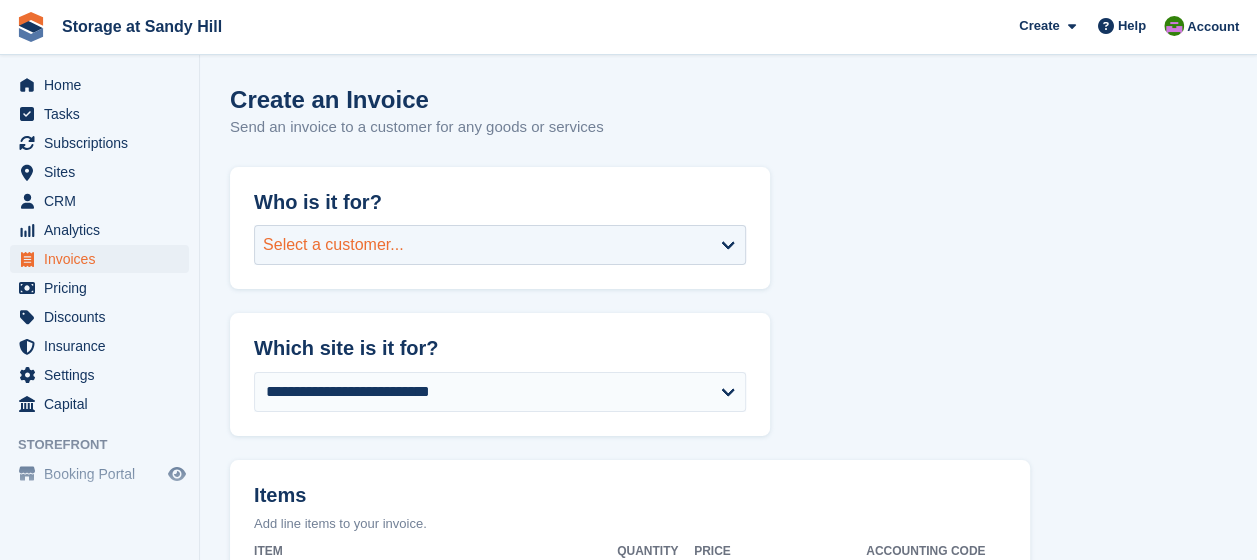 click on "Select a customer..." at bounding box center [333, 245] 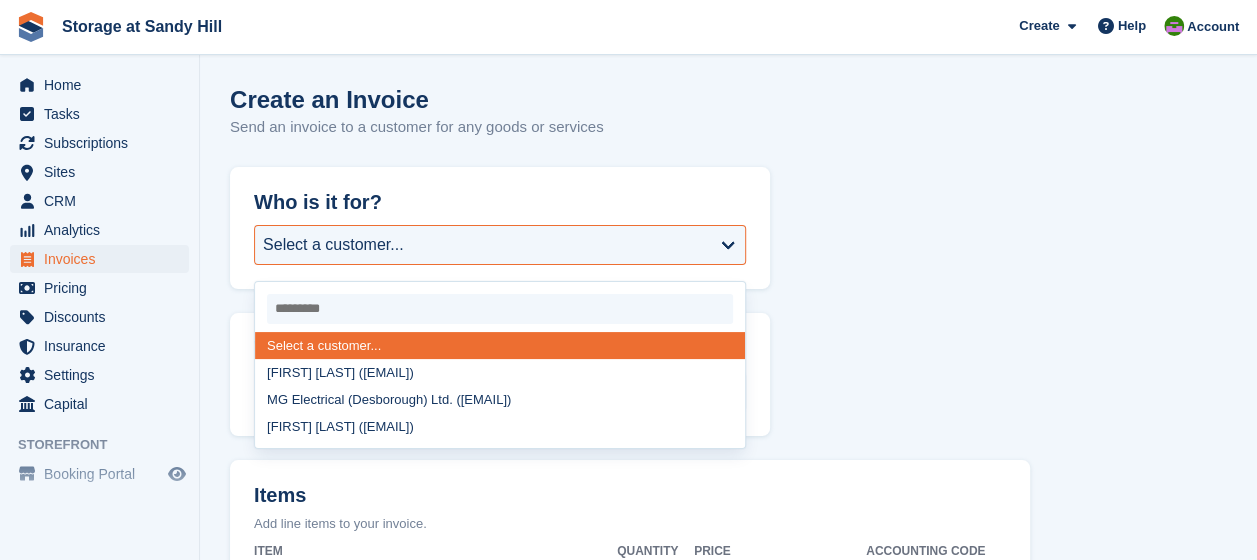 click on "**********" at bounding box center (728, 762) 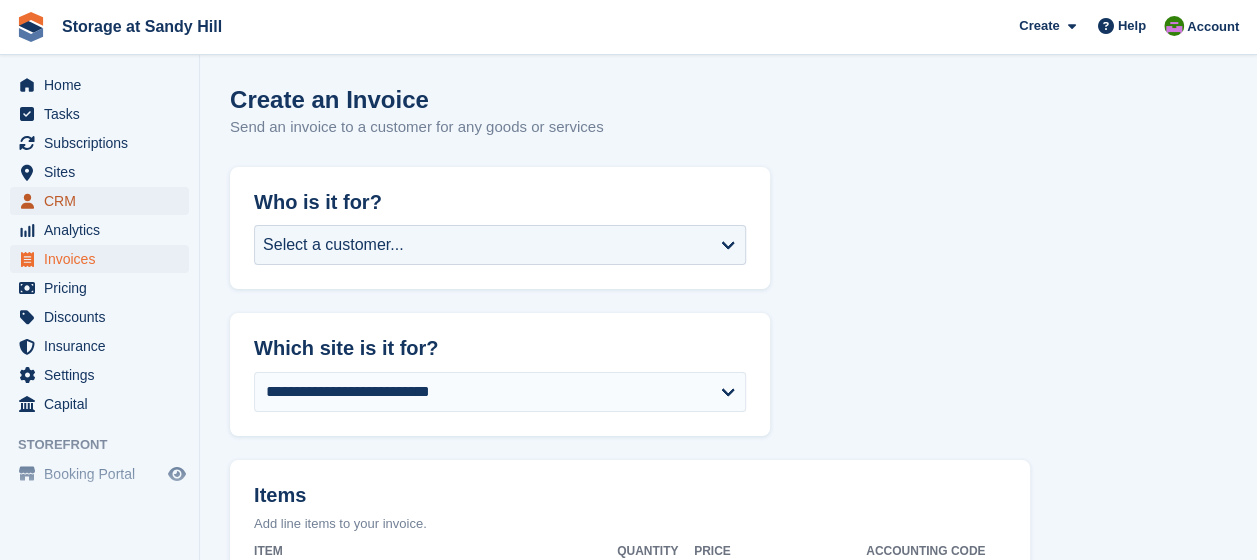 click on "CRM" at bounding box center [104, 201] 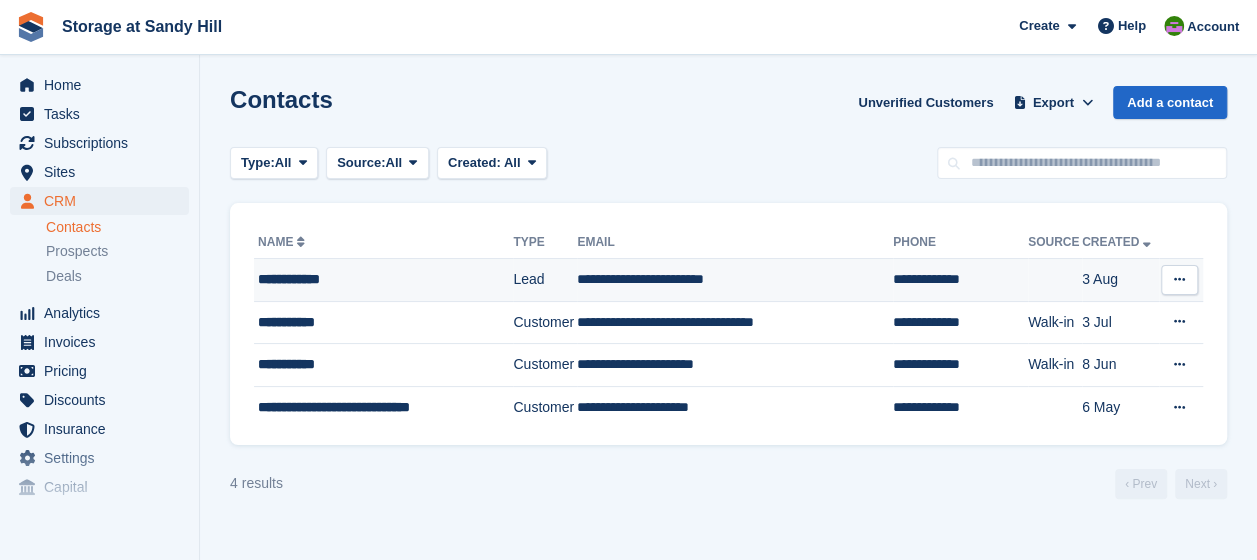 click at bounding box center (1179, 279) 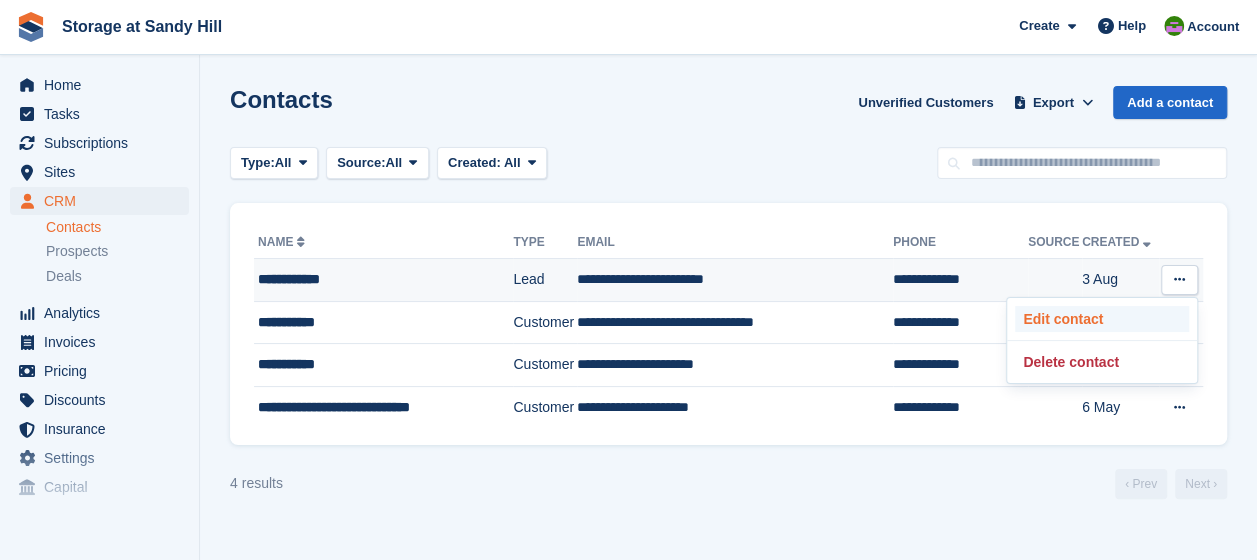 click on "Edit contact" at bounding box center [1102, 319] 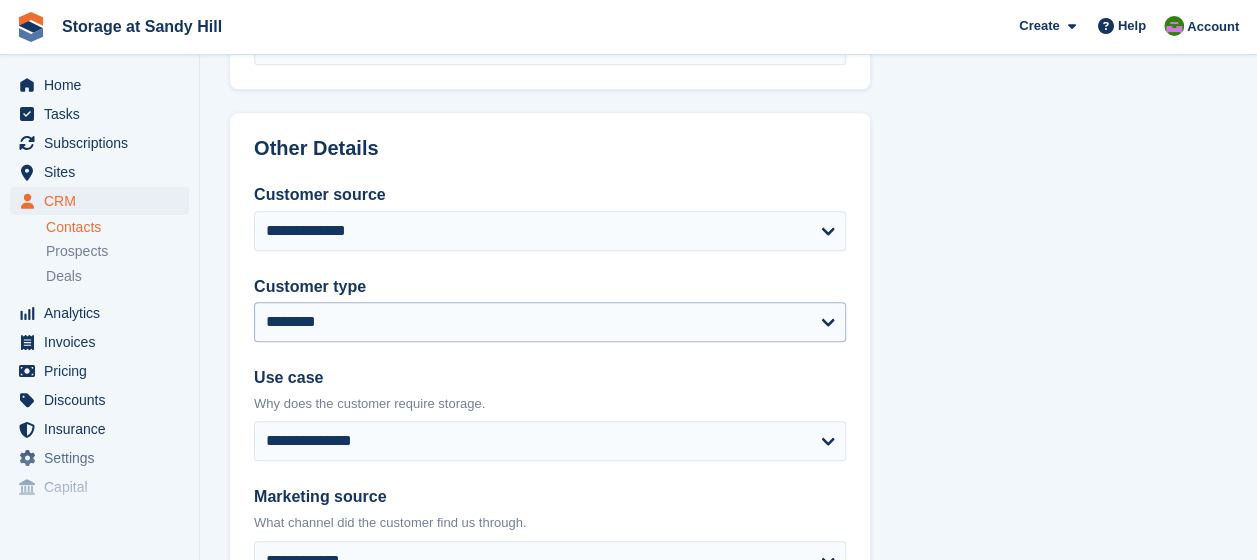 scroll, scrollTop: 800, scrollLeft: 0, axis: vertical 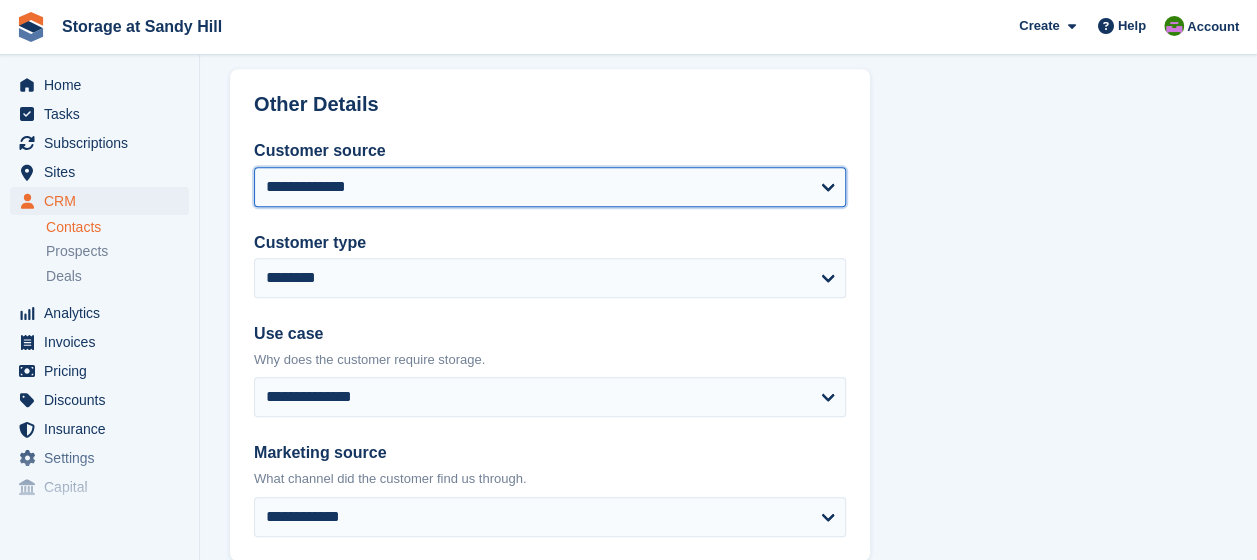 click on "**********" at bounding box center (550, 187) 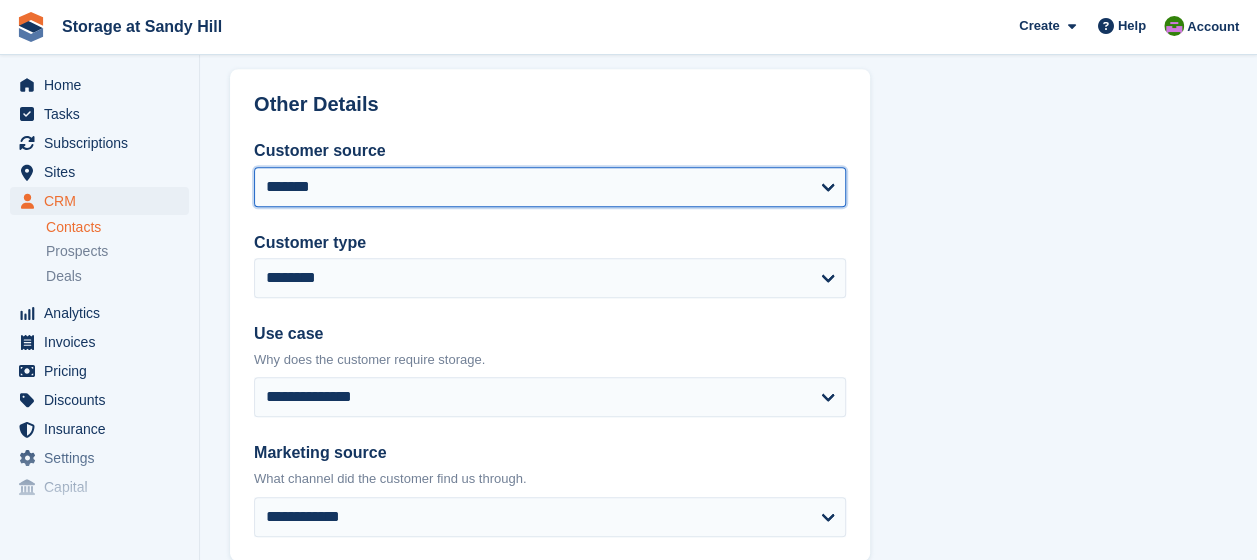 click on "**********" at bounding box center (550, 187) 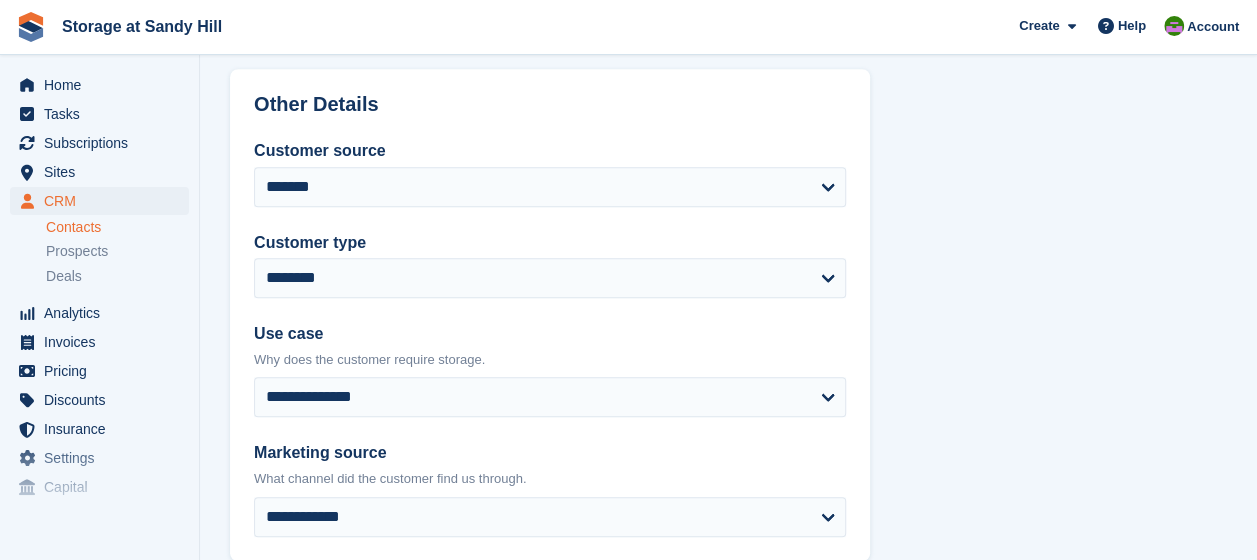 click on "**********" at bounding box center (728, 52) 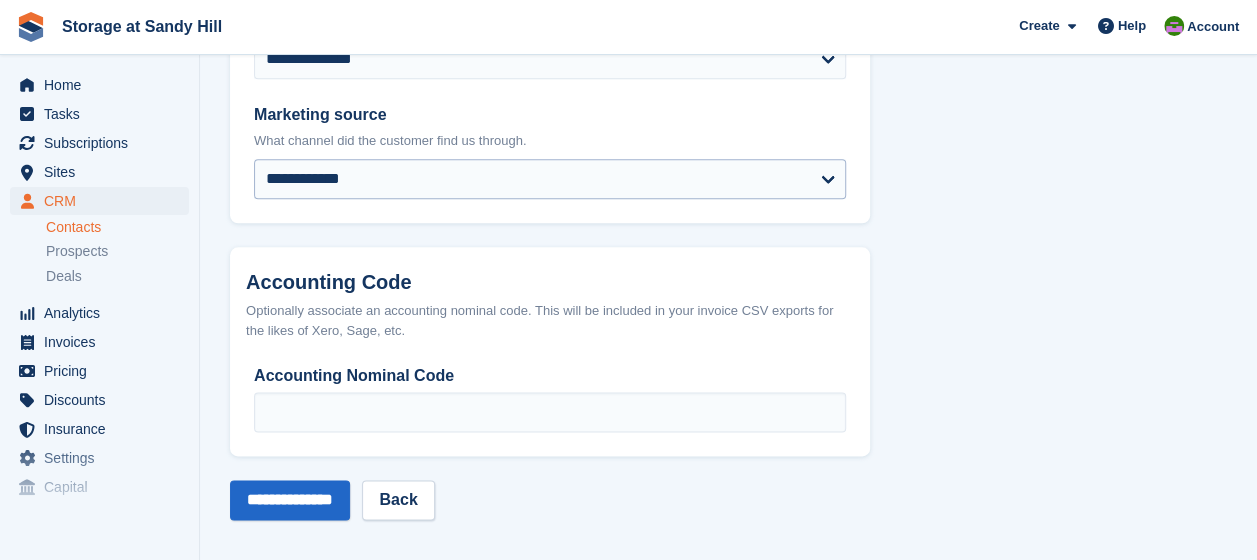 scroll, scrollTop: 1143, scrollLeft: 0, axis: vertical 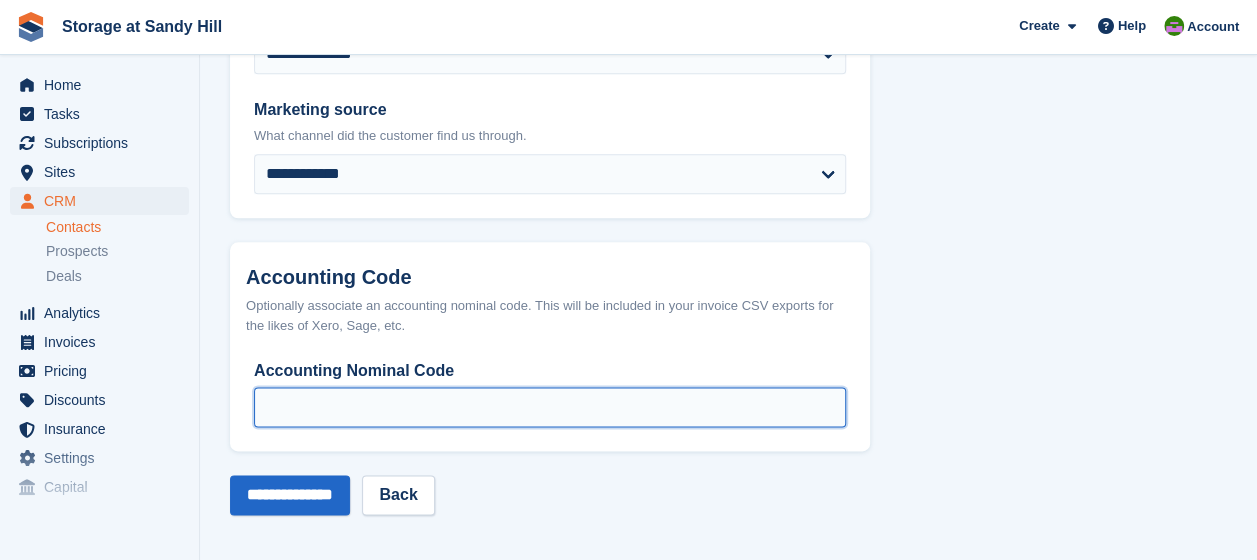 click on "Accounting Nominal Code" at bounding box center [550, 407] 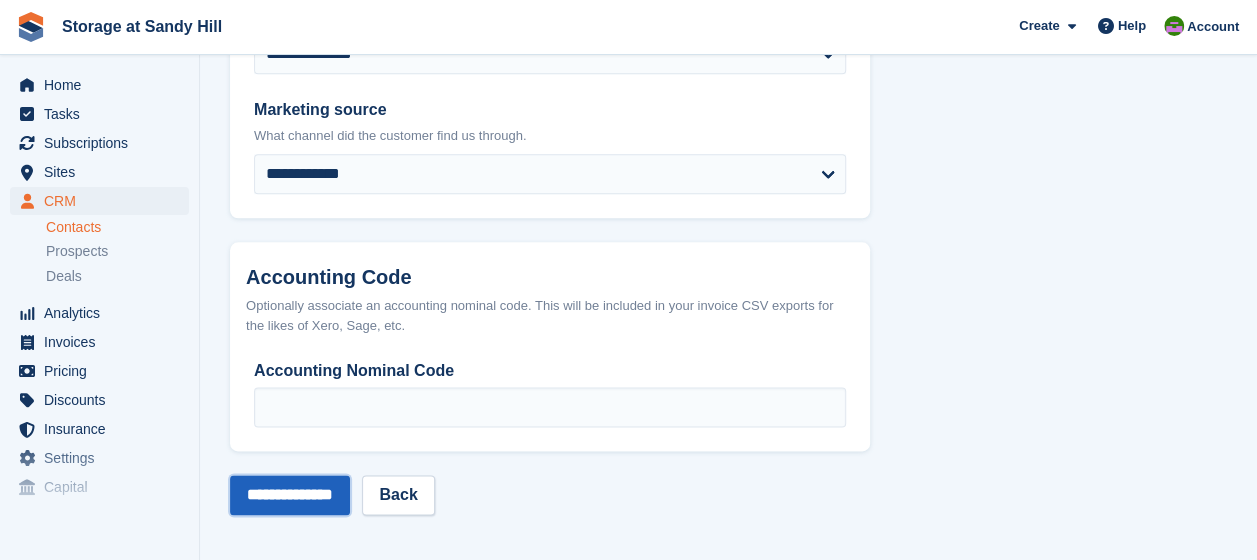 click on "**********" at bounding box center [290, 495] 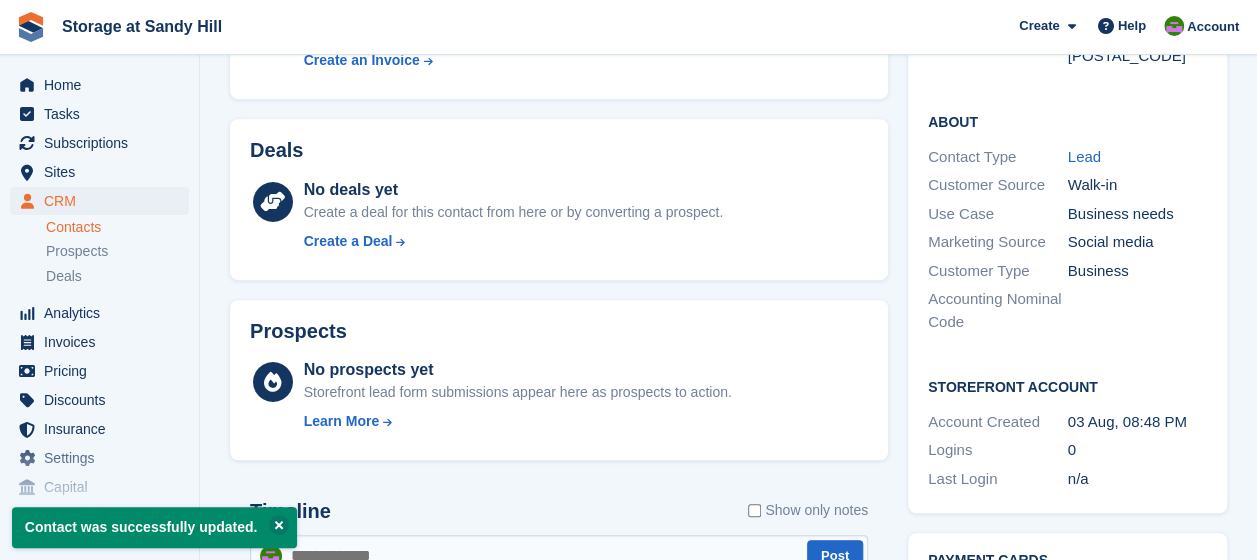scroll, scrollTop: 300, scrollLeft: 0, axis: vertical 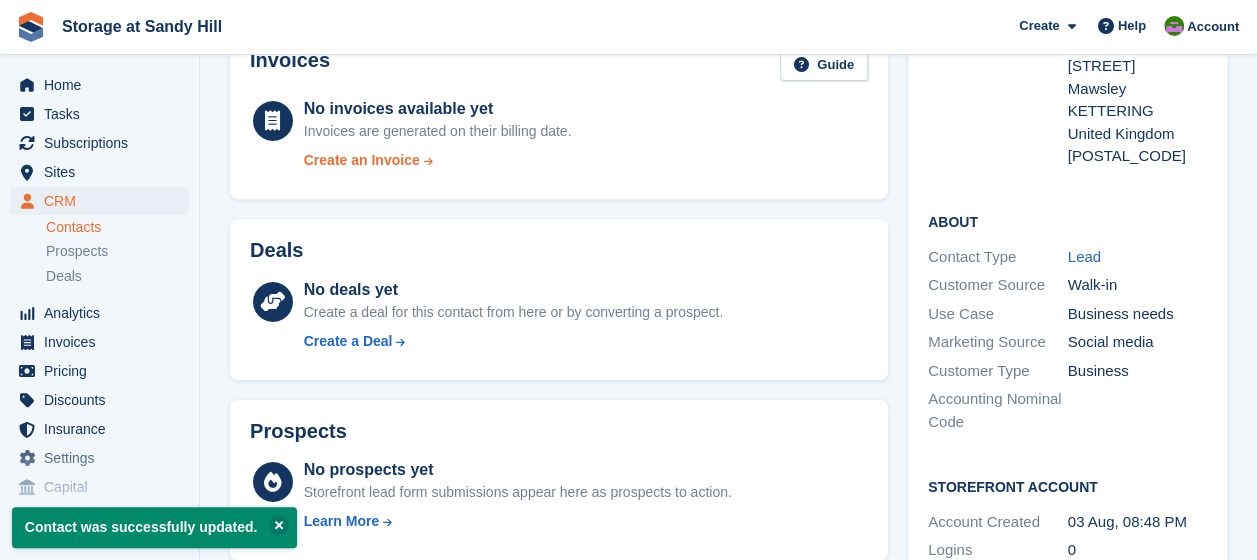 click on "Create an Invoice" at bounding box center [362, 160] 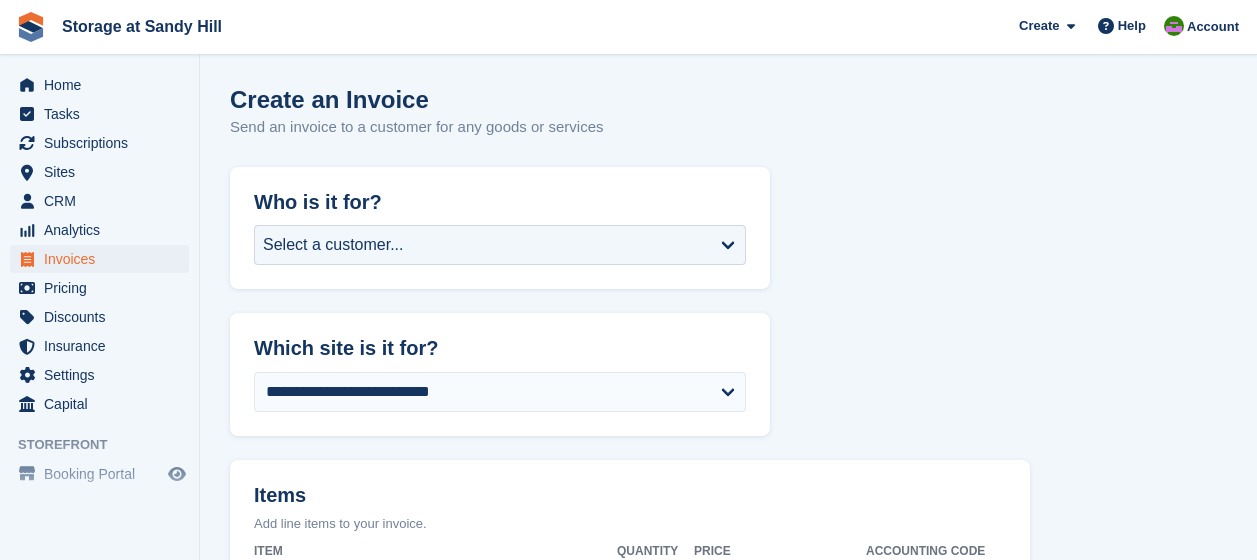 scroll, scrollTop: 0, scrollLeft: 0, axis: both 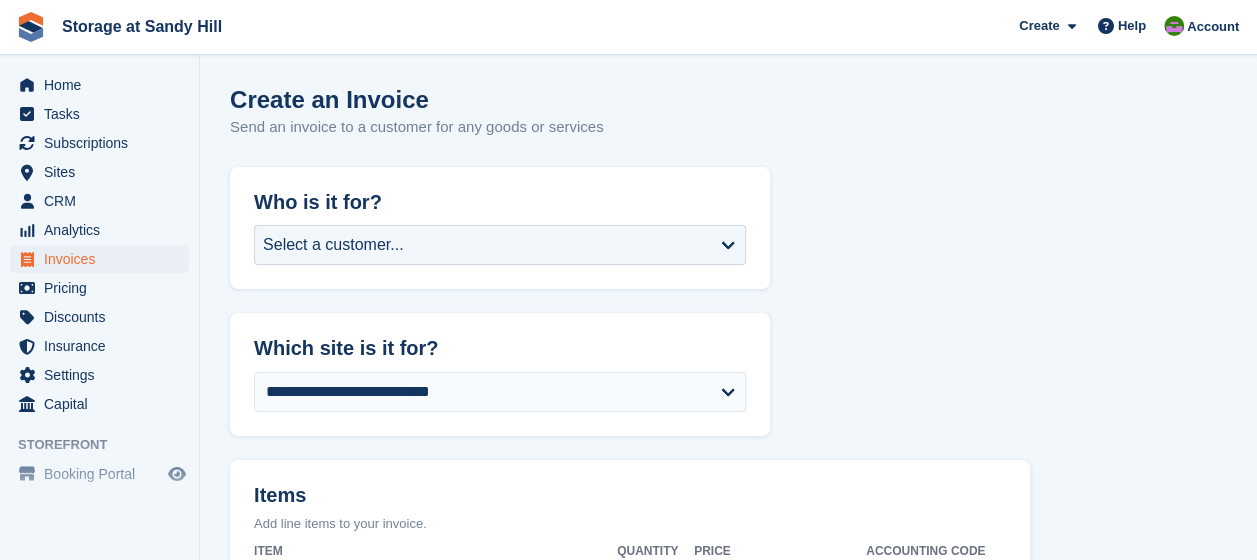 click on "Who is it for?" at bounding box center (500, 202) 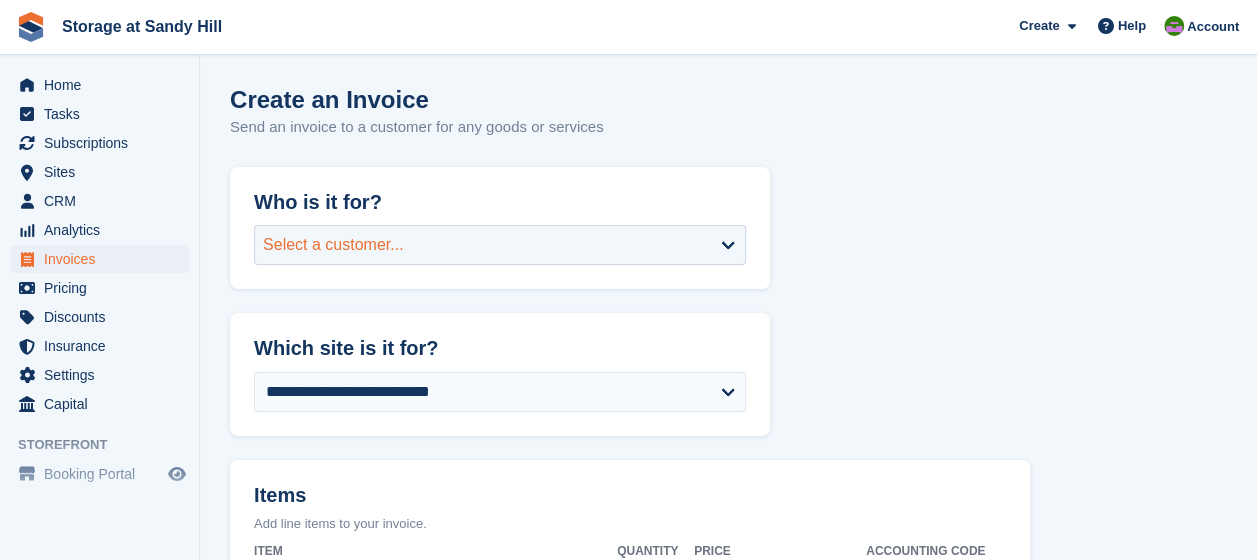 click on "Select a customer..." at bounding box center [500, 245] 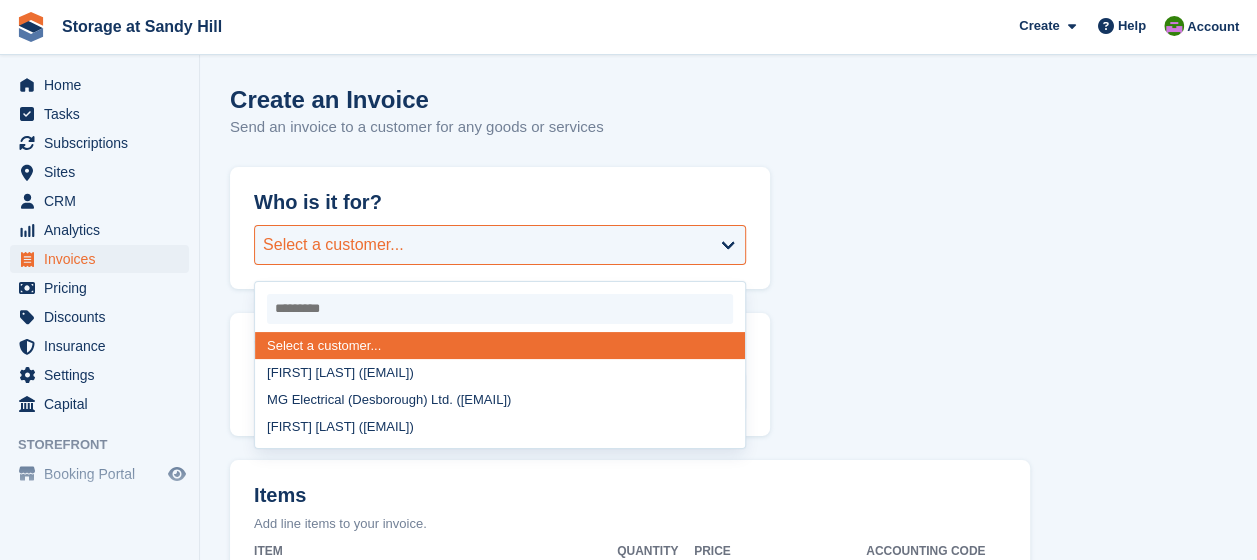 click on "Select a customer..." at bounding box center (500, 245) 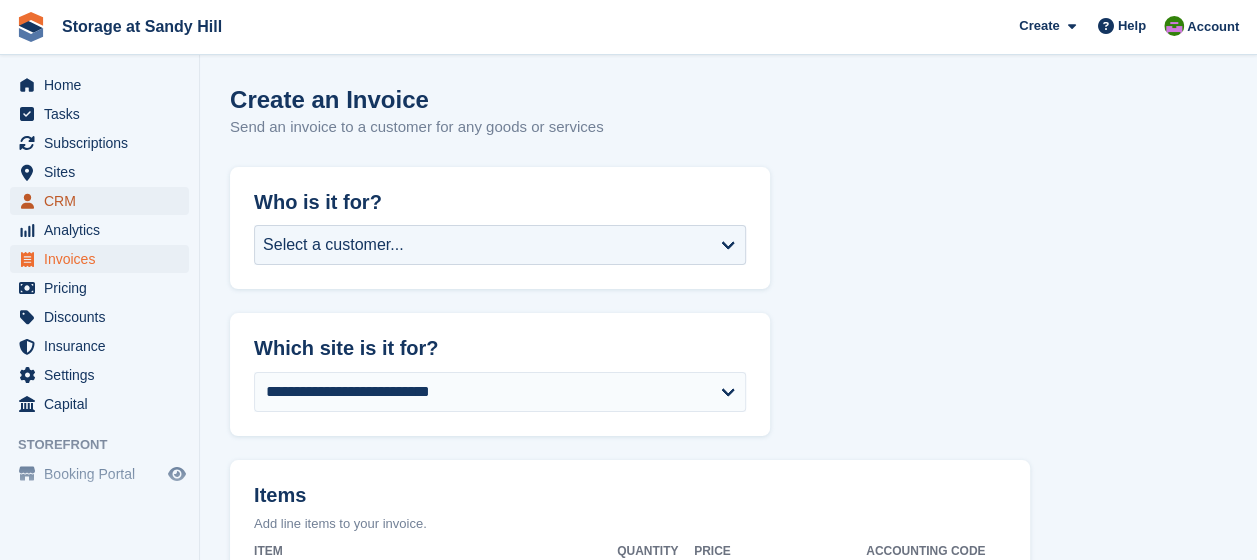 click on "CRM" at bounding box center [104, 201] 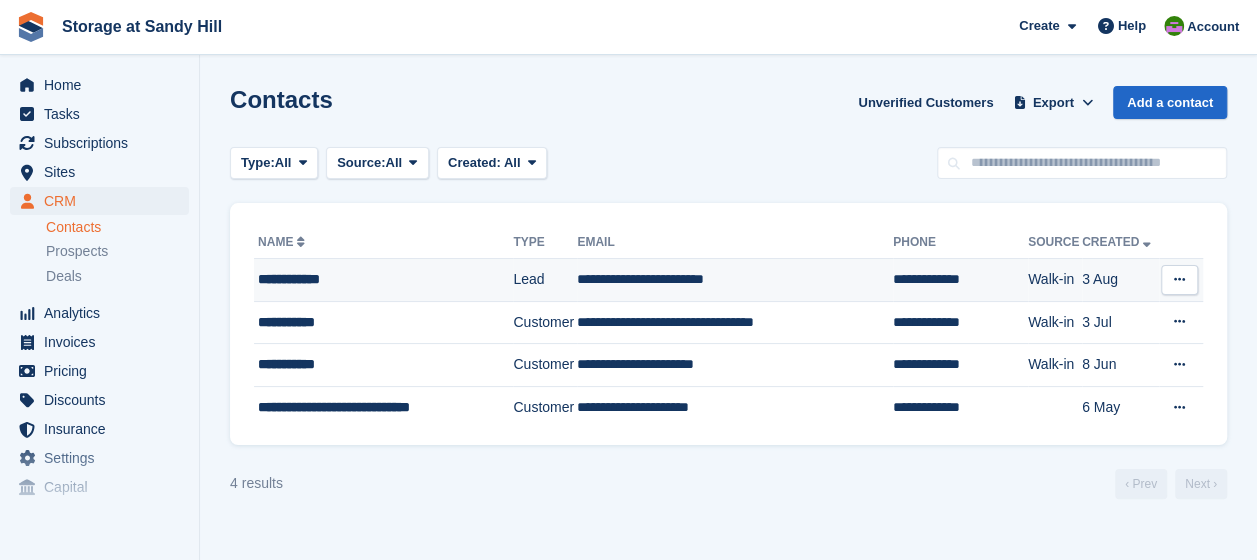 click at bounding box center [1179, 280] 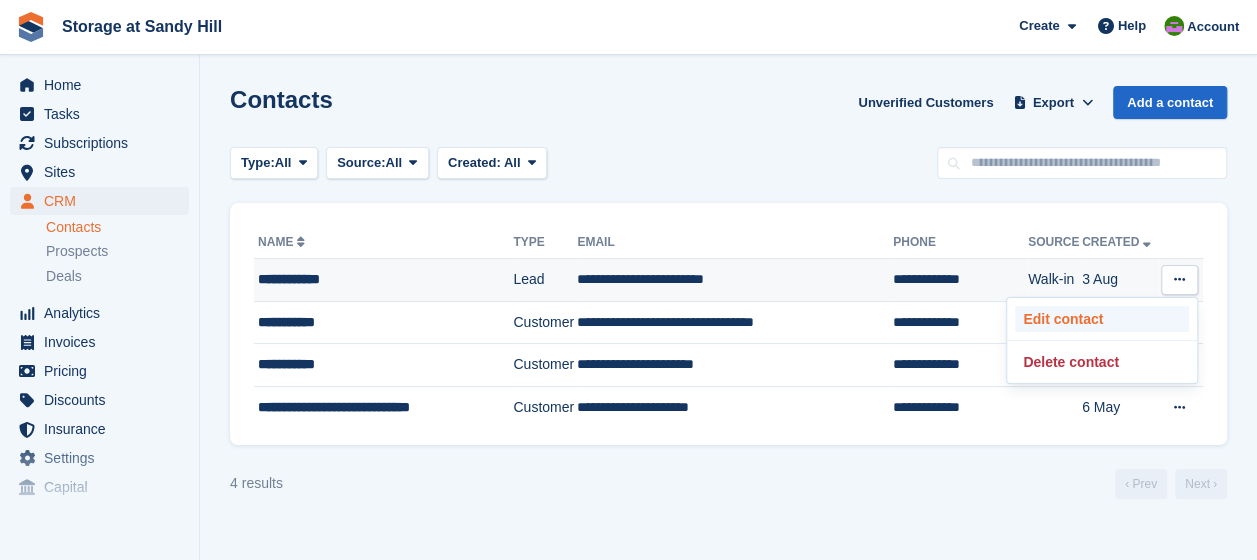 click on "Edit contact" at bounding box center (1102, 319) 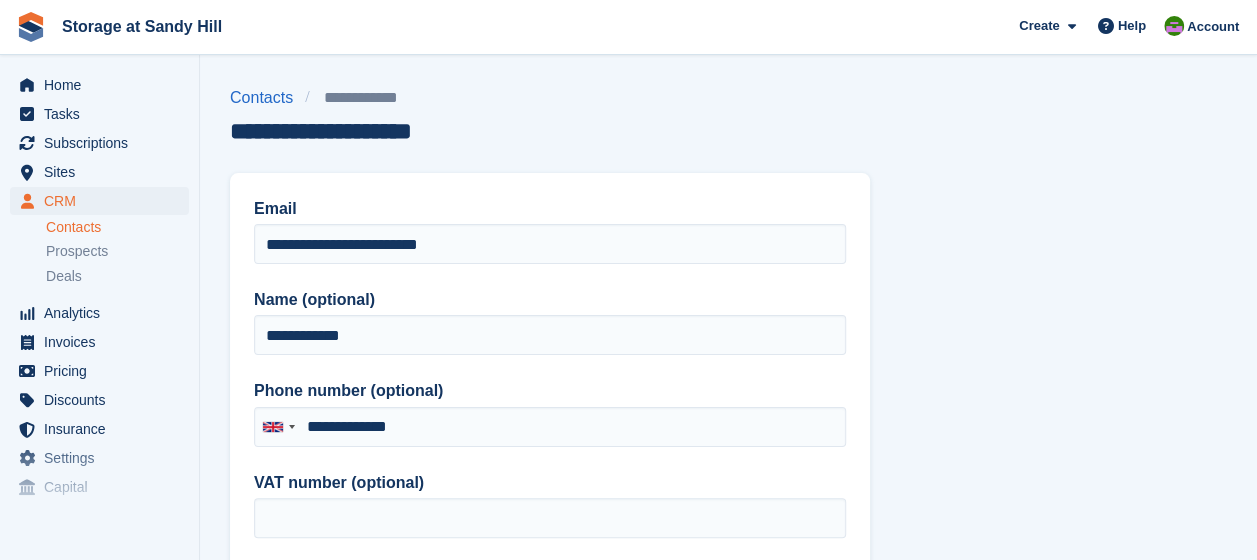 type on "**********" 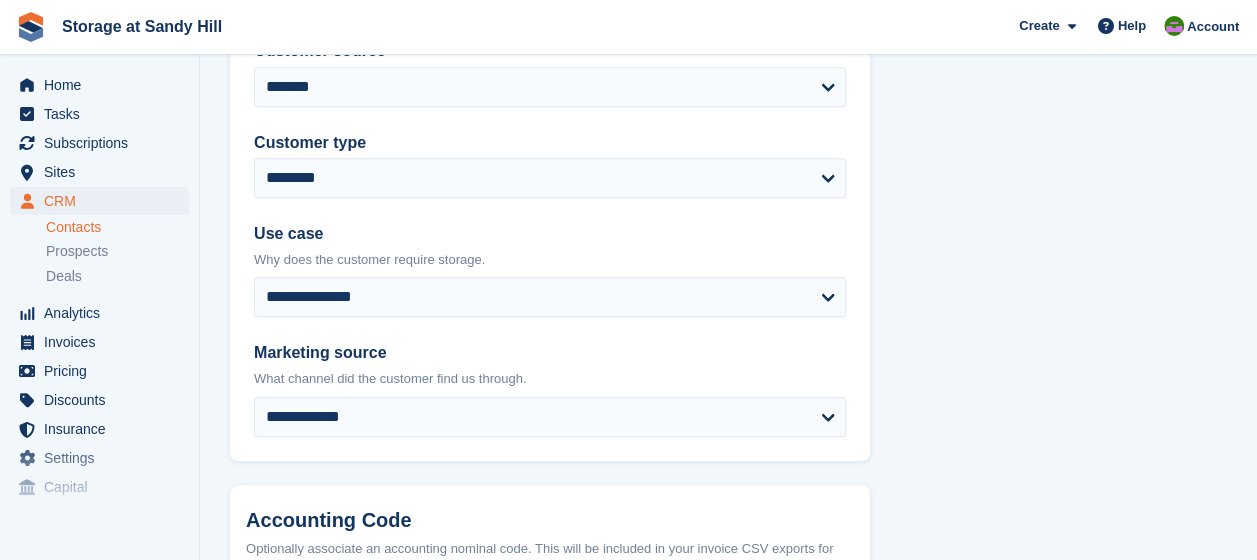 scroll, scrollTop: 1143, scrollLeft: 0, axis: vertical 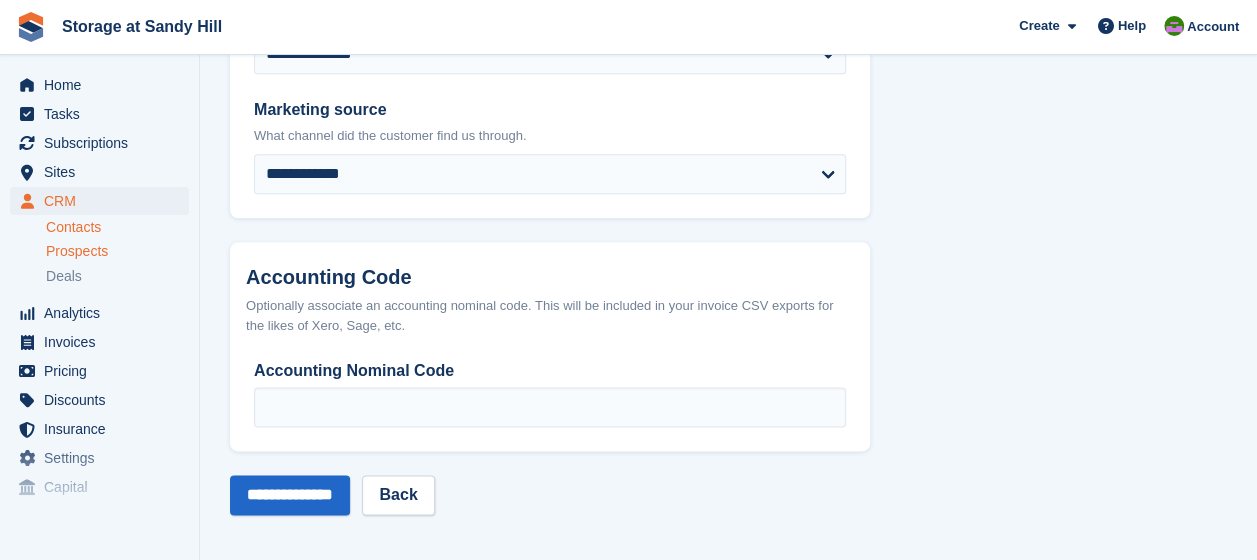 click on "Prospects" at bounding box center [77, 251] 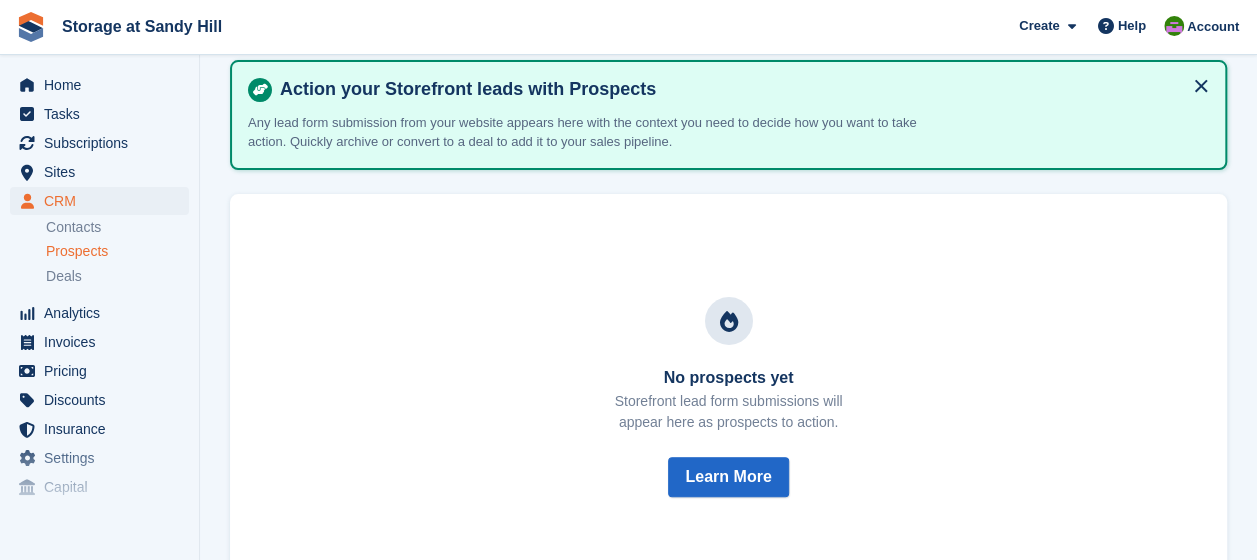 scroll, scrollTop: 51, scrollLeft: 0, axis: vertical 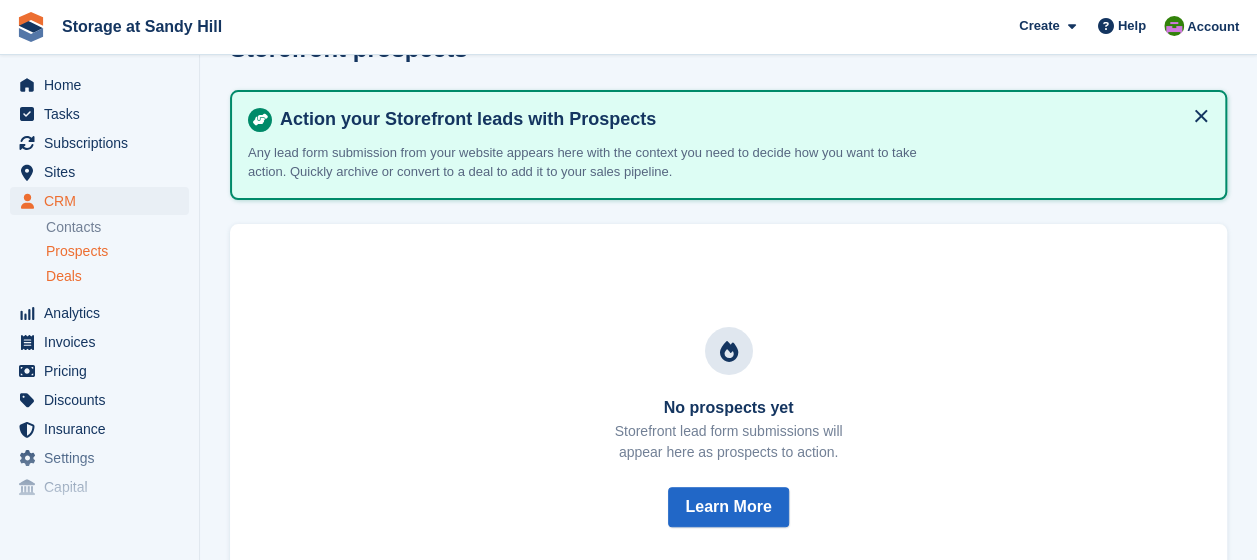 drag, startPoint x: 60, startPoint y: 289, endPoint x: 67, endPoint y: 280, distance: 11.401754 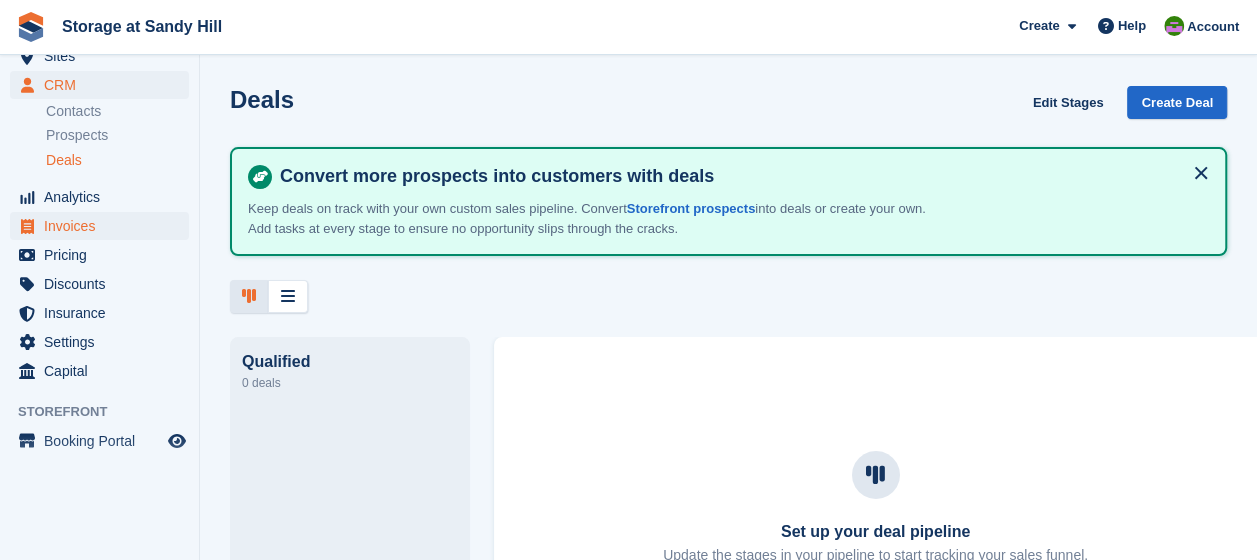 scroll, scrollTop: 120, scrollLeft: 0, axis: vertical 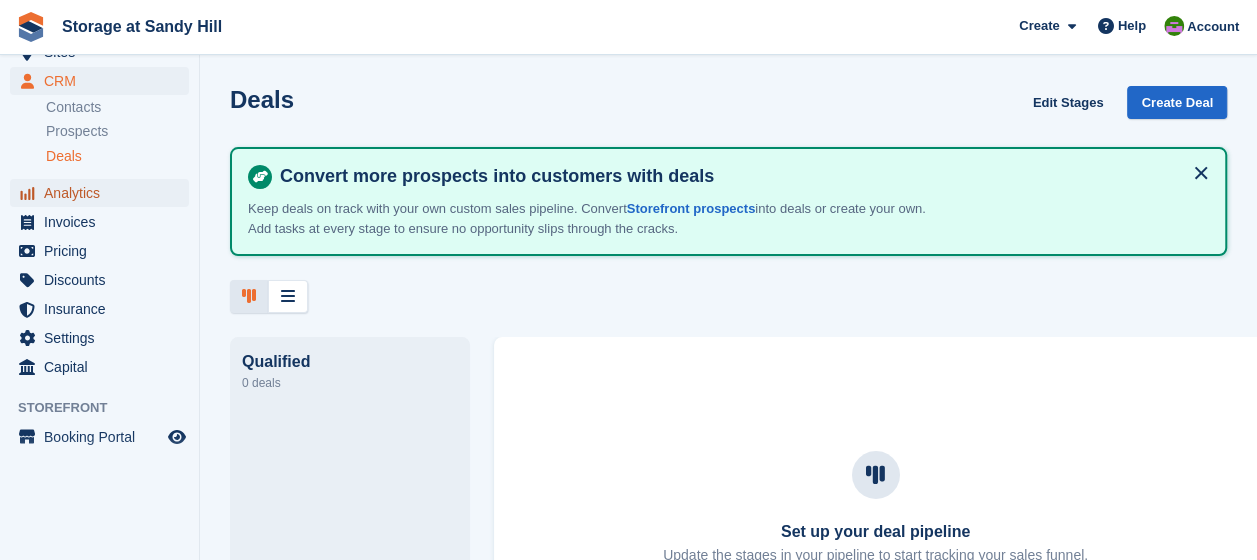 click on "Analytics" at bounding box center [104, 193] 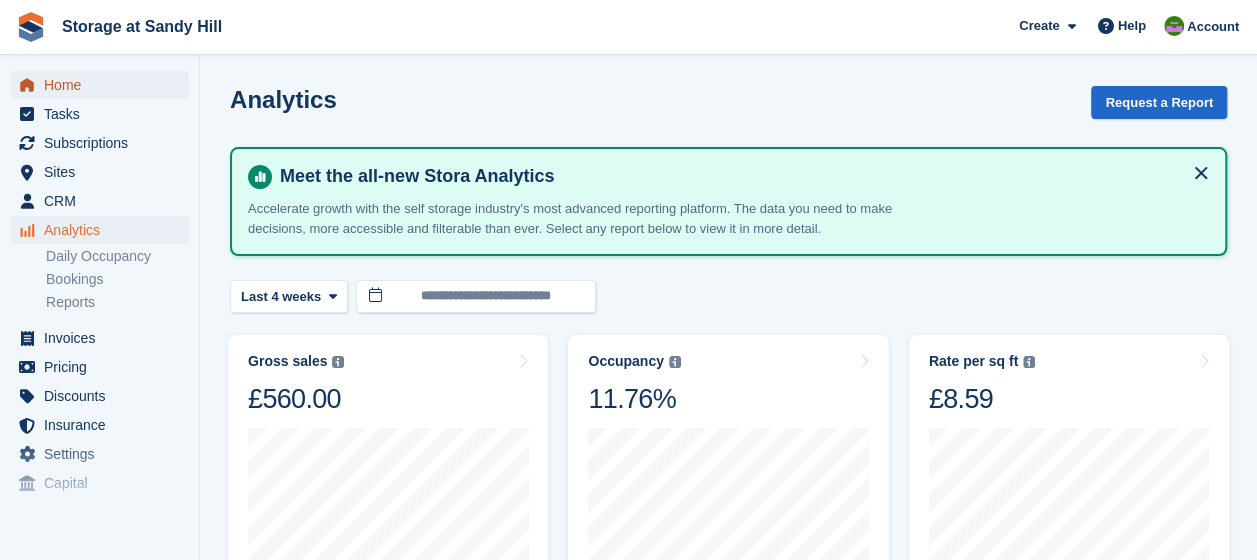 click on "Home" at bounding box center [104, 85] 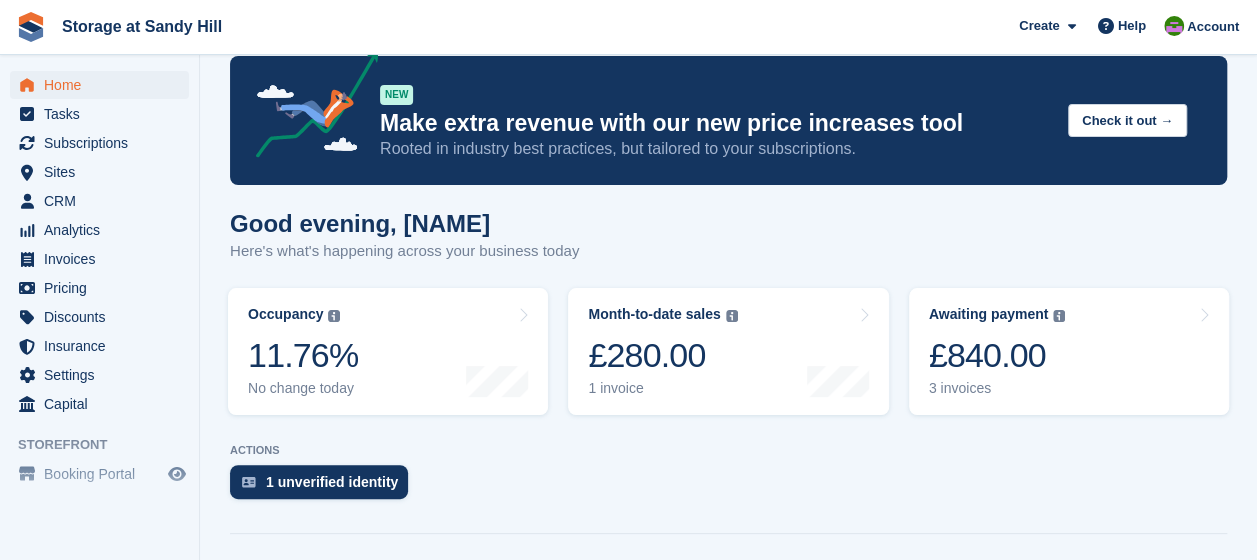 scroll, scrollTop: 0, scrollLeft: 0, axis: both 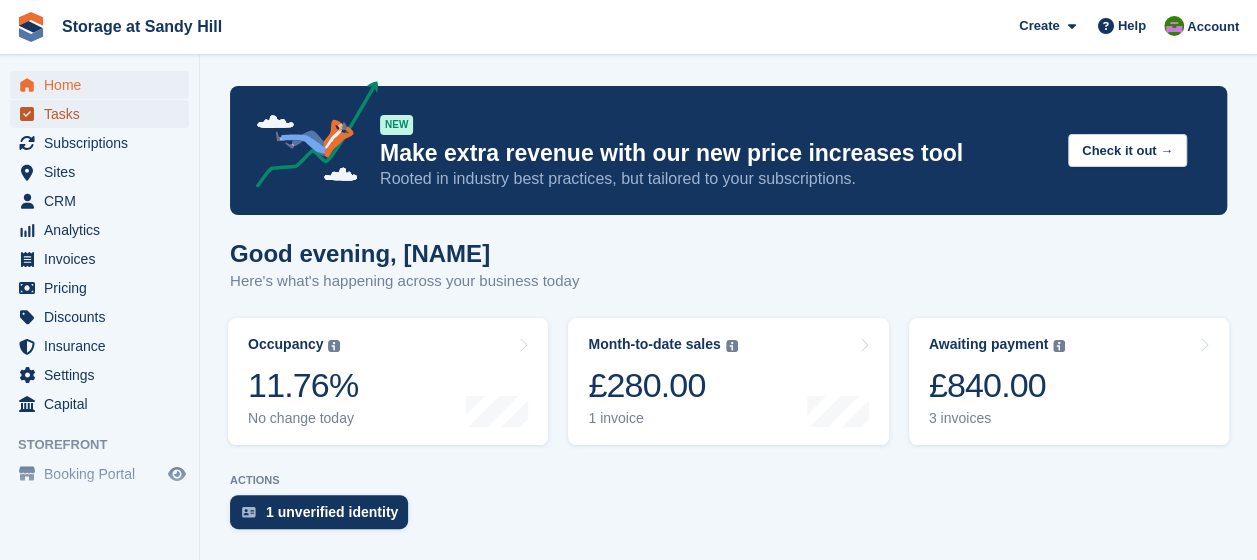 click on "Tasks" at bounding box center [104, 114] 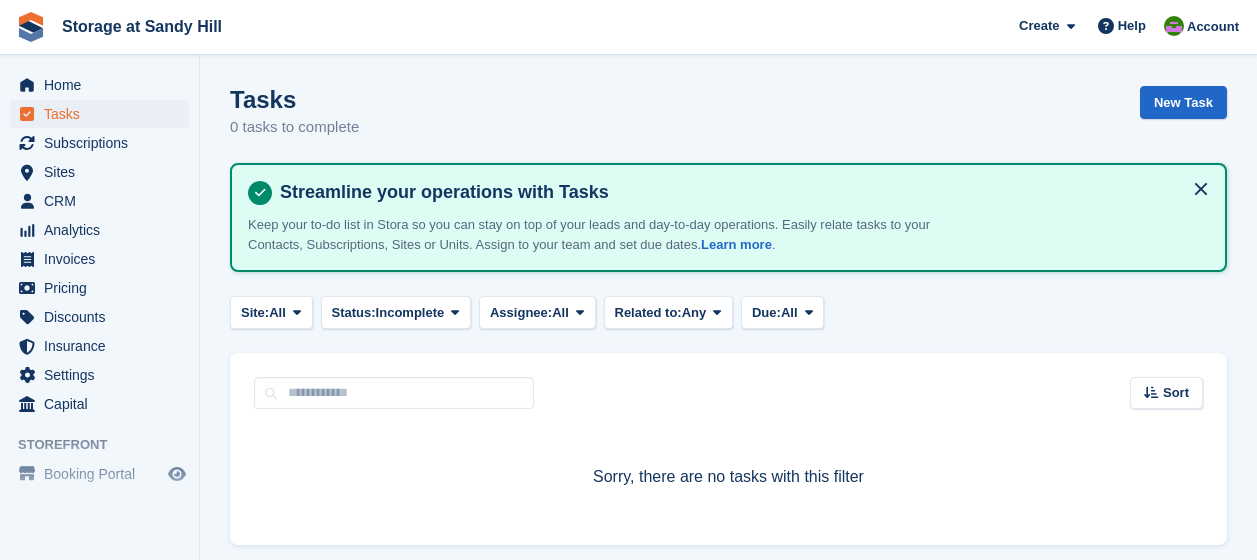 scroll, scrollTop: 0, scrollLeft: 0, axis: both 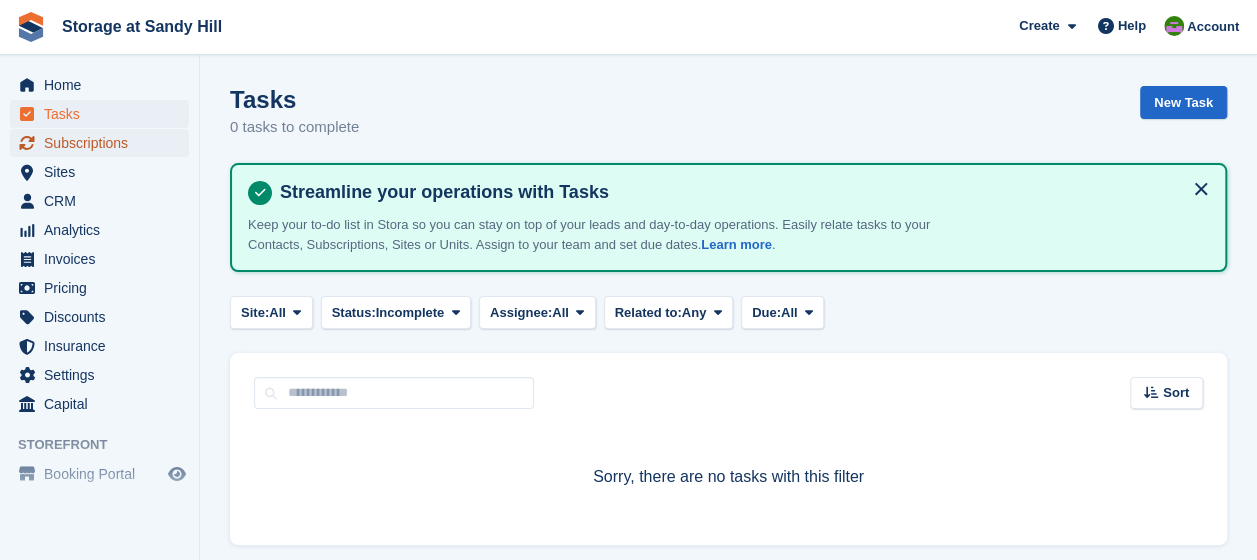 click on "Subscriptions" at bounding box center (104, 143) 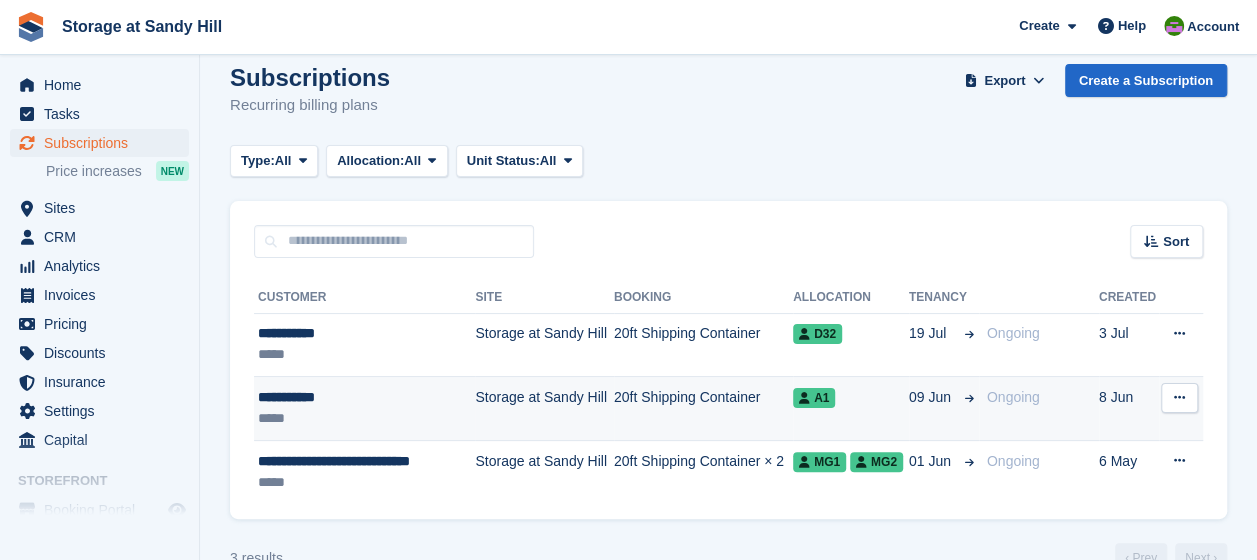 scroll, scrollTop: 0, scrollLeft: 0, axis: both 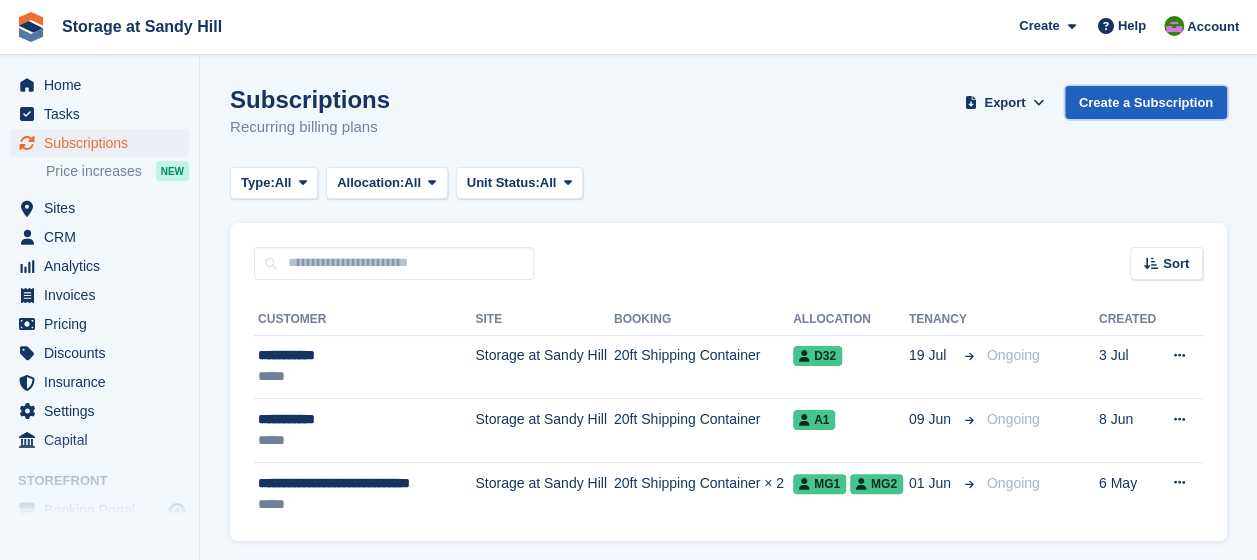 click on "Create a Subscription" at bounding box center (1146, 102) 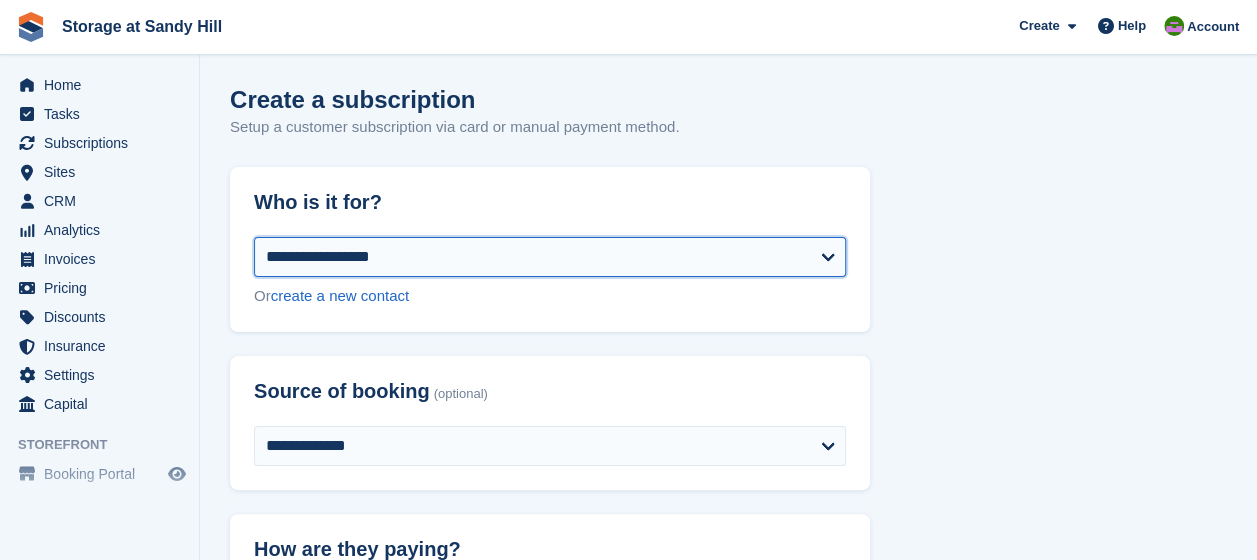 click on "**********" at bounding box center [550, 257] 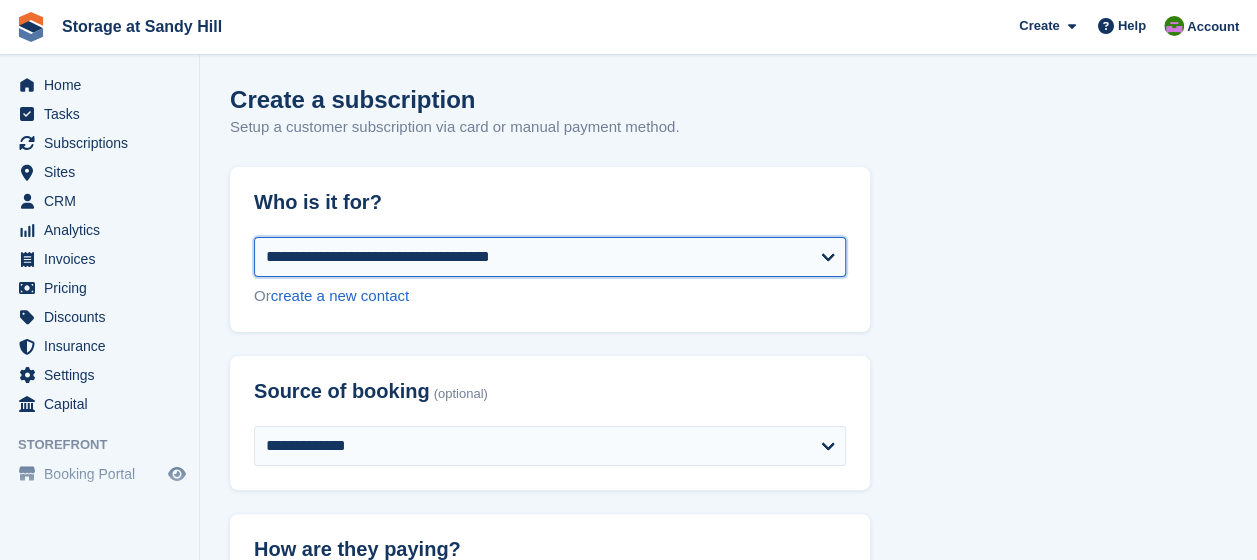 click on "**********" at bounding box center [550, 257] 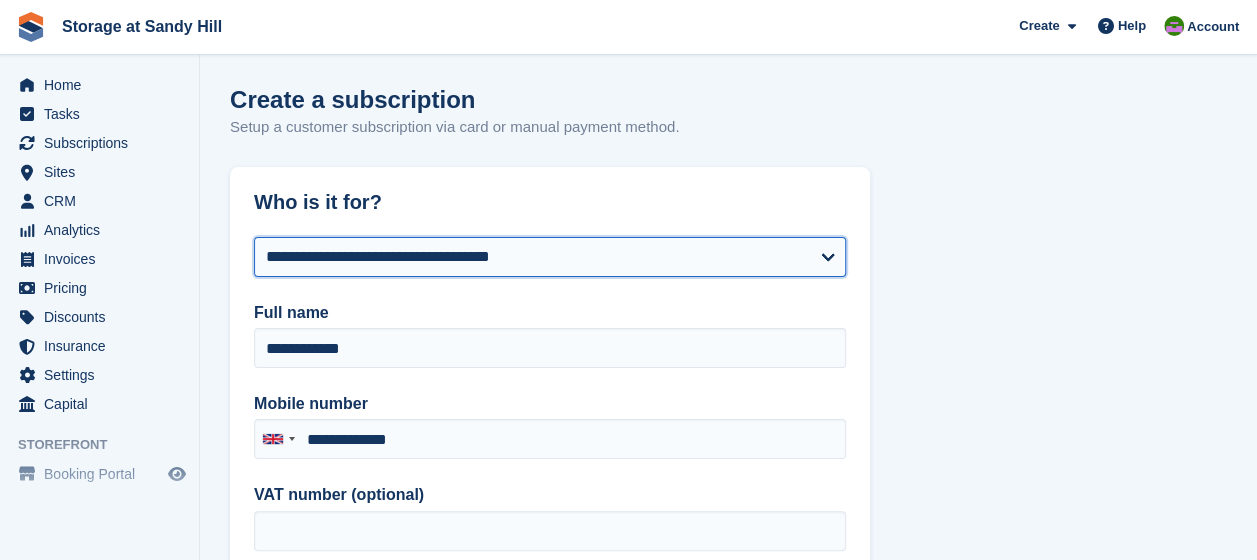 type on "**********" 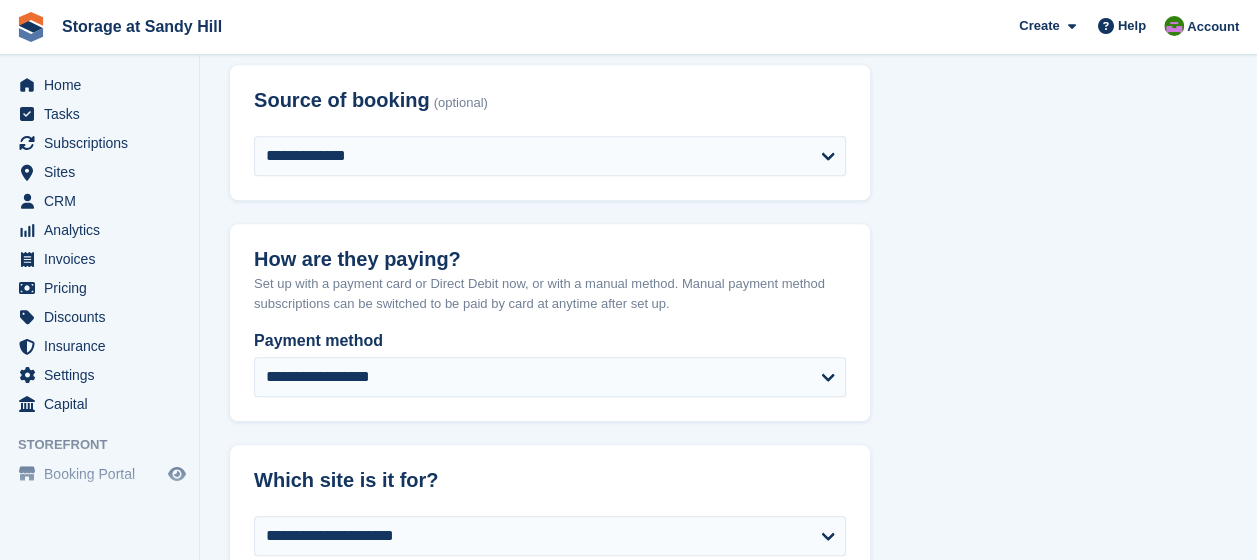 scroll, scrollTop: 800, scrollLeft: 0, axis: vertical 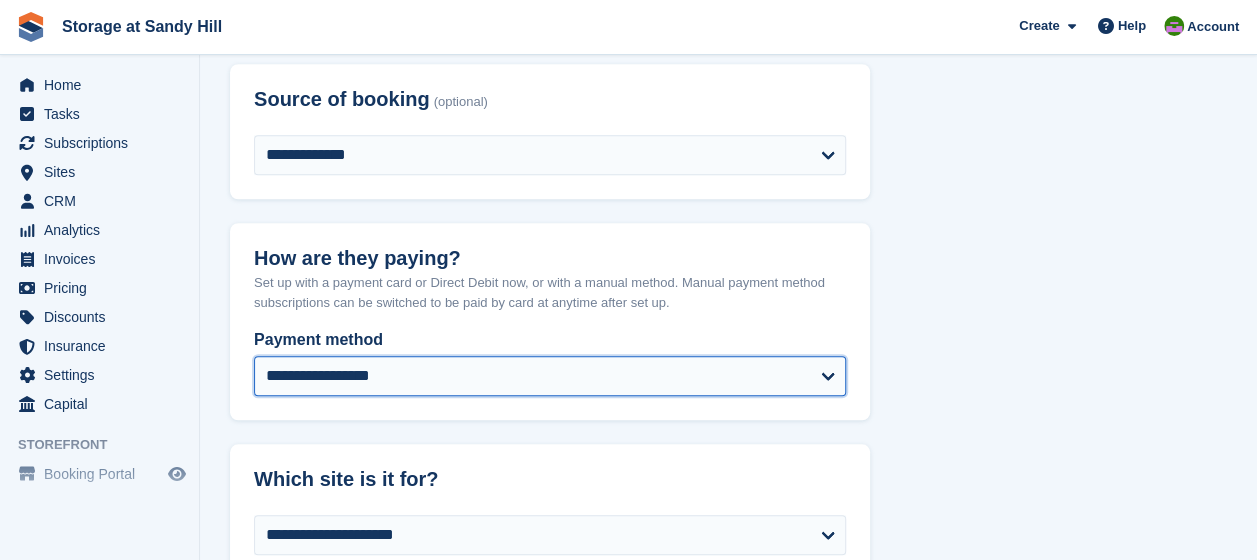 click on "**********" at bounding box center (550, 376) 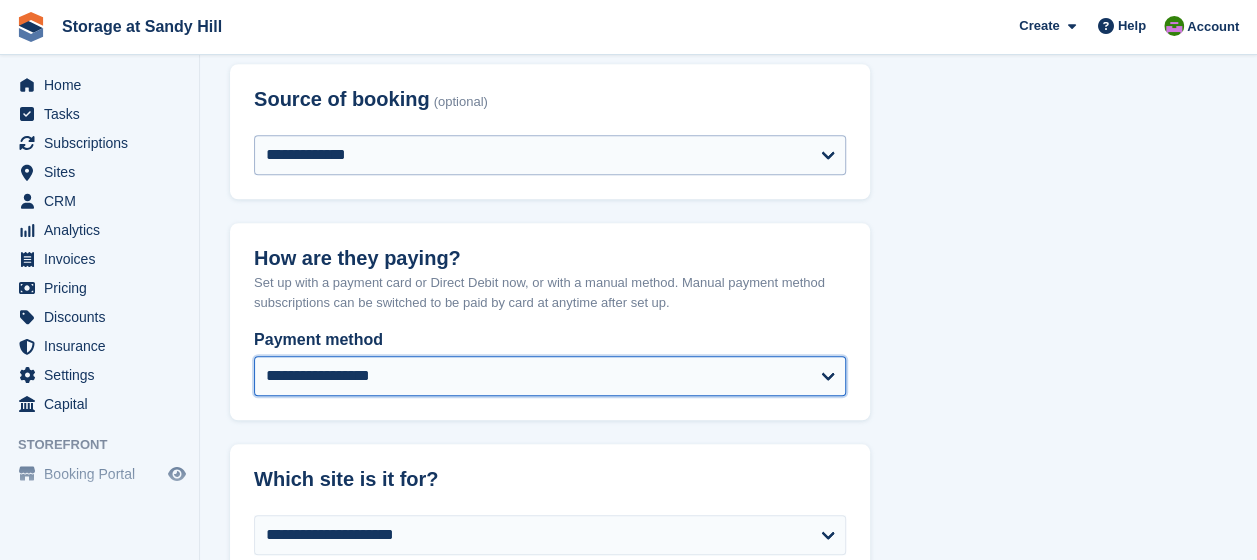 select on "*****" 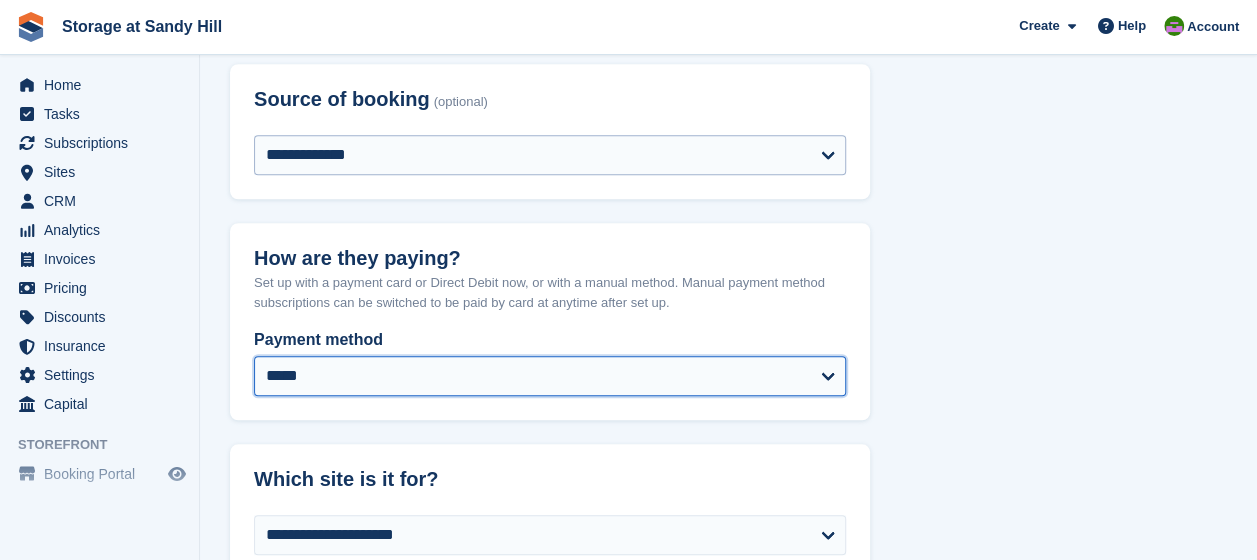 click on "**********" at bounding box center [550, 376] 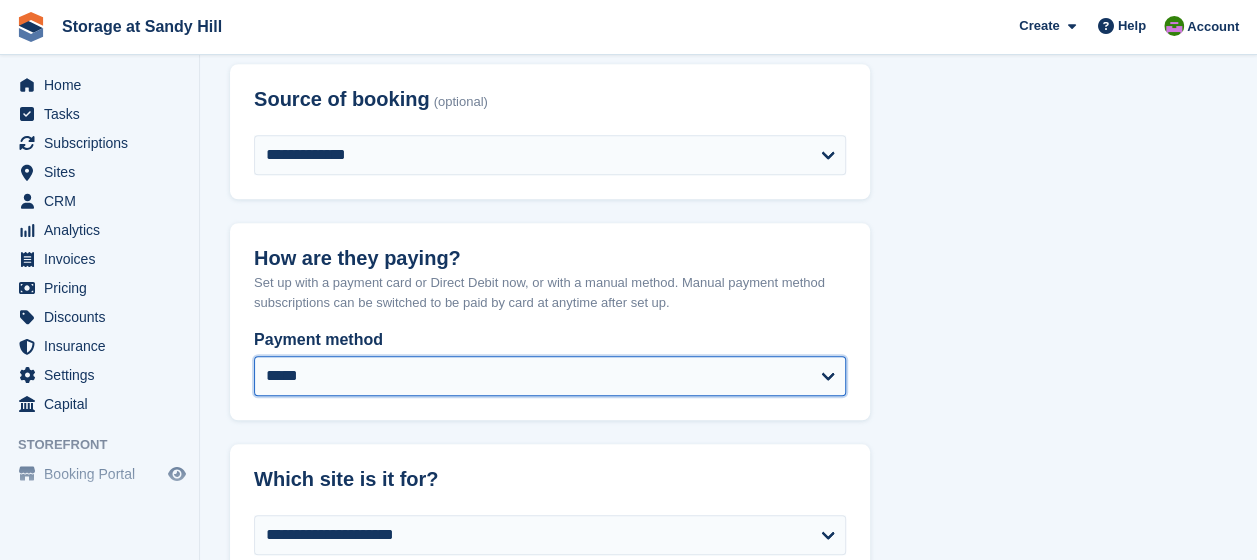 select on "******" 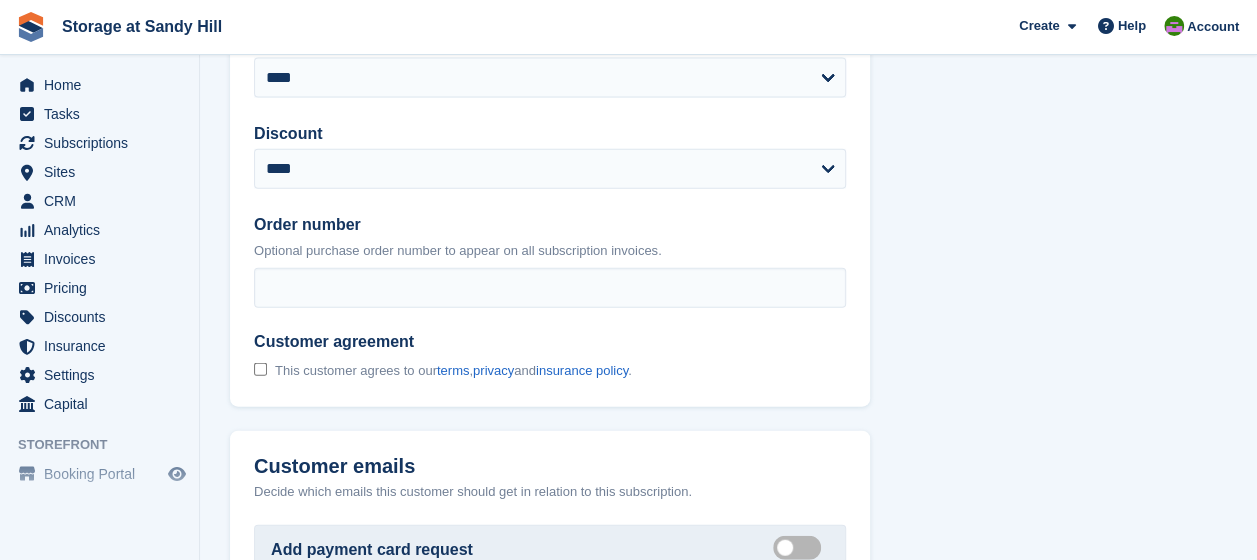 scroll, scrollTop: 2300, scrollLeft: 0, axis: vertical 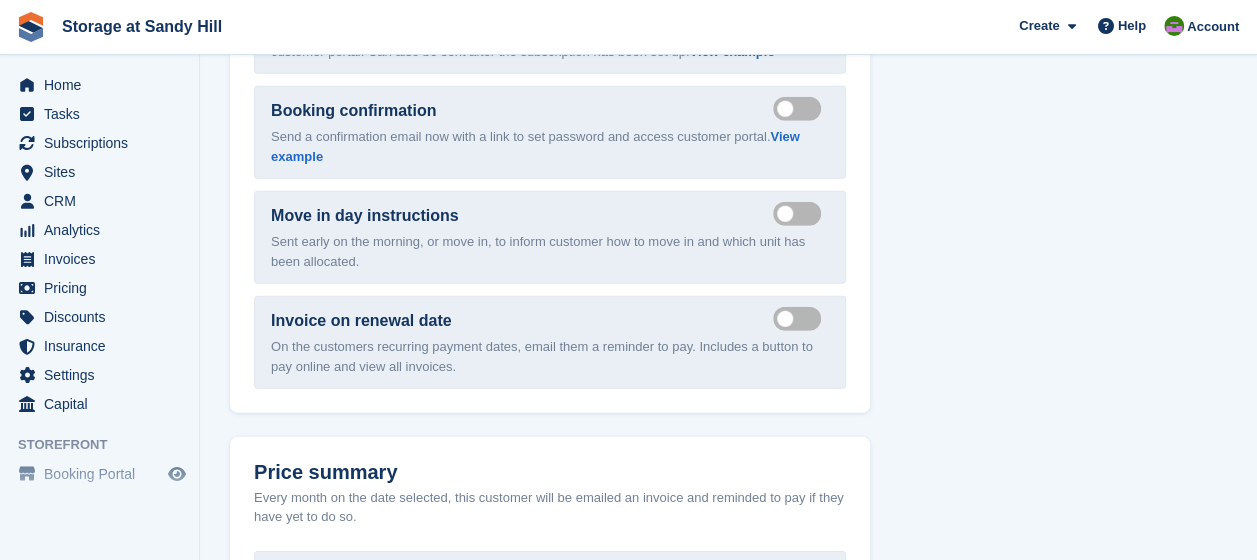 click on "Send move in day email" at bounding box center (801, 213) 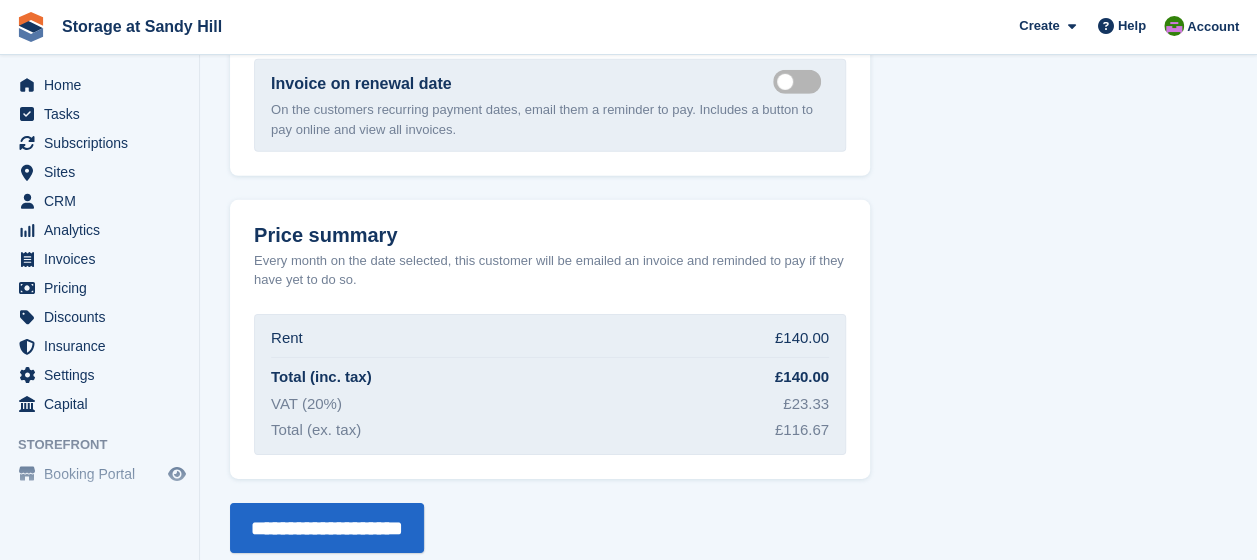 scroll, scrollTop: 3056, scrollLeft: 0, axis: vertical 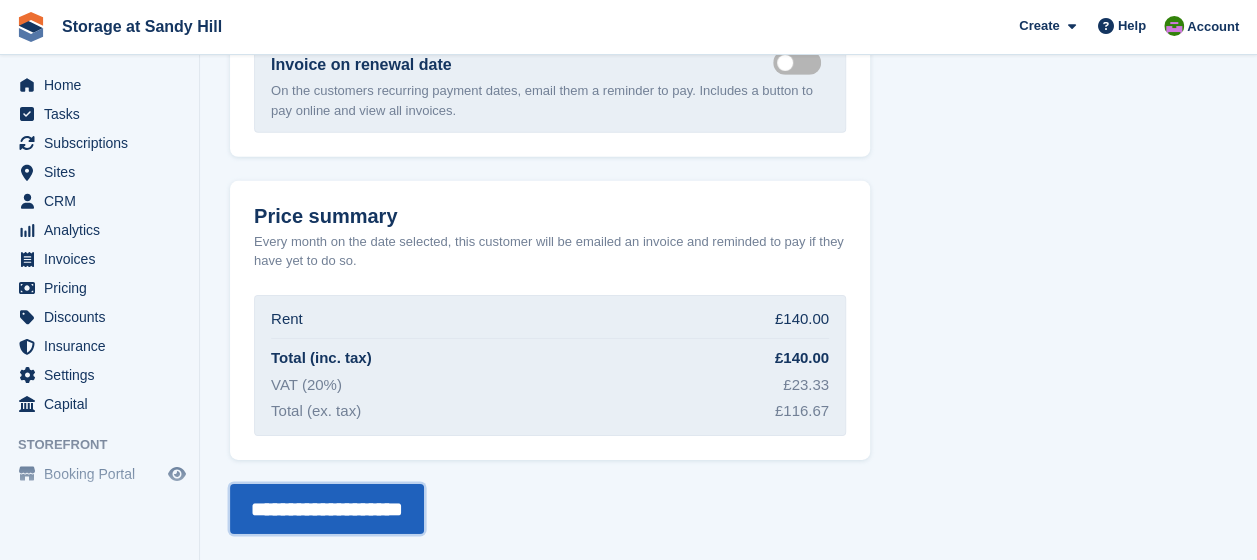click on "**********" at bounding box center (327, 509) 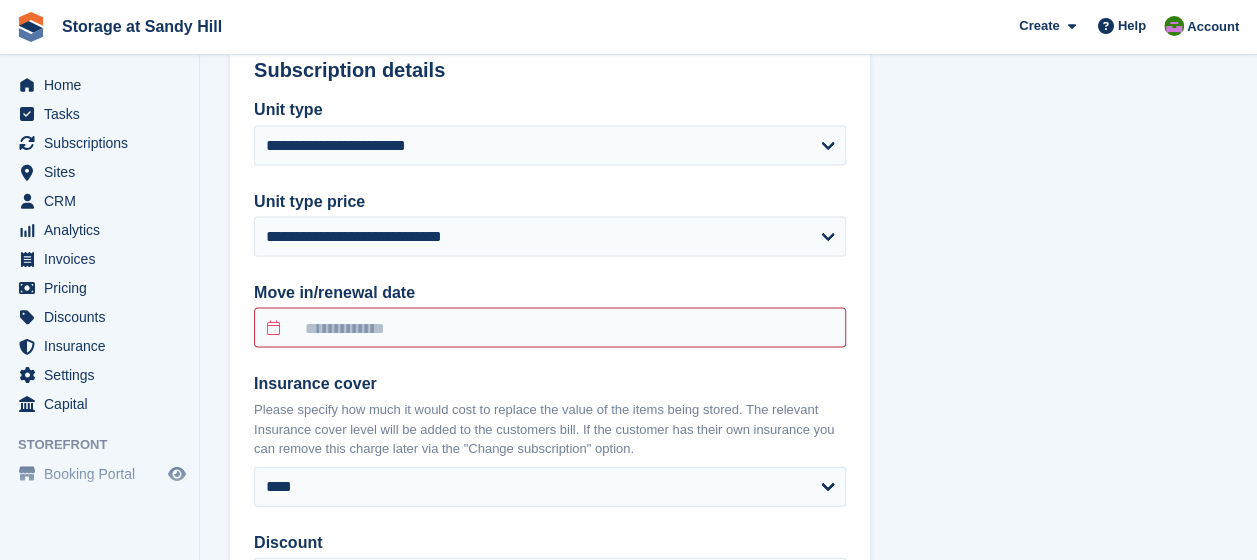 scroll, scrollTop: 2000, scrollLeft: 0, axis: vertical 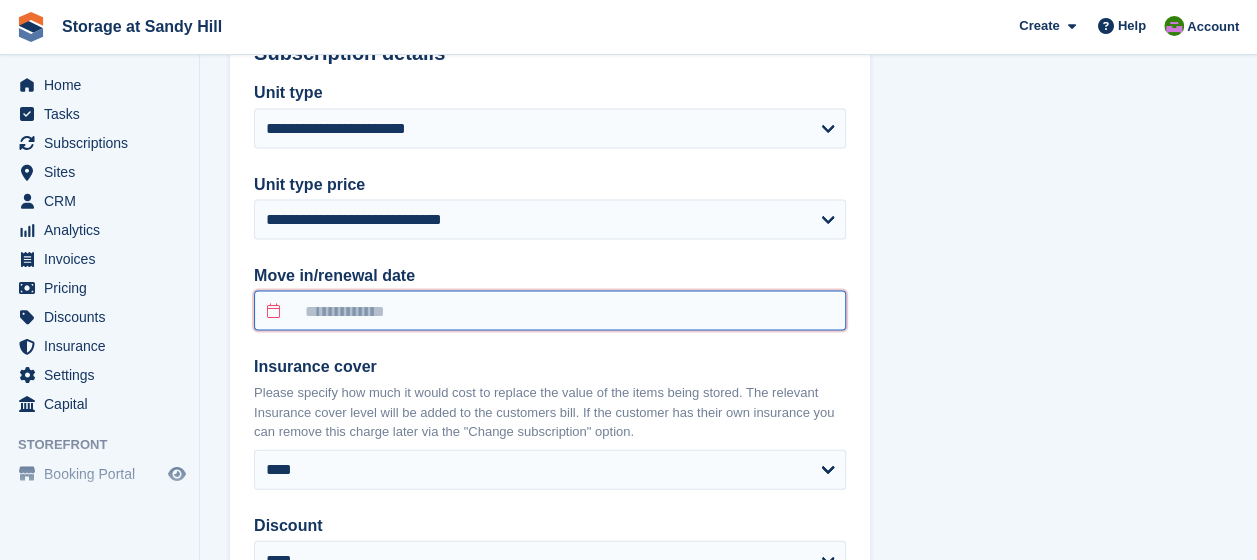click at bounding box center [550, 311] 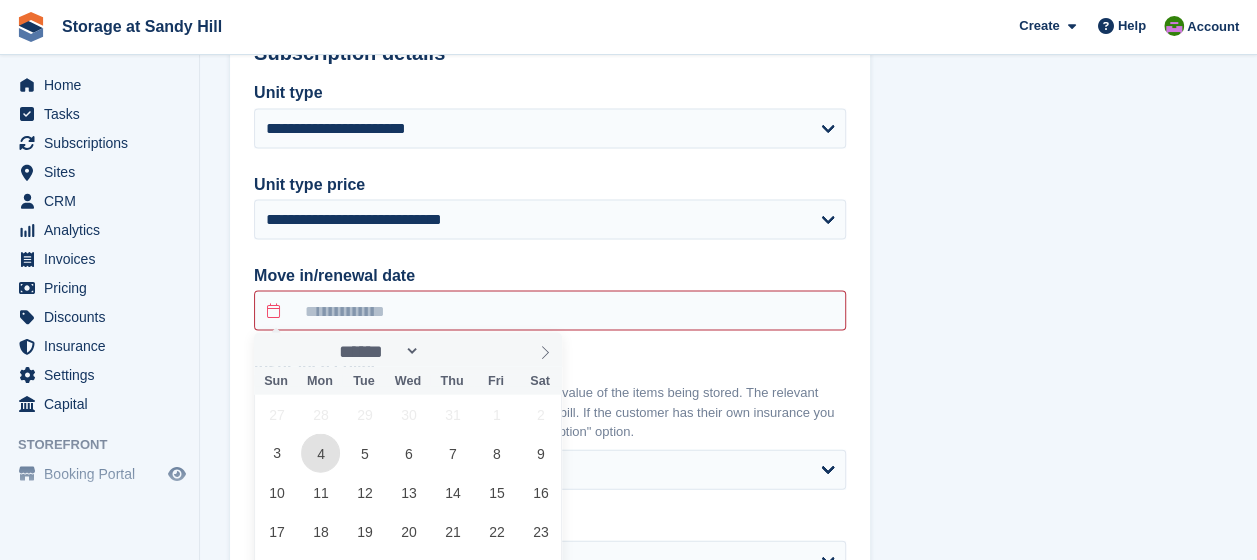 click on "4" at bounding box center [320, 453] 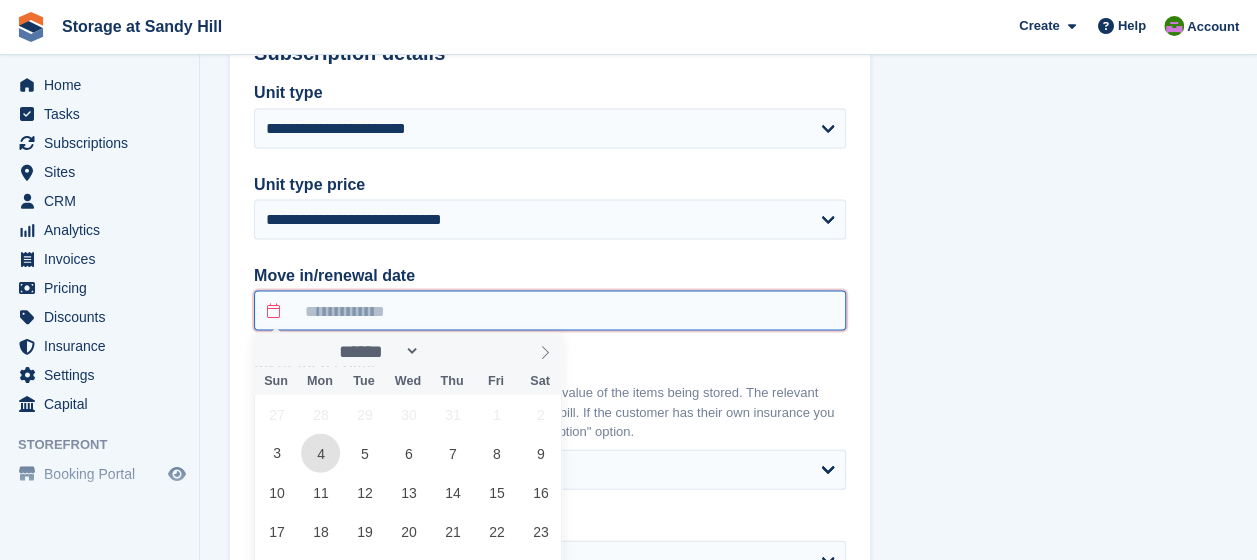 type on "**********" 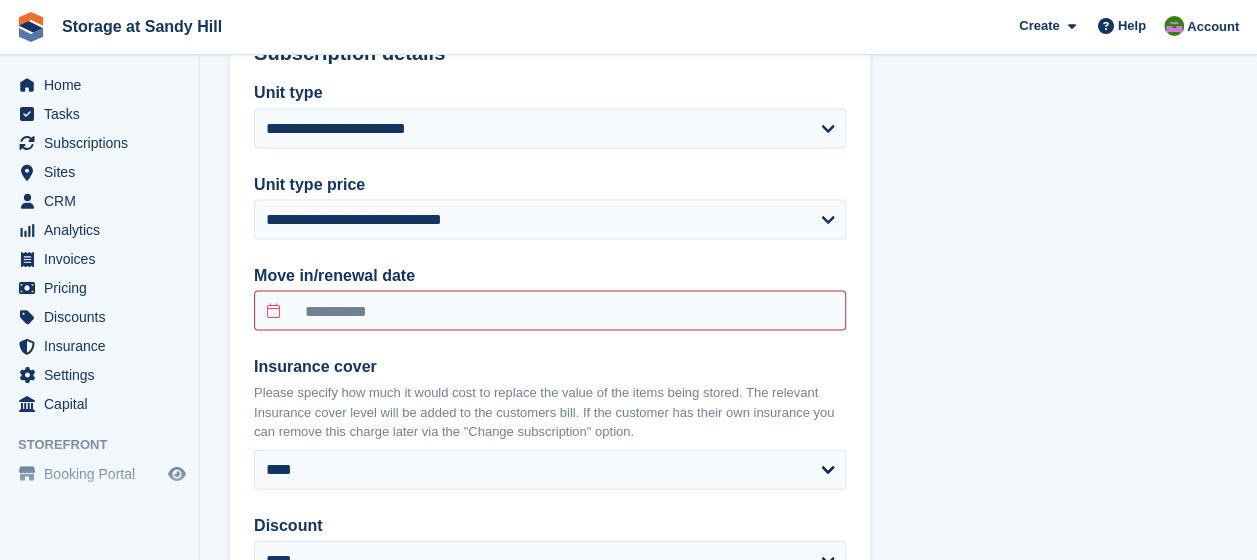 click on "**********" at bounding box center (550, 432) 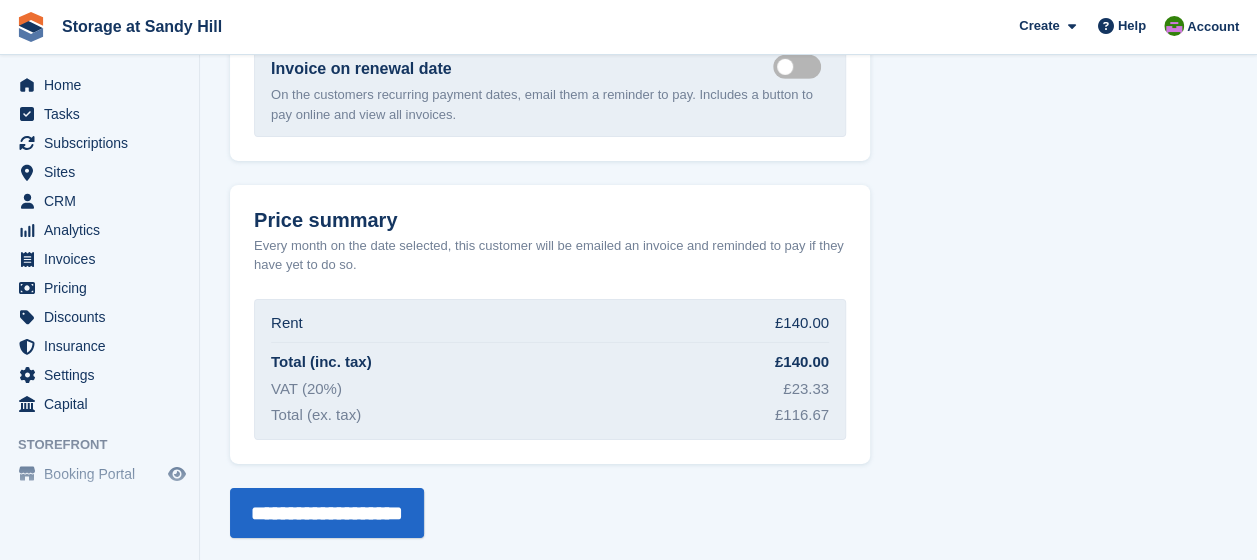 scroll, scrollTop: 3192, scrollLeft: 0, axis: vertical 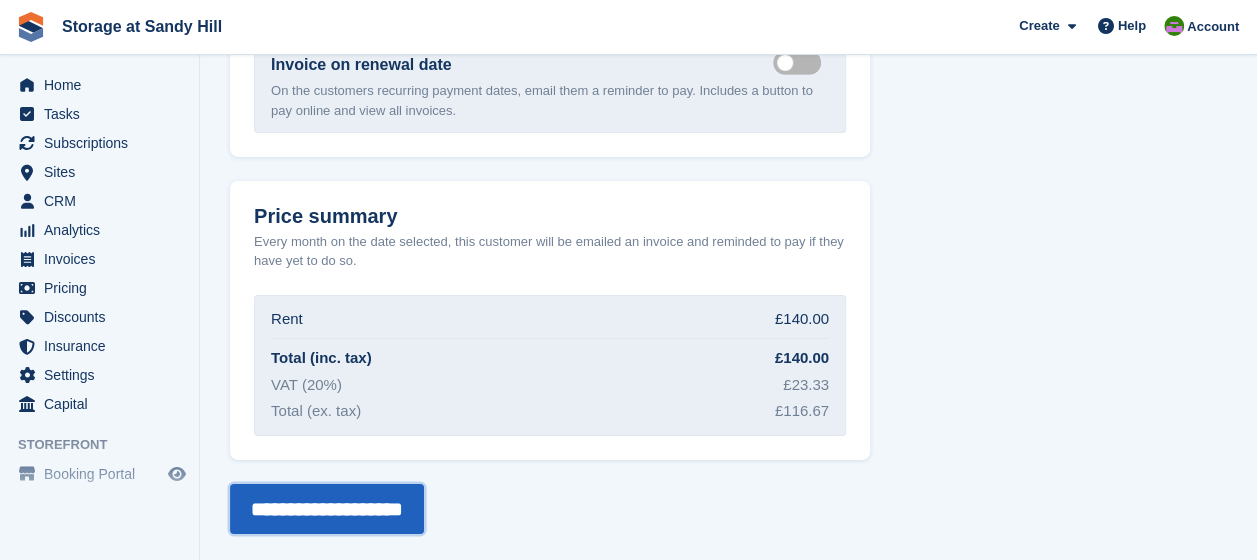 click on "**********" at bounding box center (327, 509) 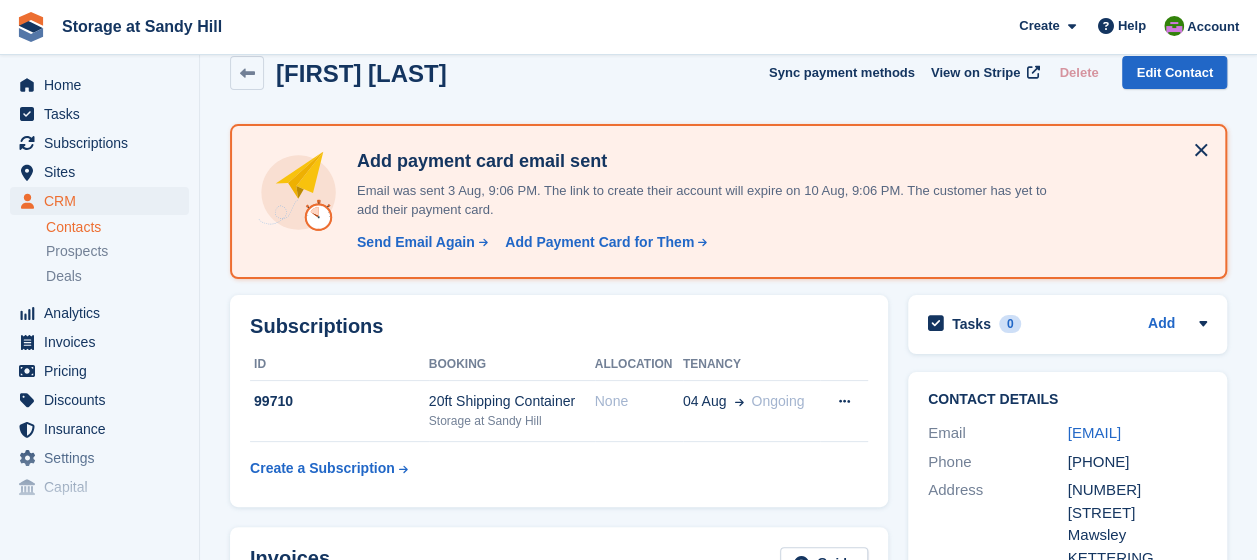 scroll, scrollTop: 0, scrollLeft: 0, axis: both 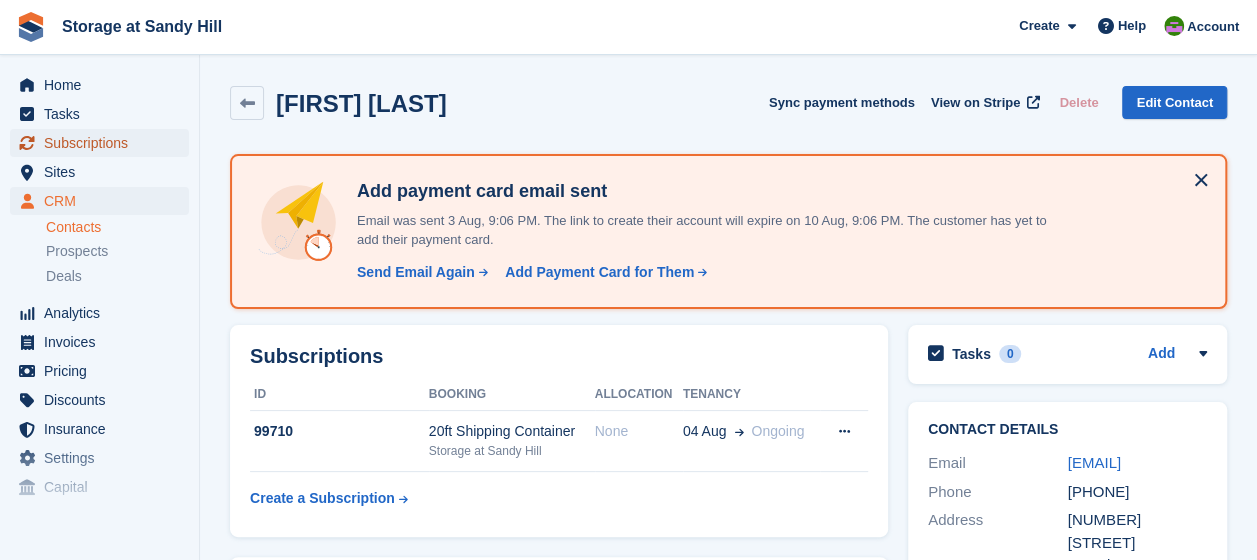 click on "Subscriptions" at bounding box center [104, 143] 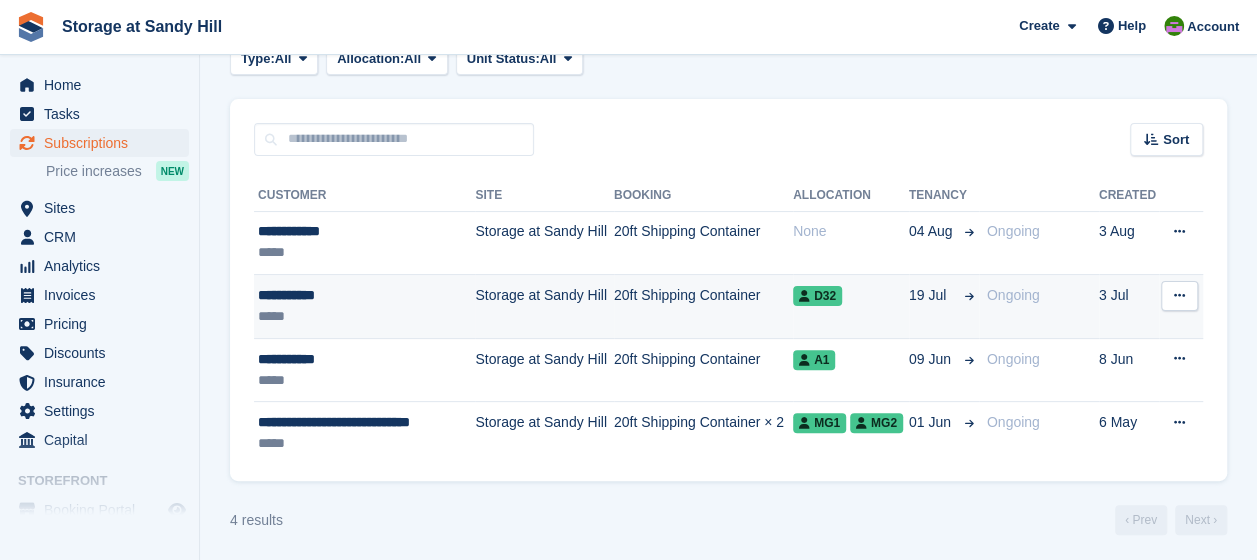 scroll, scrollTop: 128, scrollLeft: 0, axis: vertical 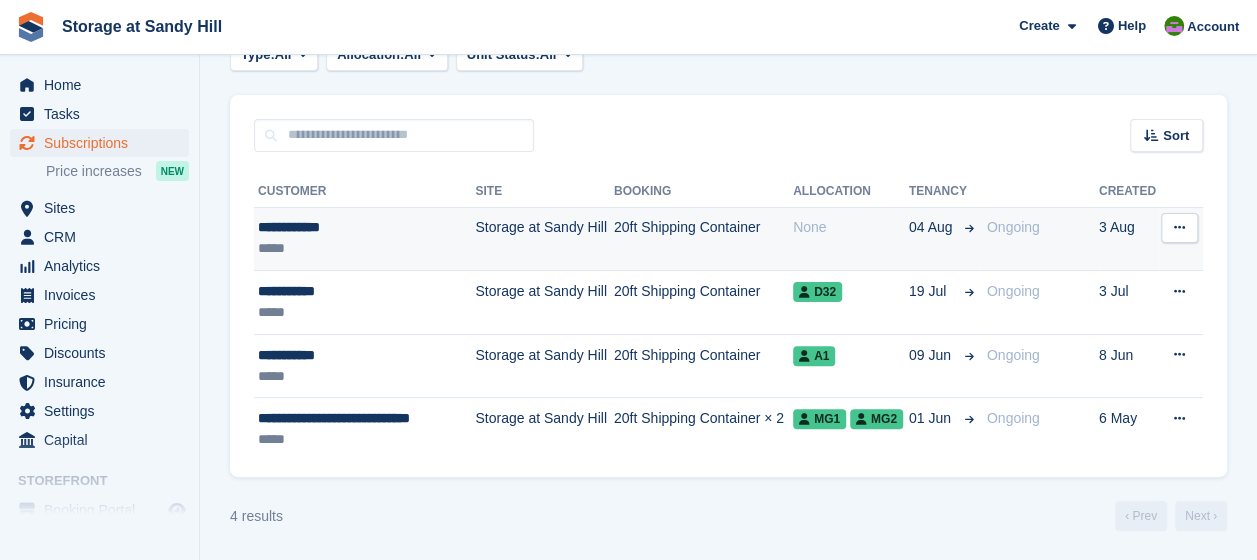 click at bounding box center (1179, 227) 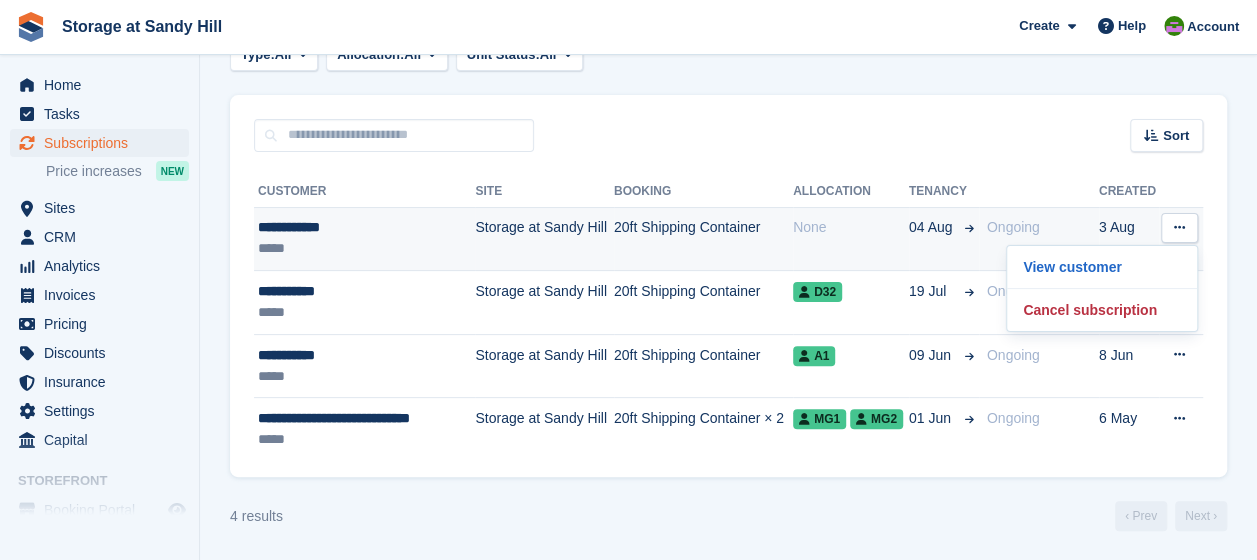 click on "20ft Shipping Container" at bounding box center [703, 239] 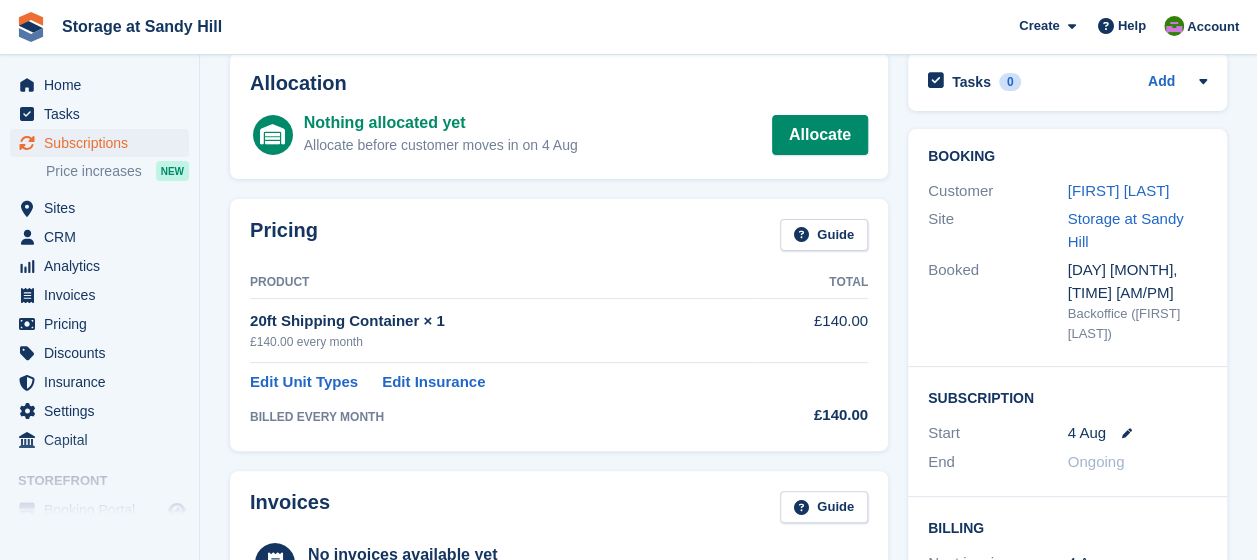 scroll, scrollTop: 100, scrollLeft: 0, axis: vertical 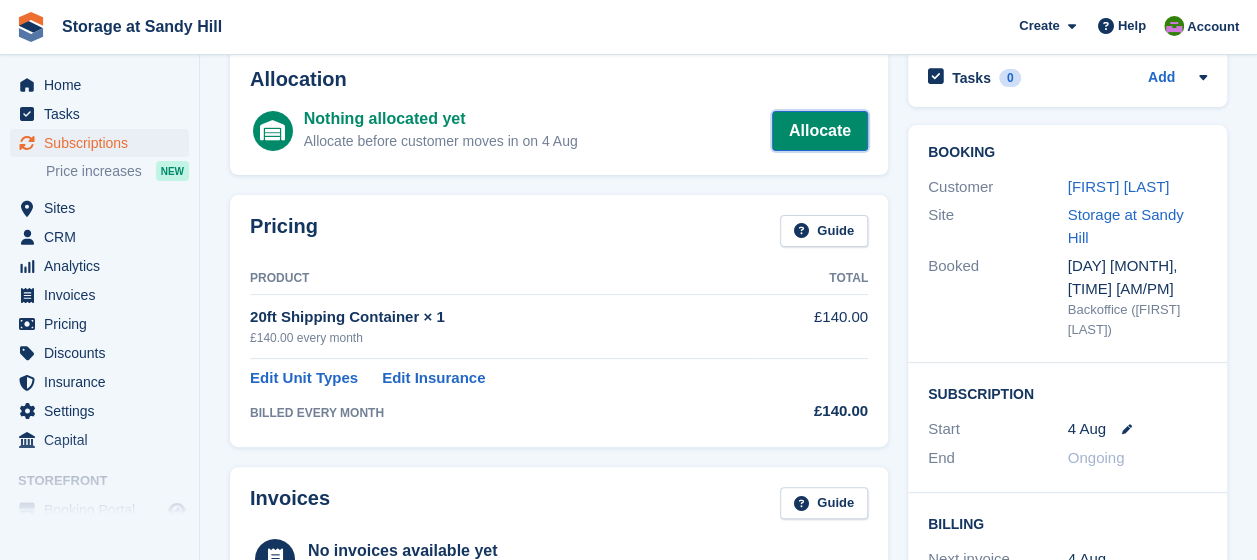 click on "Allocate" at bounding box center [820, 131] 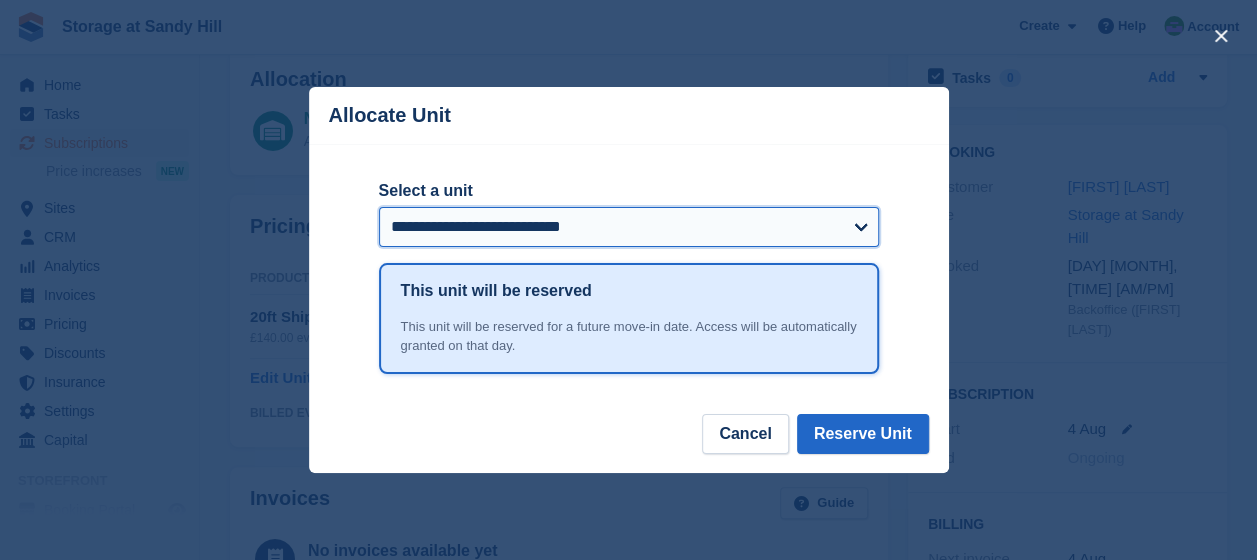 click on "**********" at bounding box center (629, 227) 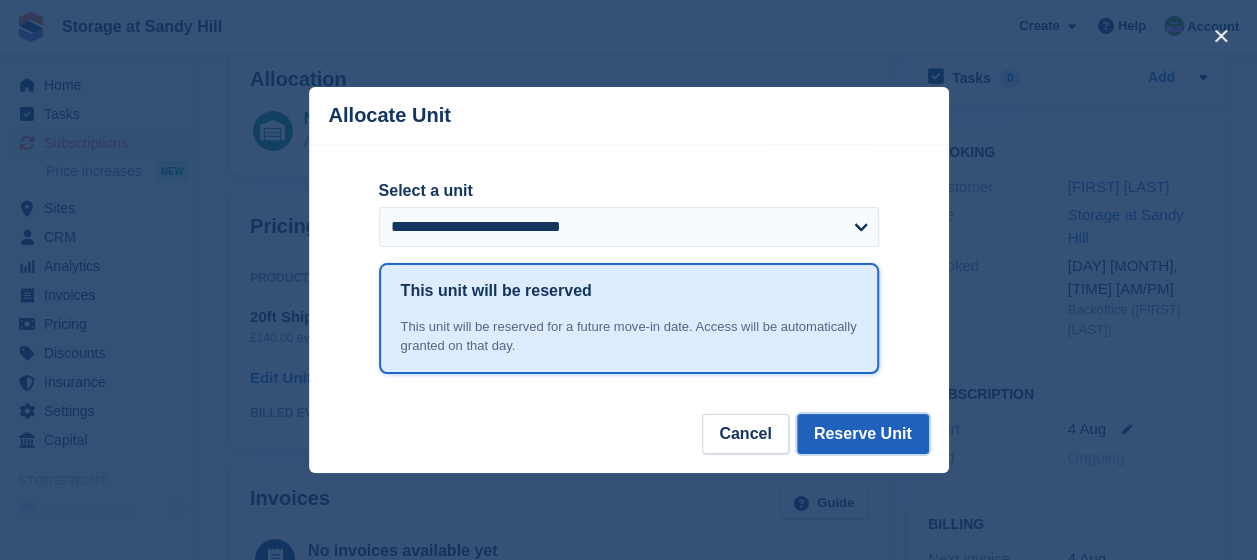click on "Reserve Unit" at bounding box center (863, 434) 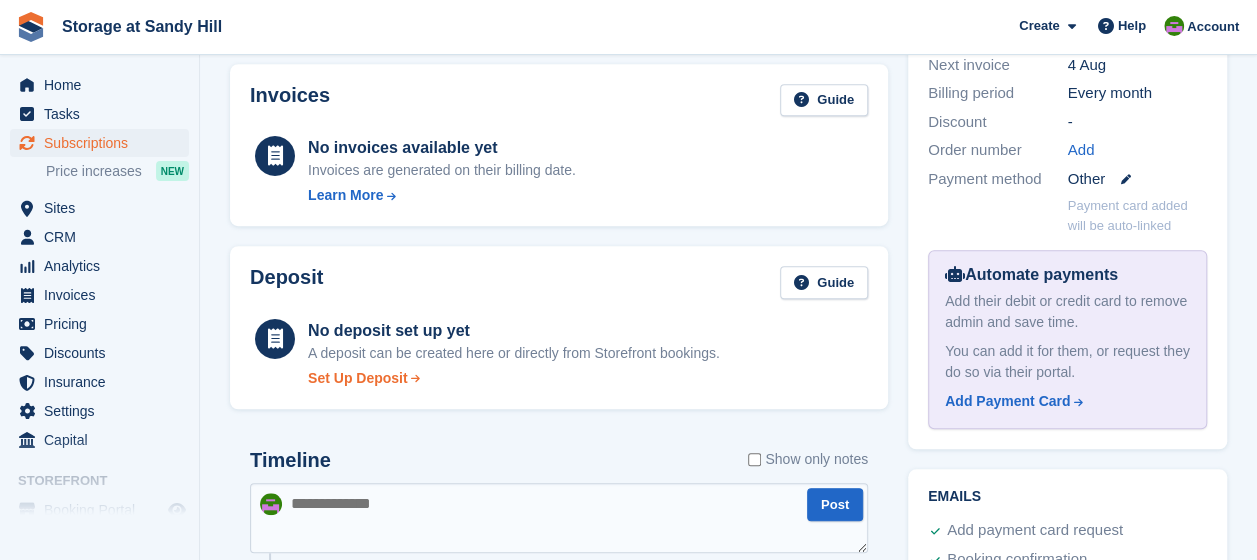 scroll, scrollTop: 600, scrollLeft: 0, axis: vertical 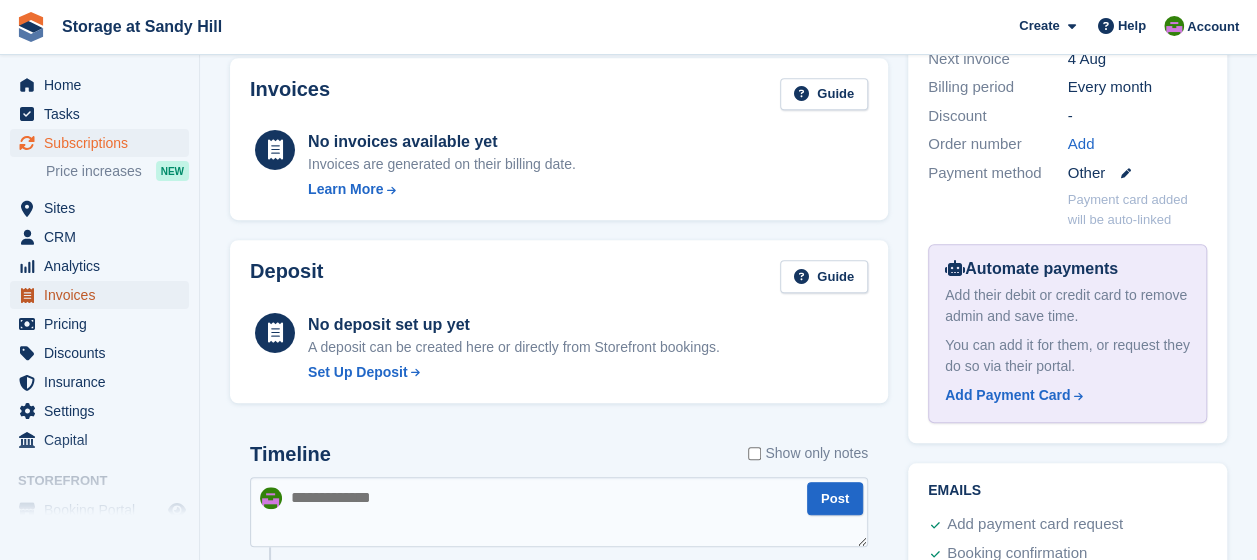 click on "Invoices" at bounding box center (104, 295) 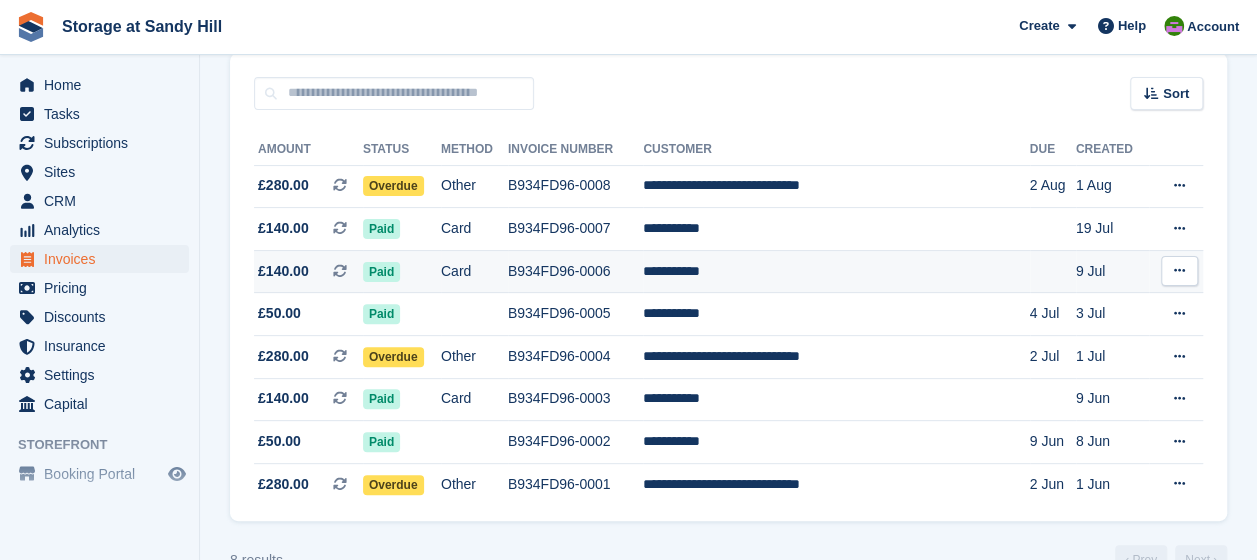 scroll, scrollTop: 200, scrollLeft: 0, axis: vertical 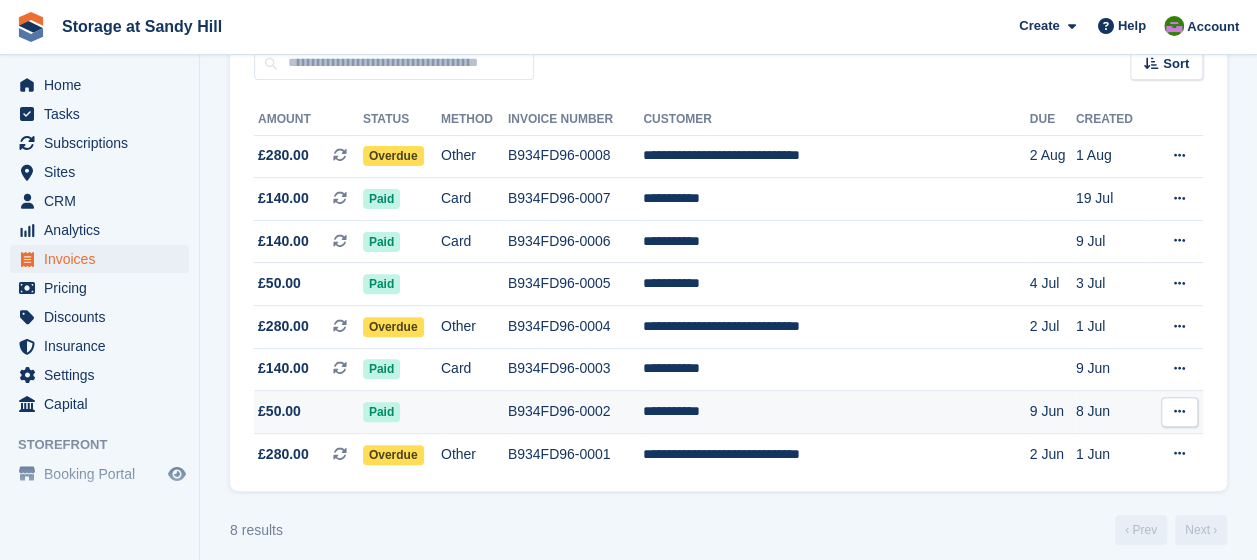 click on "**********" at bounding box center [836, 412] 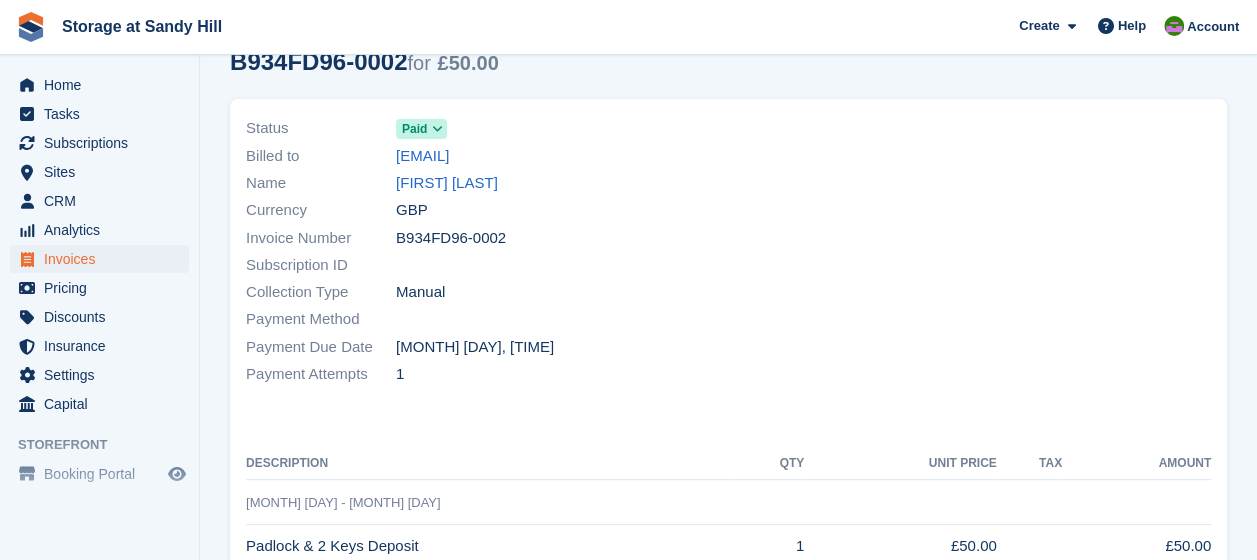 scroll, scrollTop: 0, scrollLeft: 0, axis: both 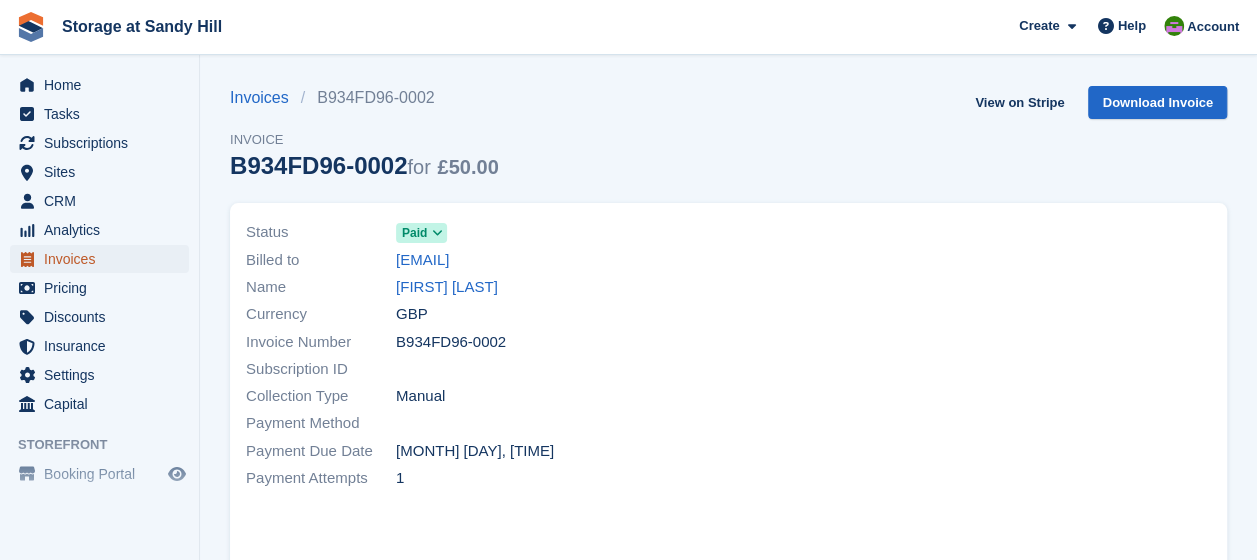 click on "Invoices" at bounding box center [104, 259] 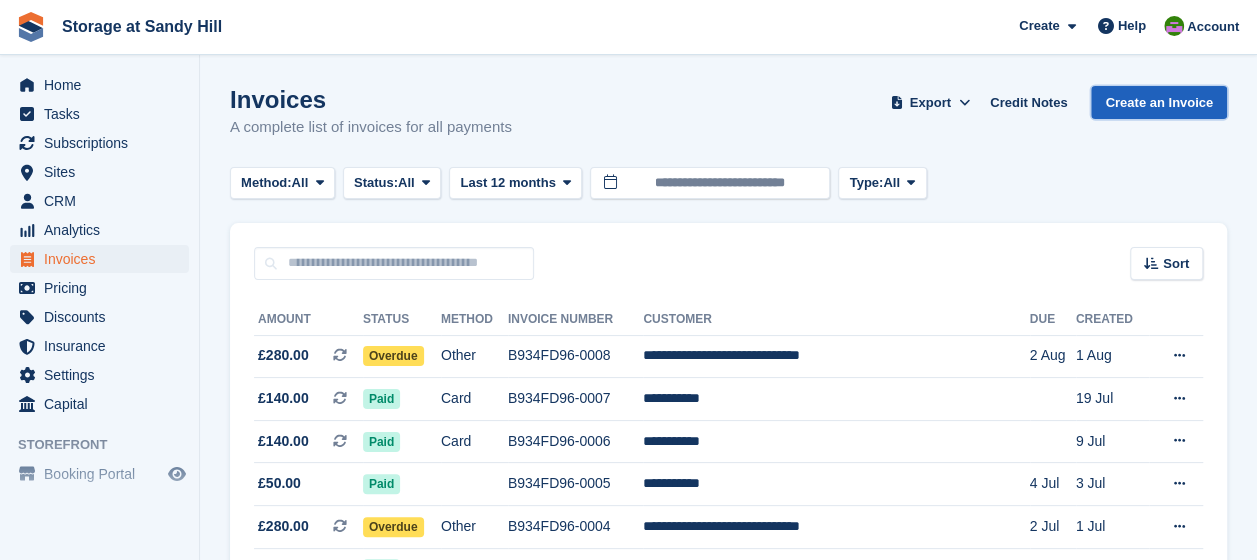 click on "Create an Invoice" at bounding box center [1159, 102] 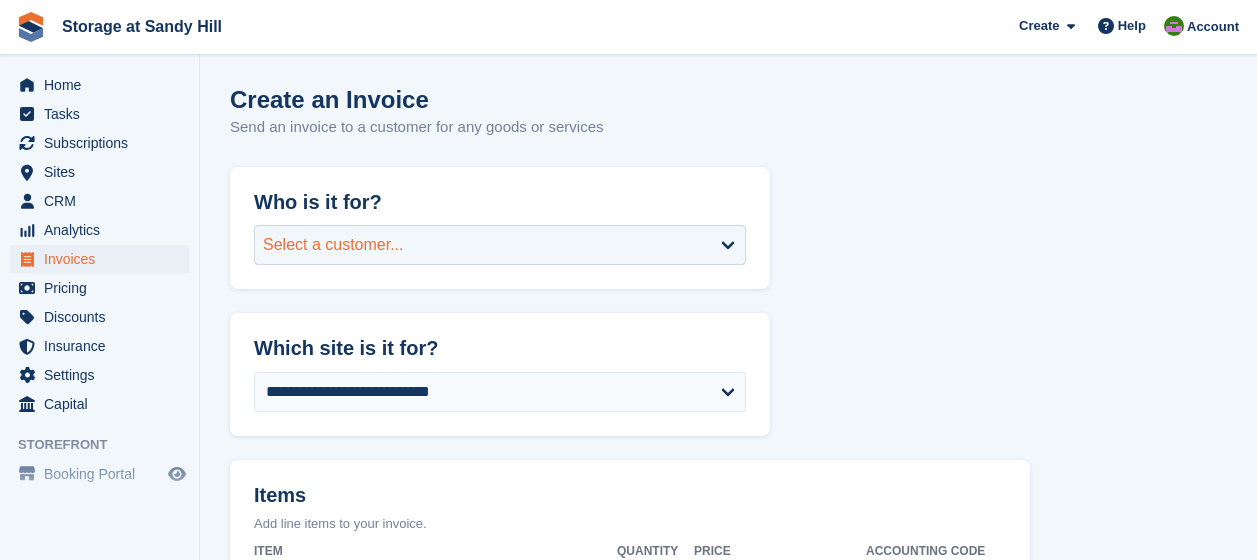 scroll, scrollTop: 0, scrollLeft: 0, axis: both 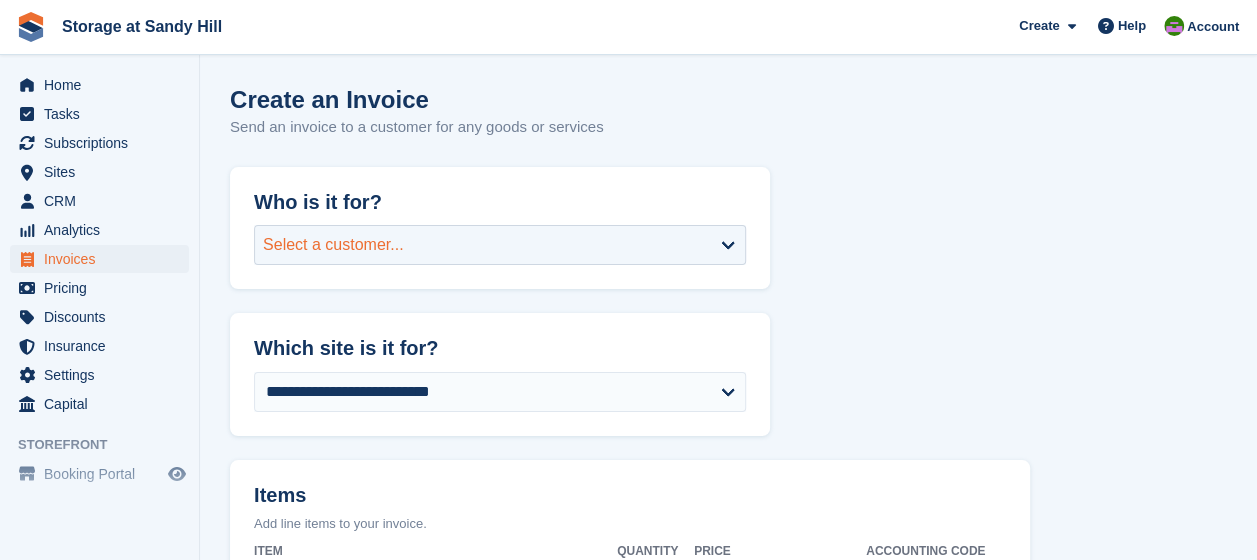 click on "Select a customer..." at bounding box center (500, 245) 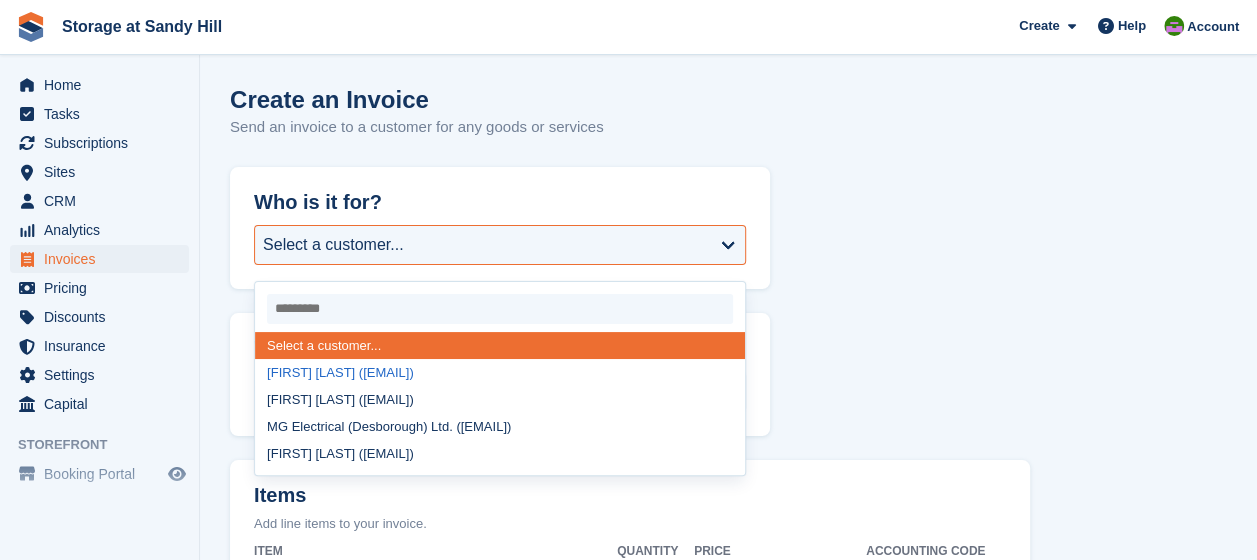 click on "Lewis Reilly (lewisreilly2013@gmail.com)" at bounding box center (500, 372) 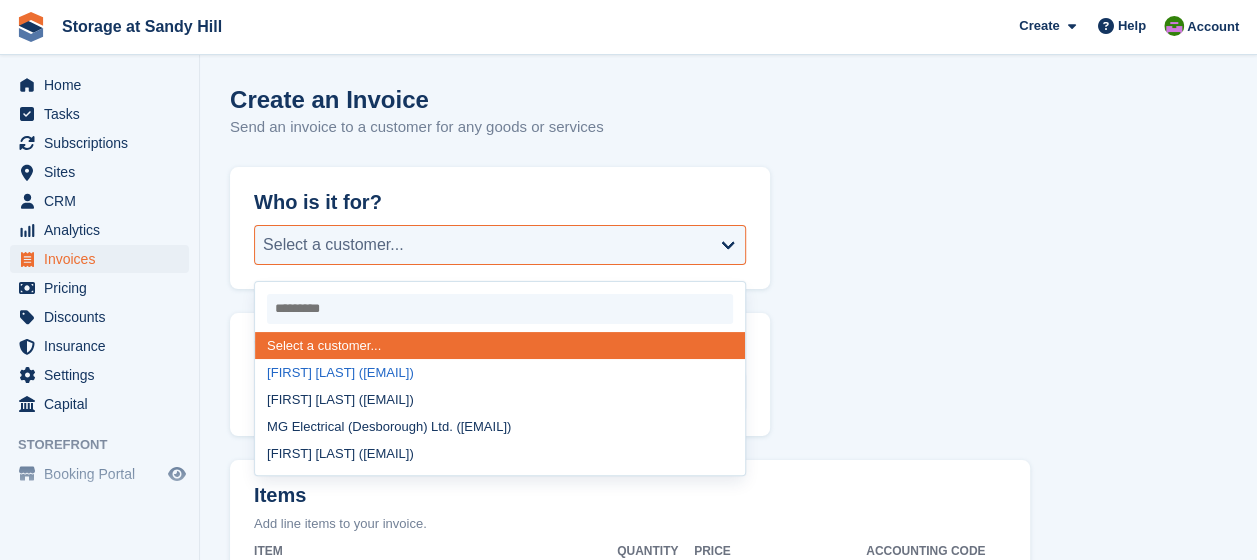 select on "******" 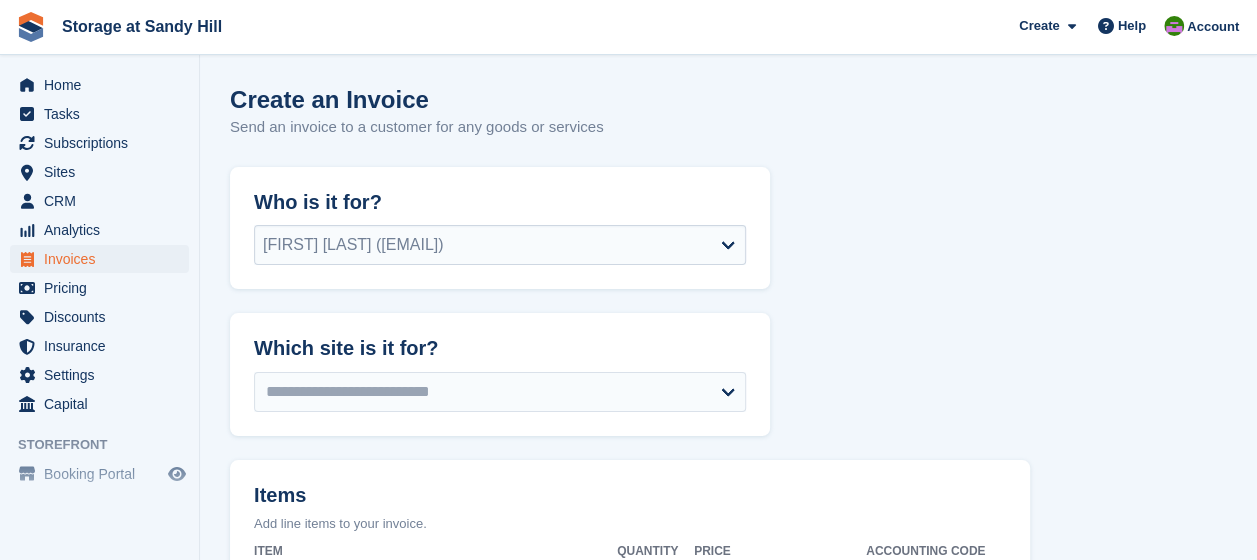 select on "******" 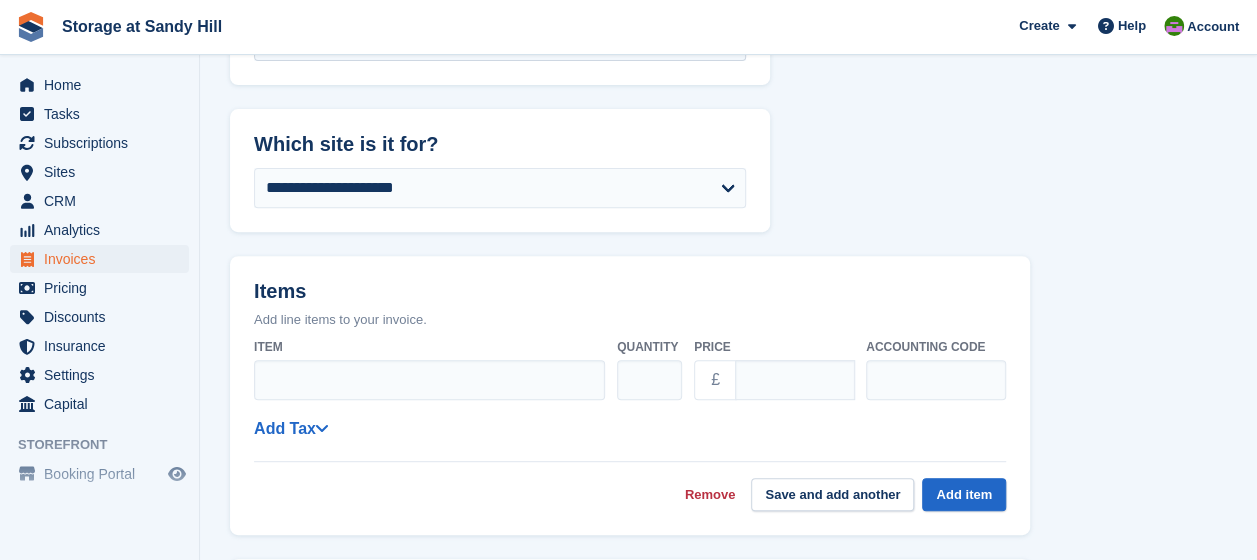 scroll, scrollTop: 400, scrollLeft: 0, axis: vertical 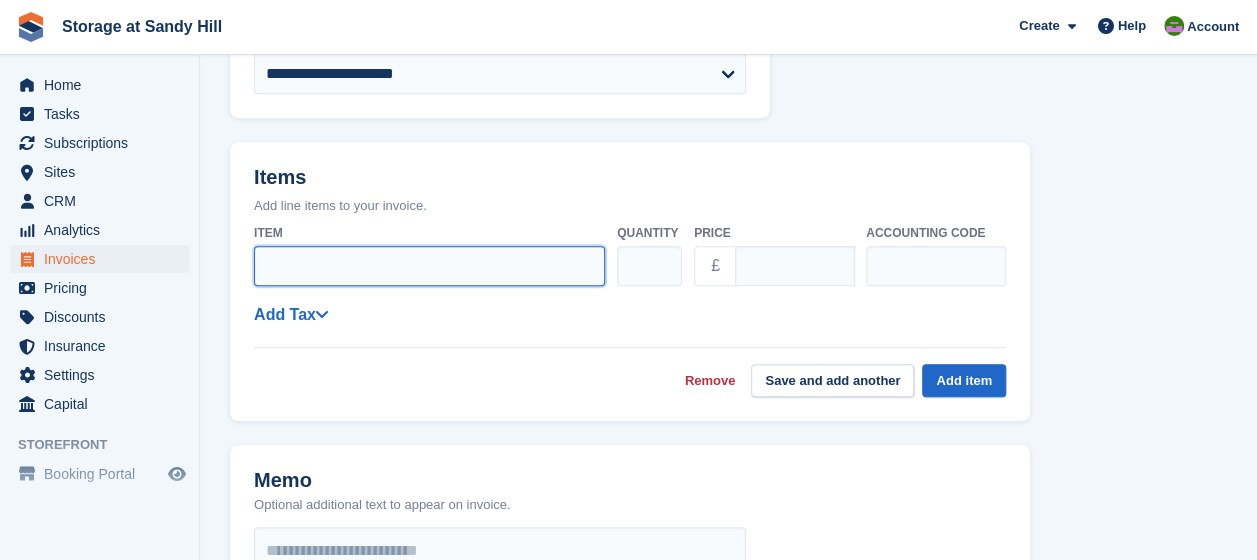 click on "Item" at bounding box center [429, 266] 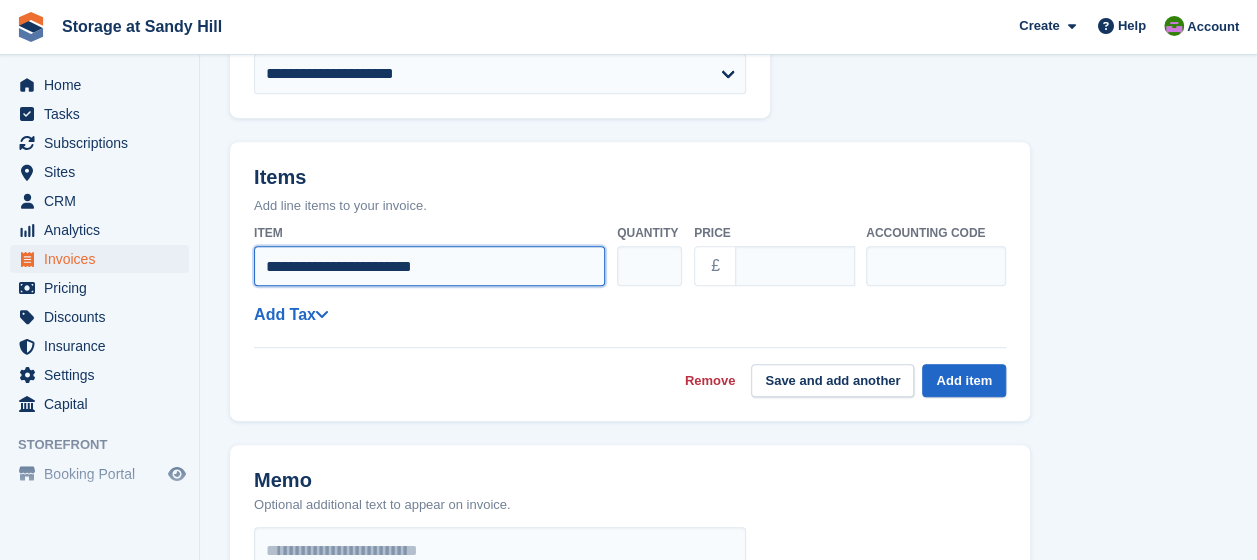 click on "**********" at bounding box center [429, 266] 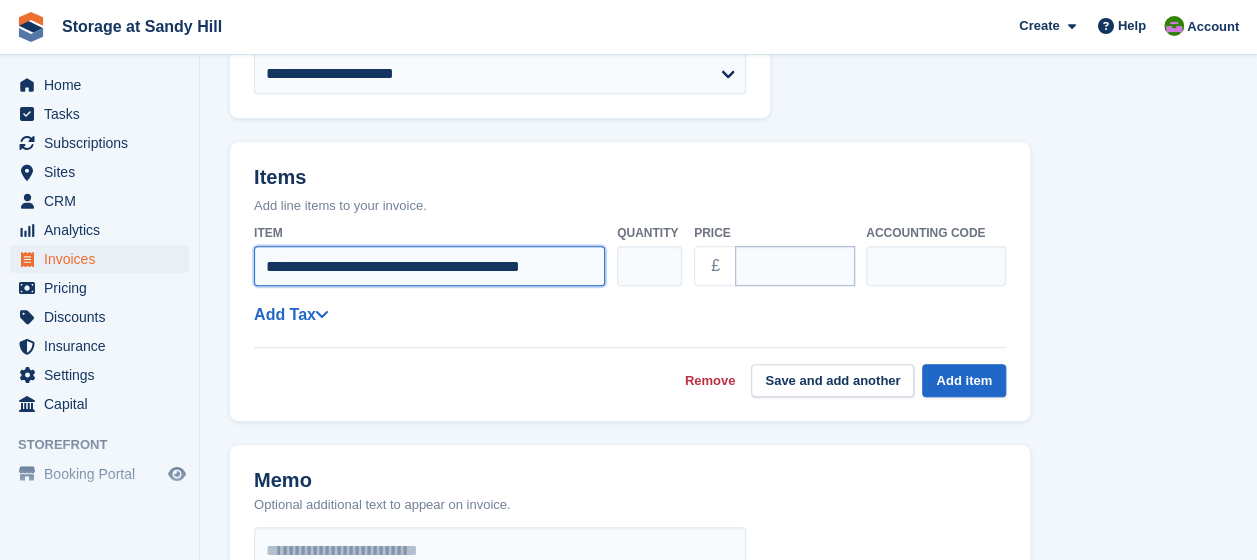 type on "**********" 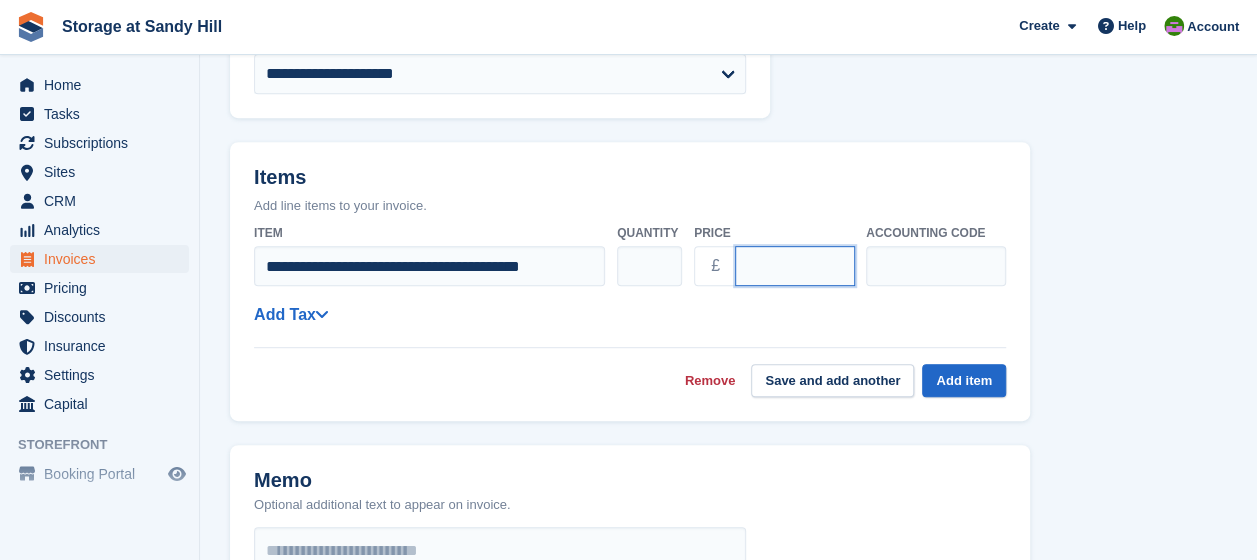 drag, startPoint x: 750, startPoint y: 266, endPoint x: 770, endPoint y: 266, distance: 20 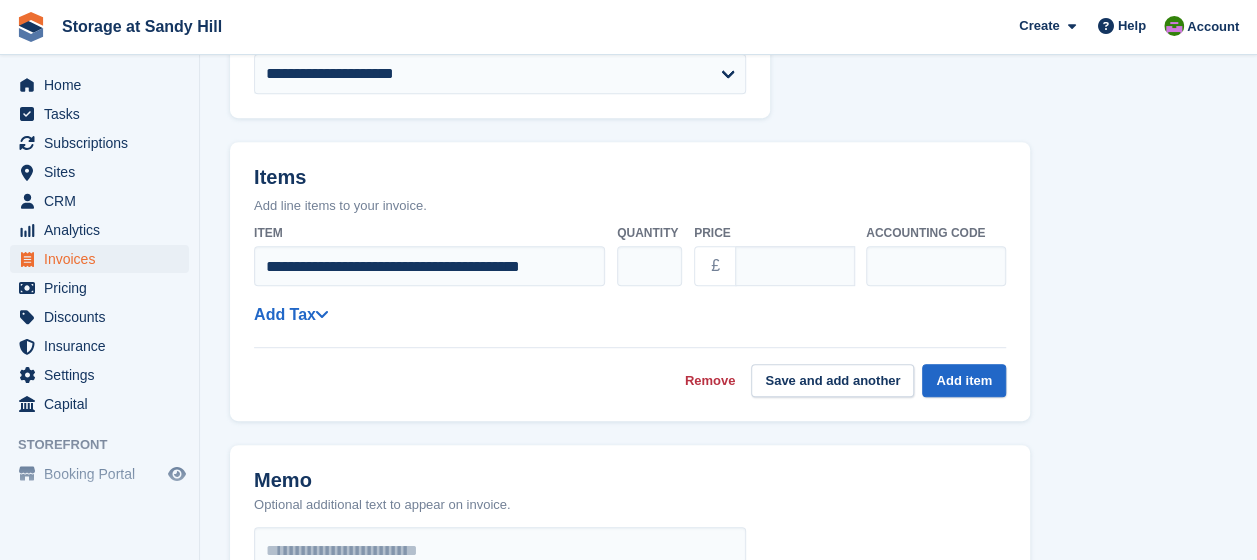 click on "**********" at bounding box center (728, 437) 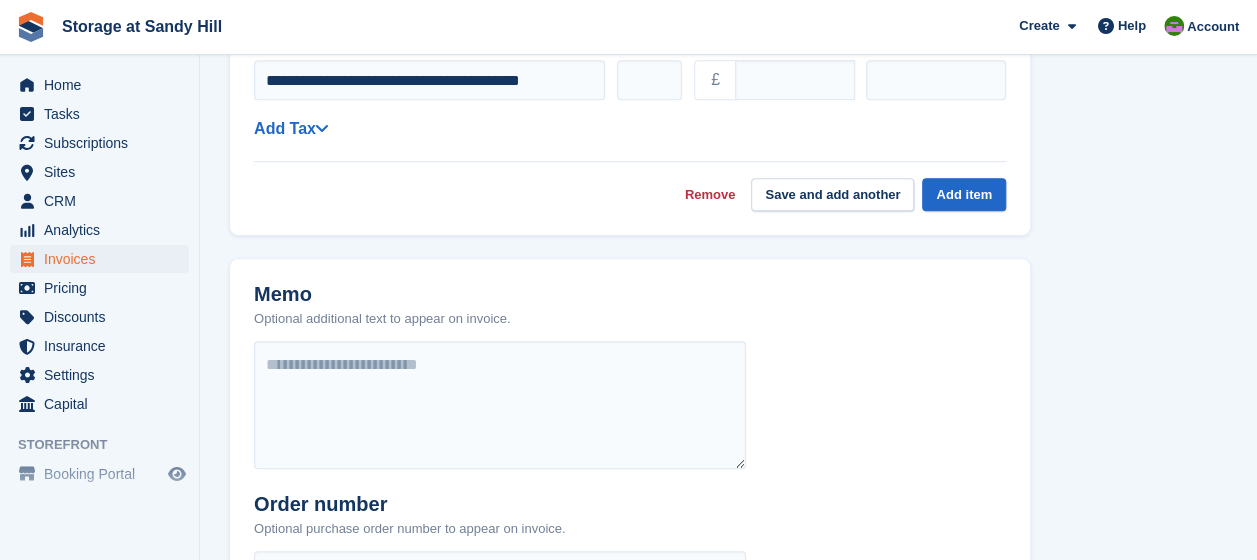 scroll, scrollTop: 600, scrollLeft: 0, axis: vertical 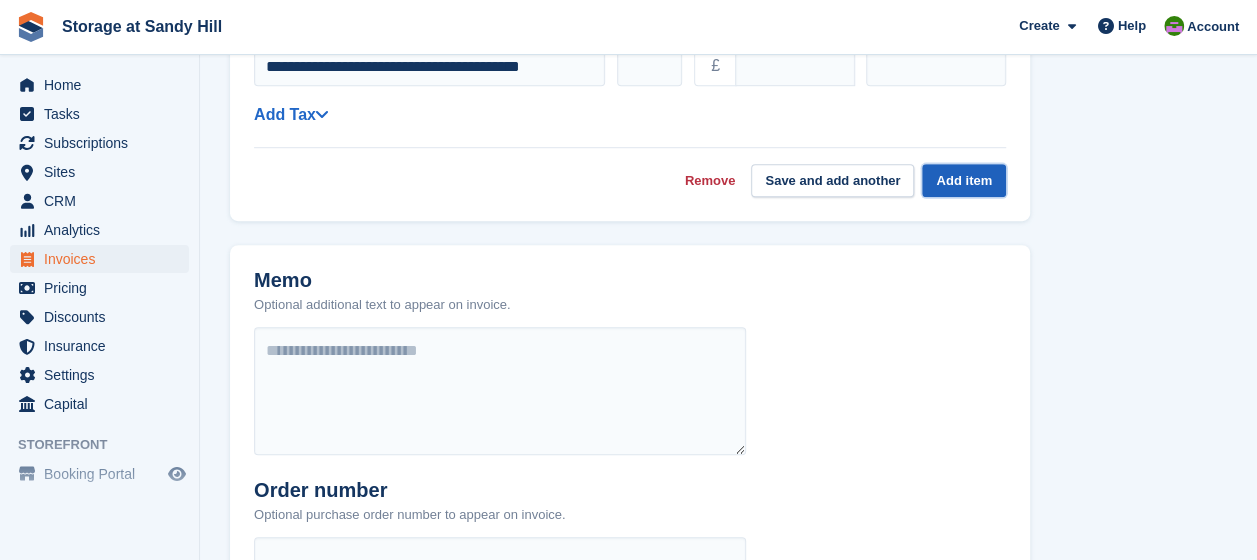 click on "Add item" at bounding box center (964, 180) 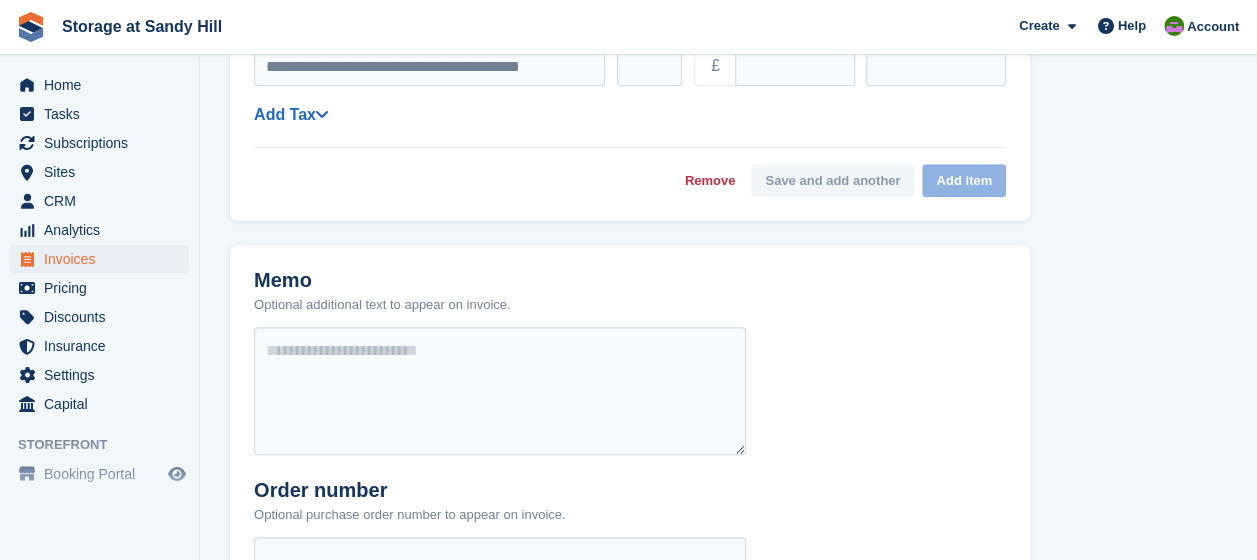 select on "******" 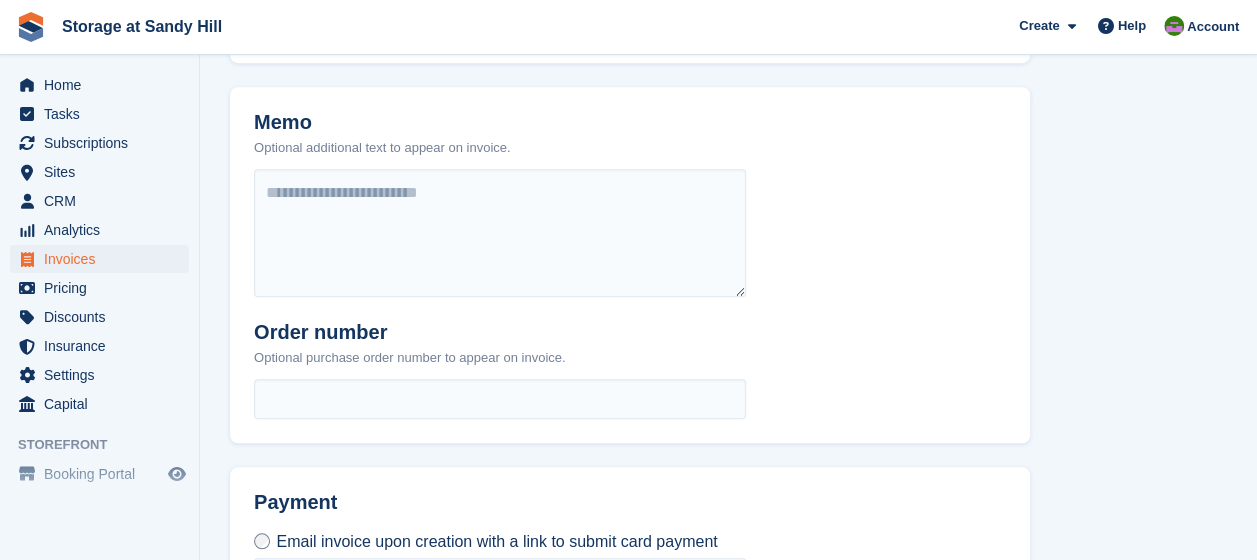 scroll, scrollTop: 700, scrollLeft: 0, axis: vertical 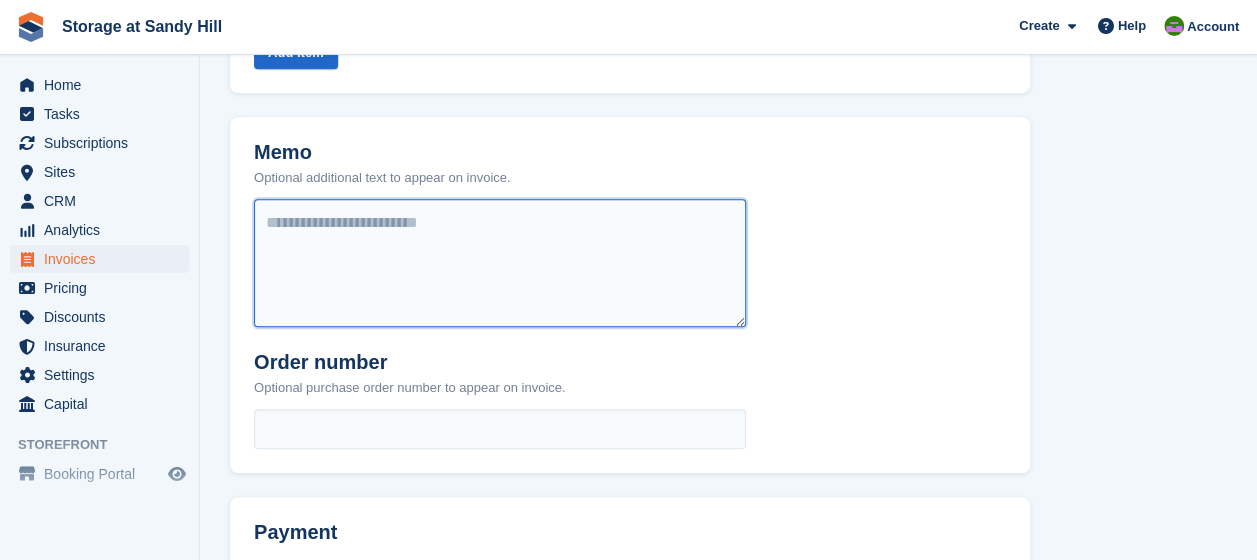 click at bounding box center (500, 263) 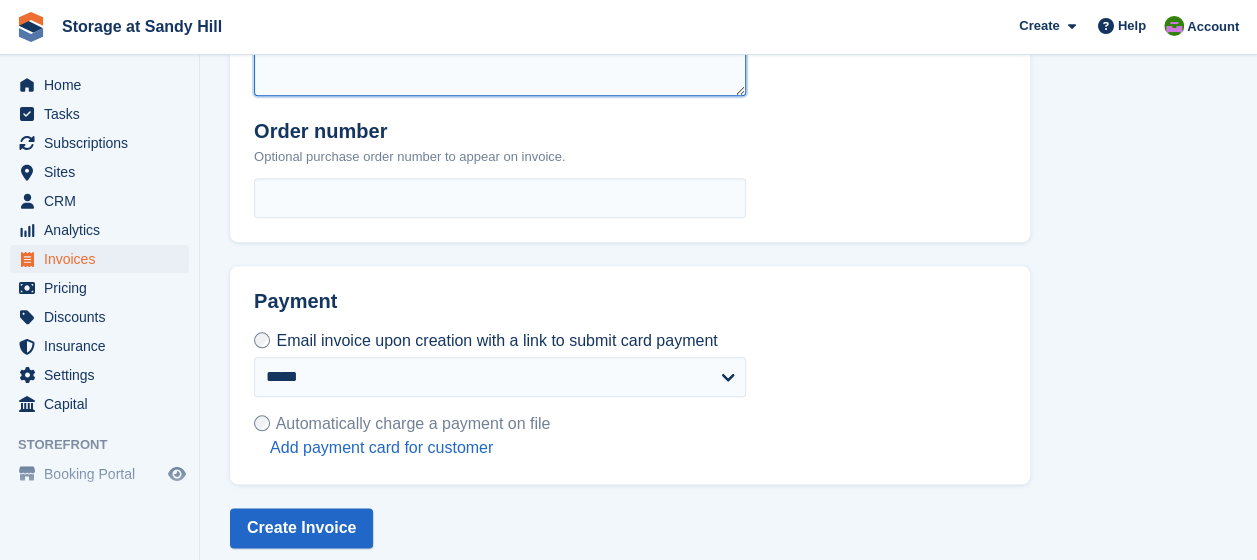 scroll, scrollTop: 947, scrollLeft: 0, axis: vertical 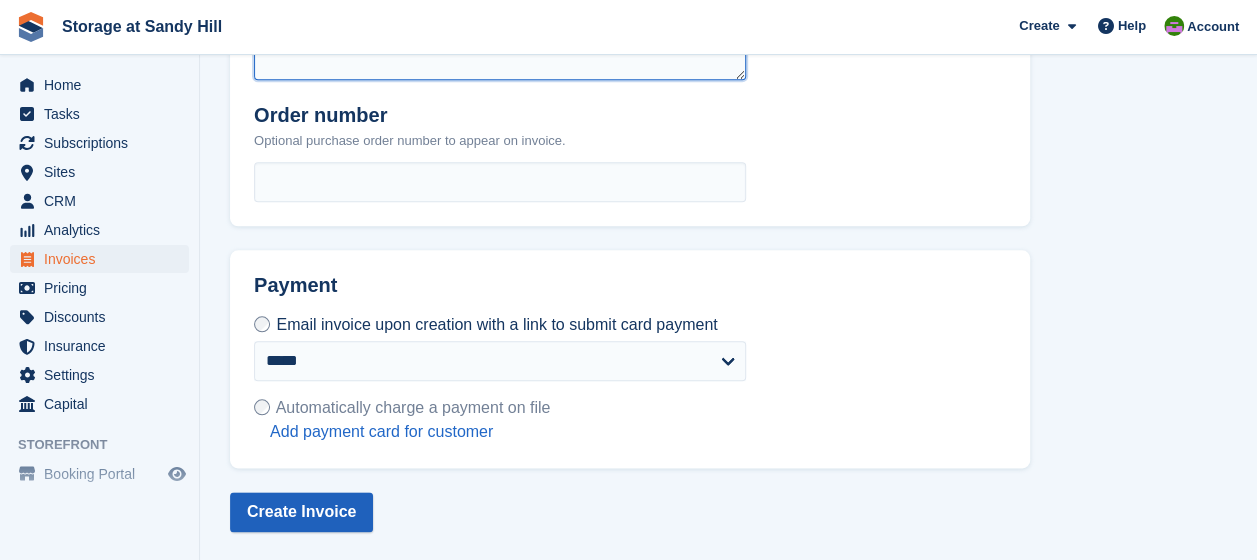 type on "**********" 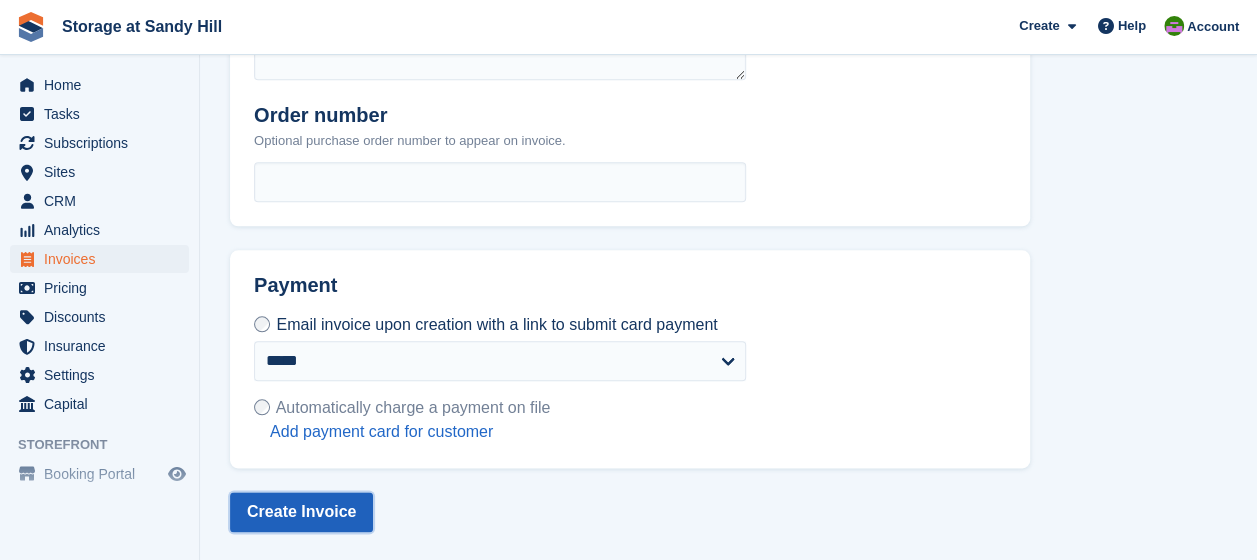 click on "Create Invoice" at bounding box center (301, 512) 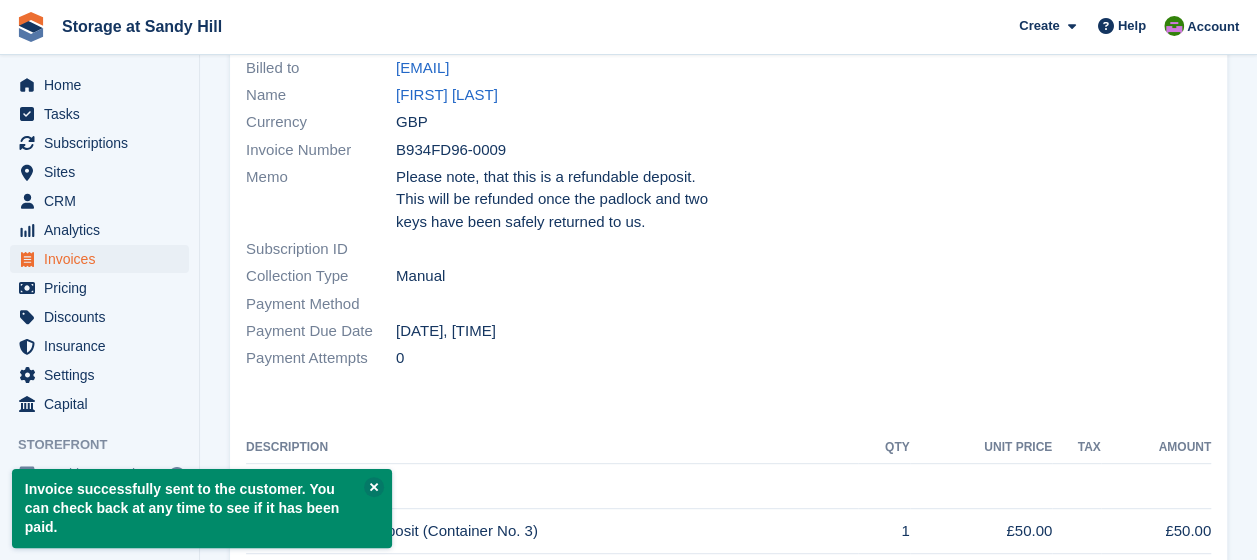 scroll, scrollTop: 0, scrollLeft: 0, axis: both 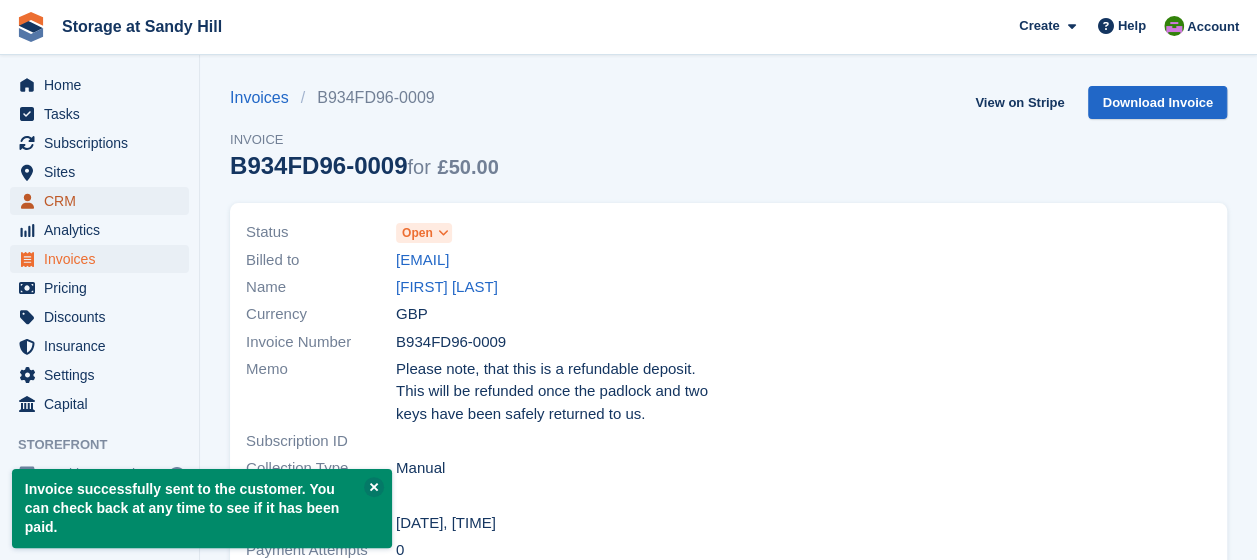 click on "CRM" at bounding box center (104, 201) 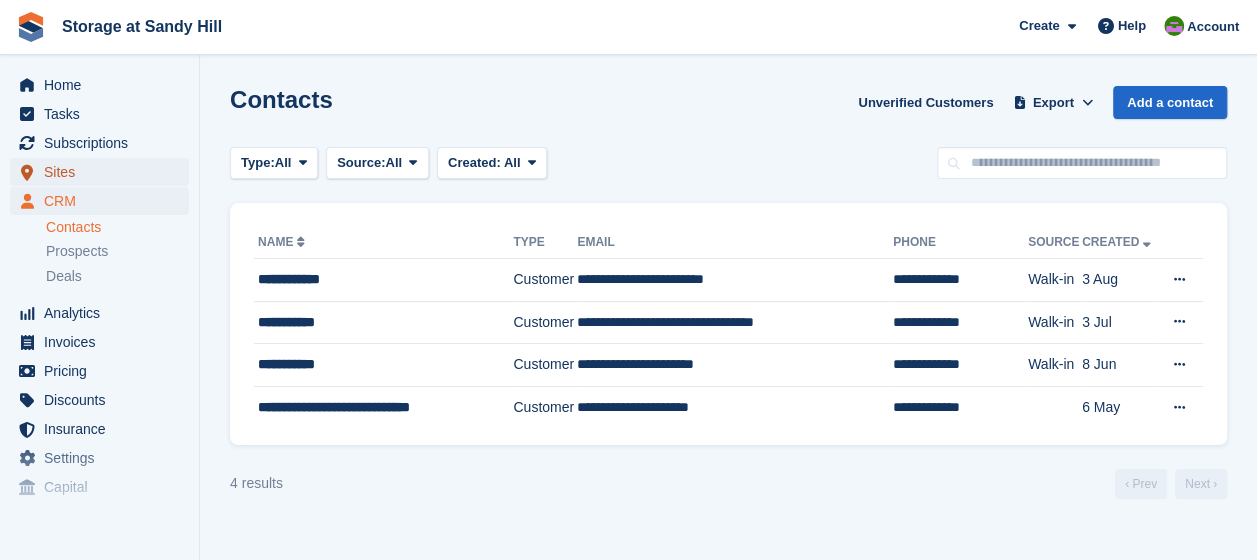 click on "Sites" at bounding box center (104, 172) 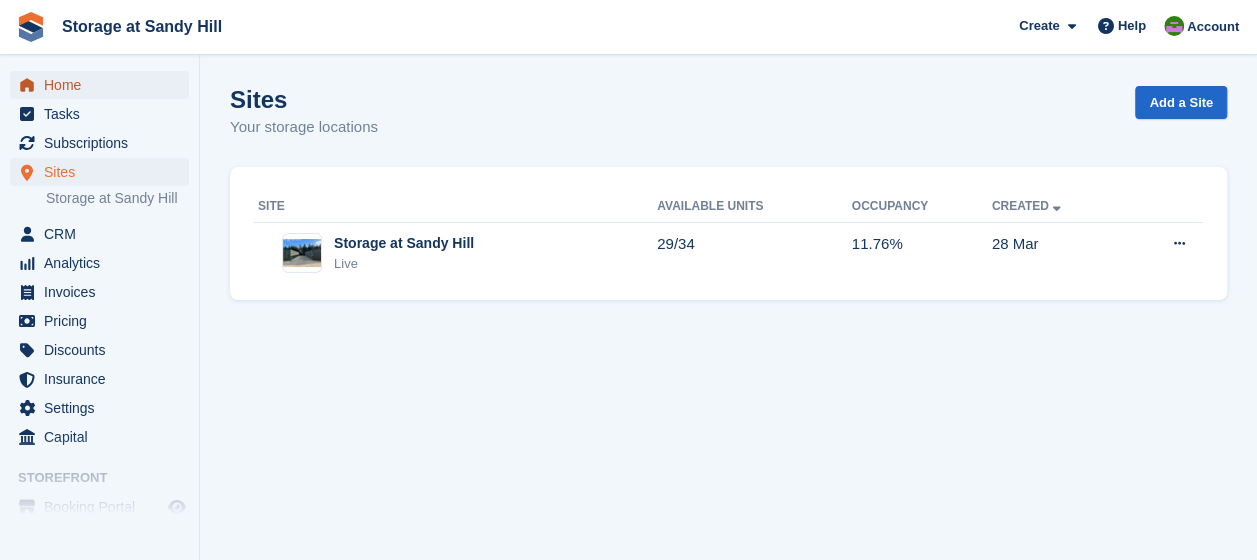 click on "Home" at bounding box center (104, 85) 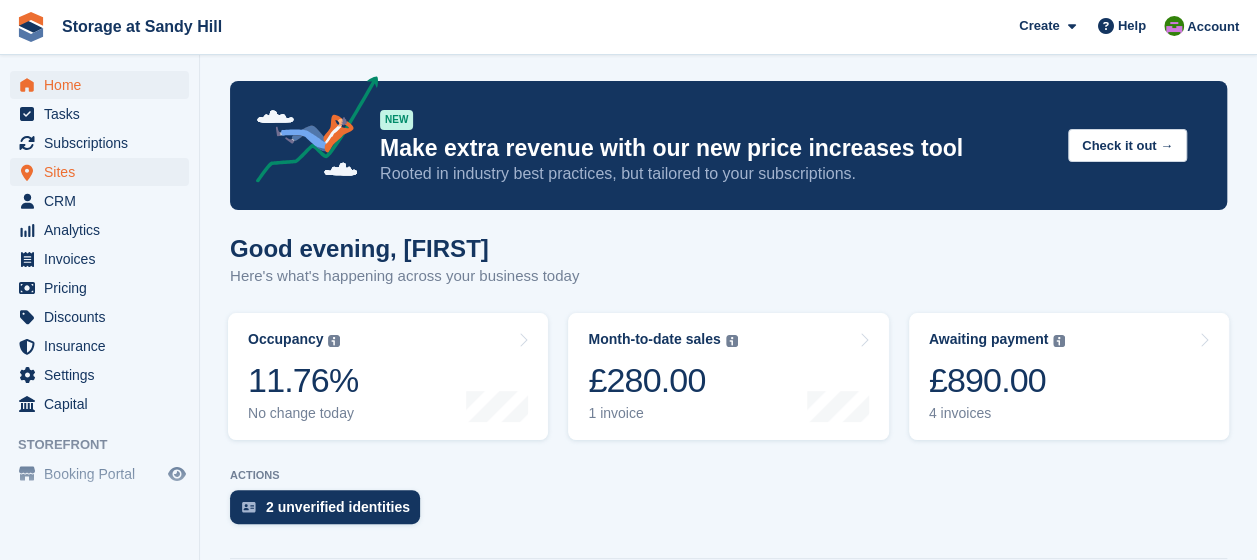 scroll, scrollTop: 0, scrollLeft: 0, axis: both 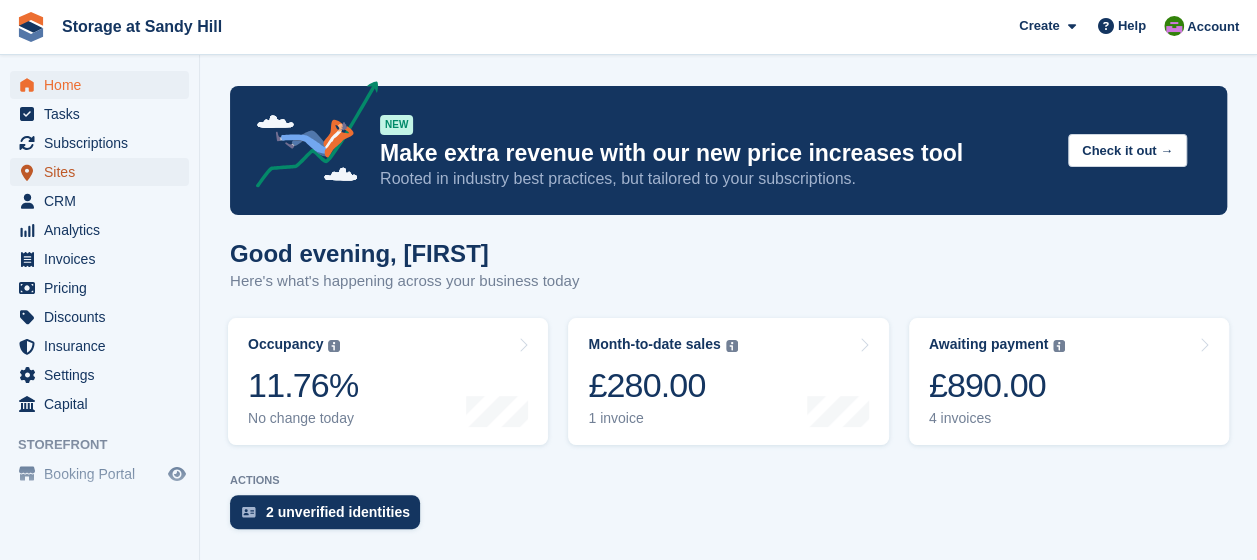 click on "Sites" at bounding box center [104, 172] 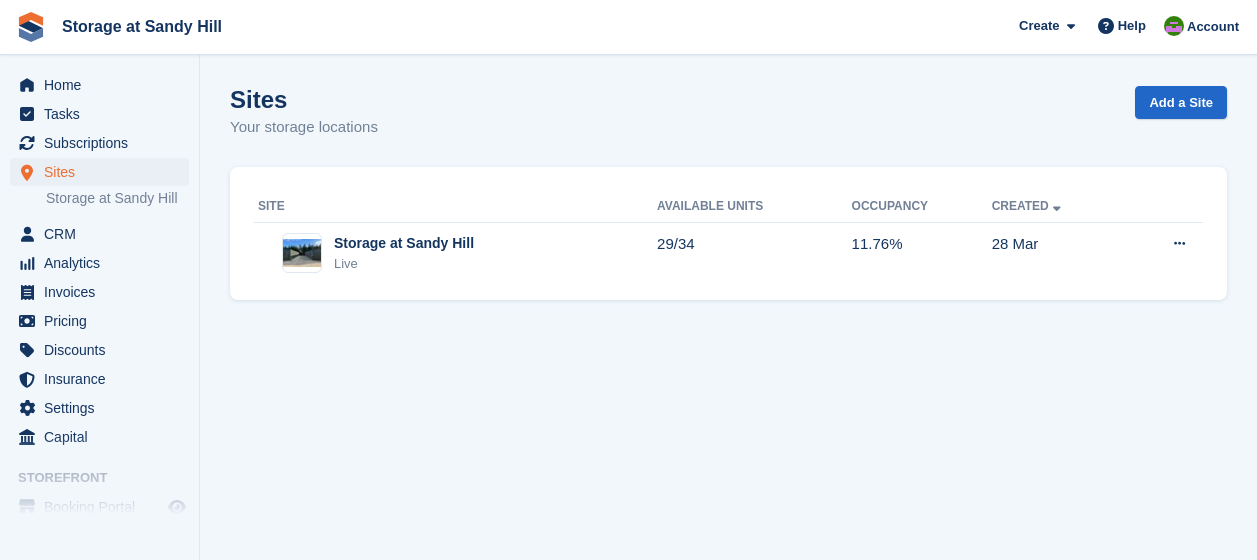 scroll, scrollTop: 0, scrollLeft: 0, axis: both 